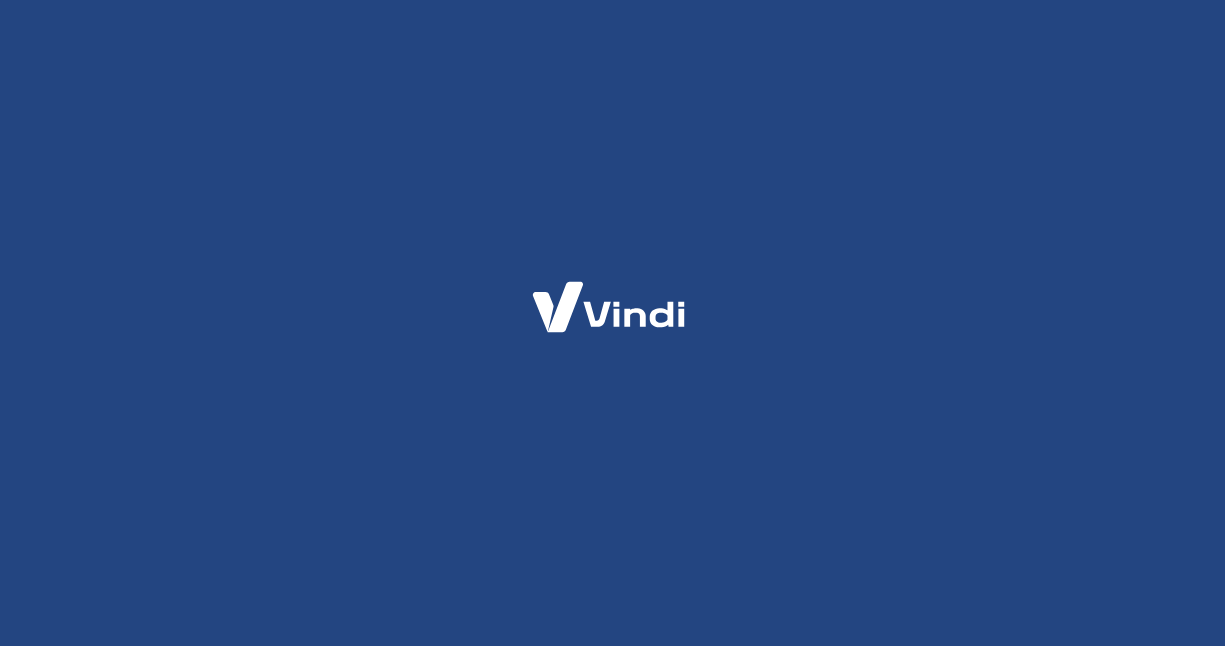scroll, scrollTop: 0, scrollLeft: 0, axis: both 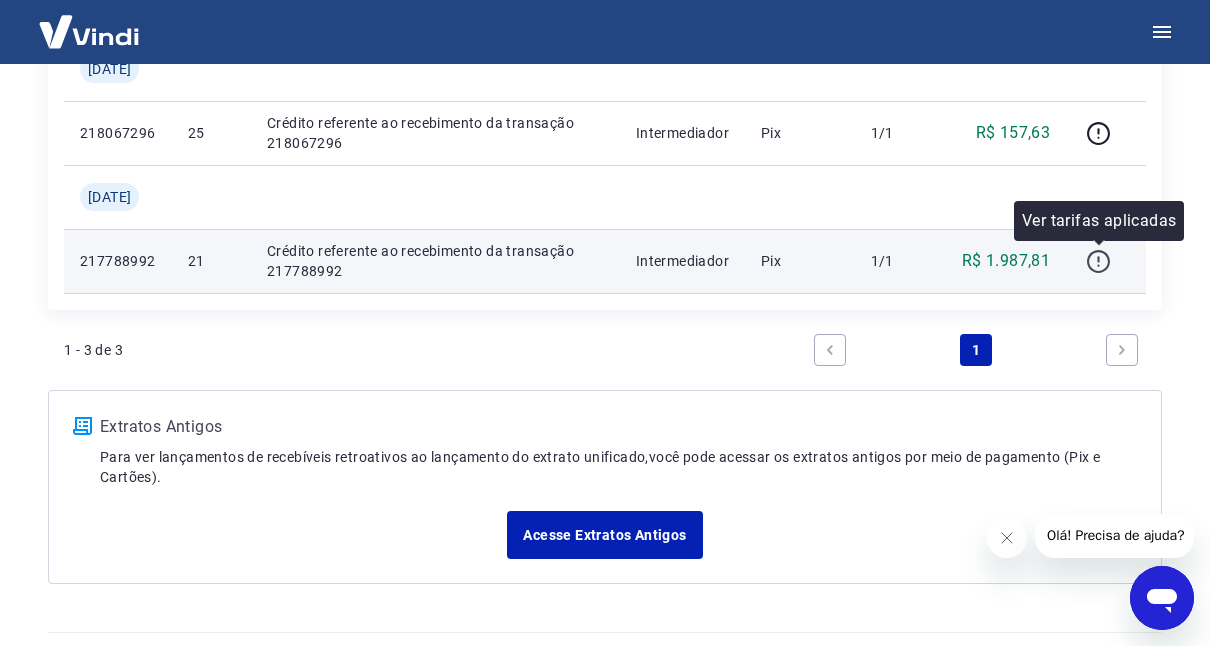 click 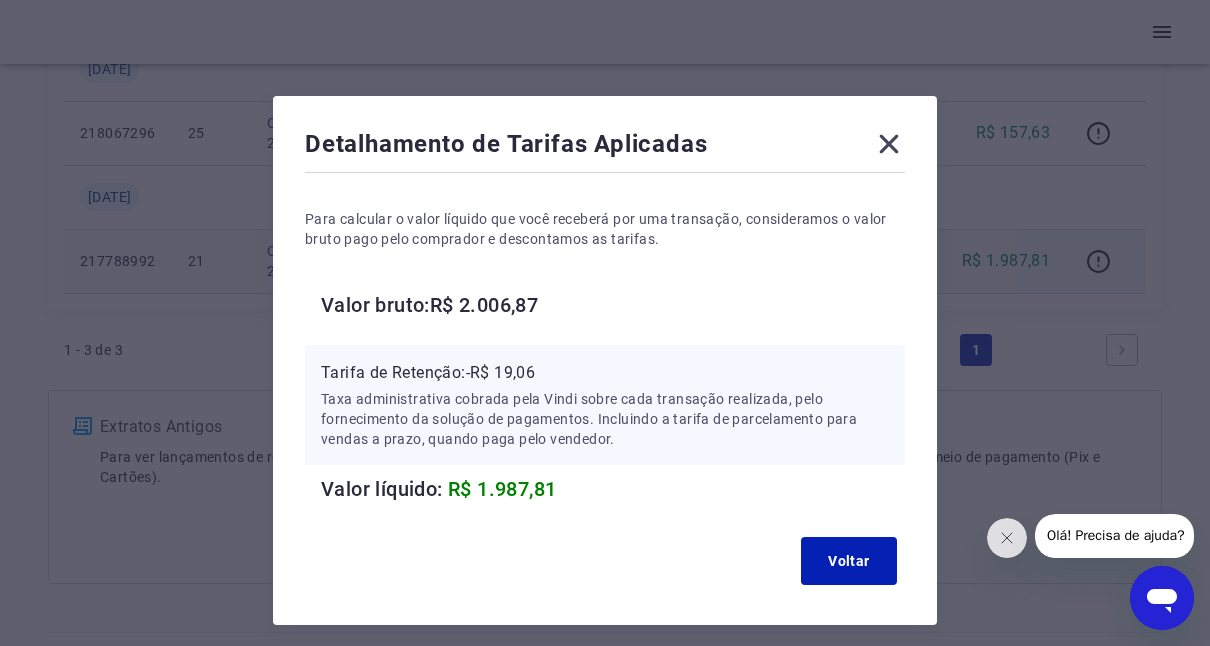 click on "Voltar" at bounding box center (605, 561) 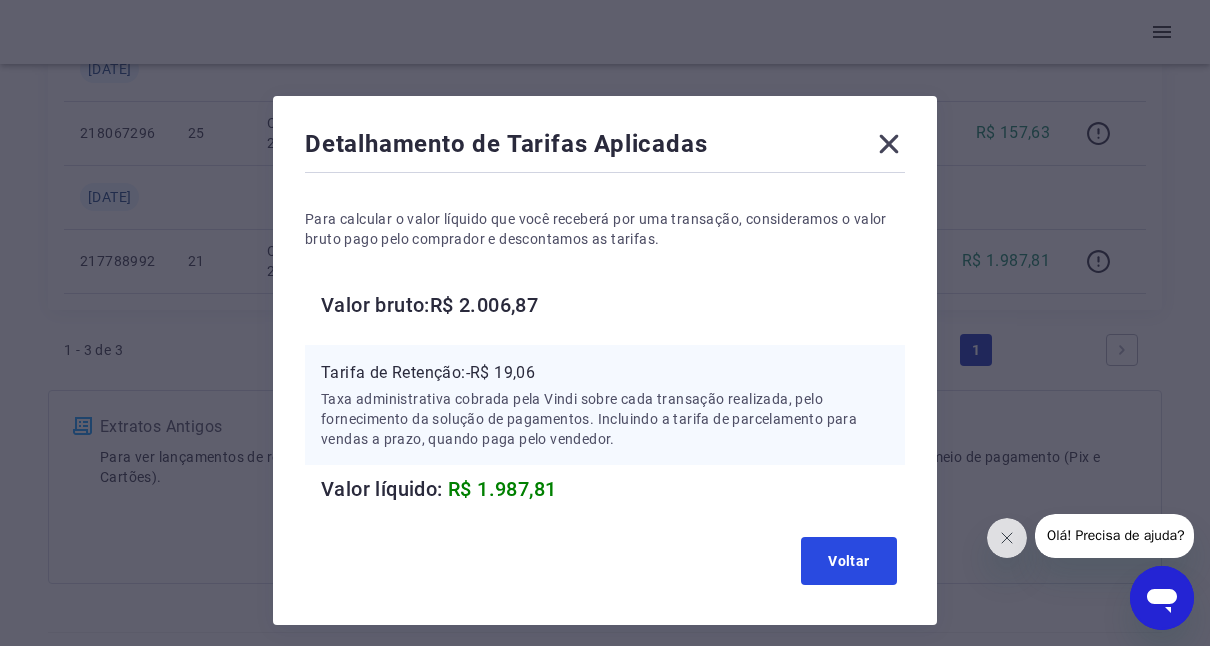 click on "Voltar" at bounding box center [849, 561] 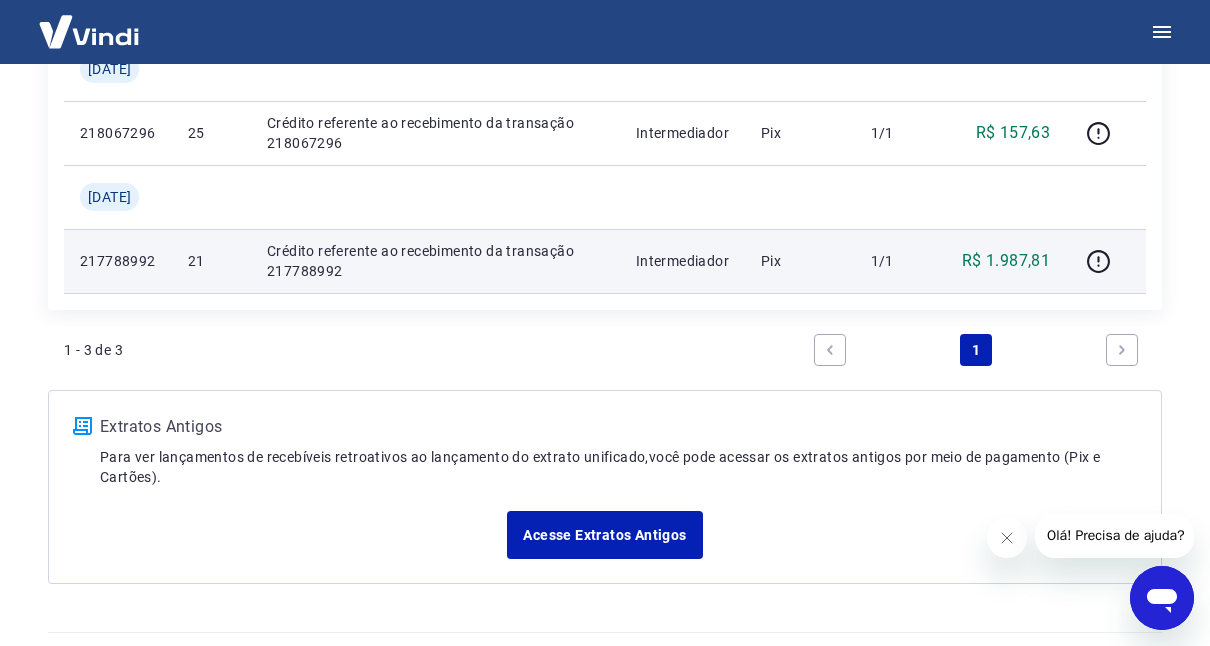 click on "Crédito referente ao recebimento da transação 217788992" at bounding box center [435, 261] 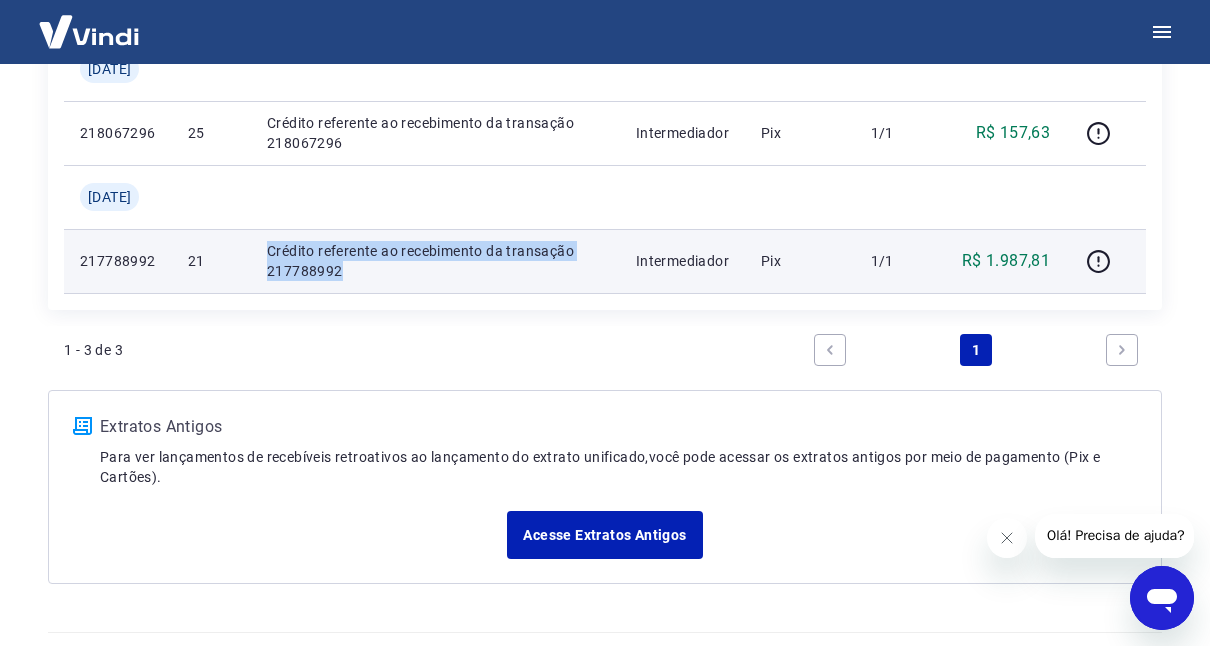 drag, startPoint x: 277, startPoint y: 250, endPoint x: 354, endPoint y: 273, distance: 80.36168 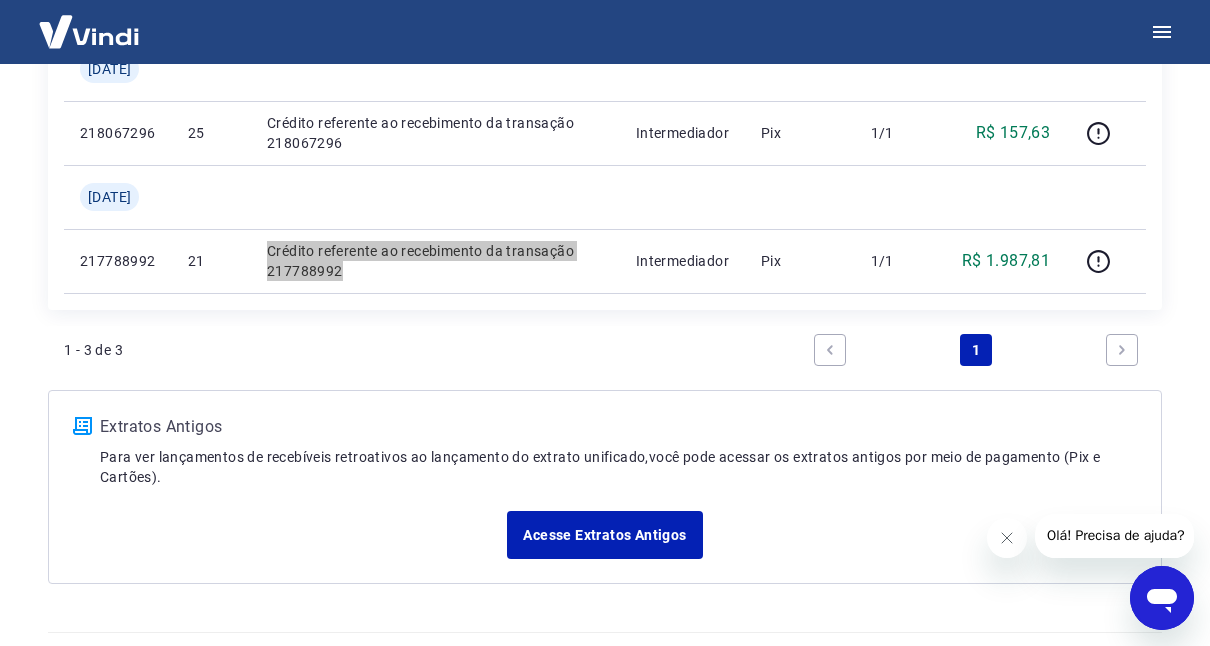 click at bounding box center (1162, 598) 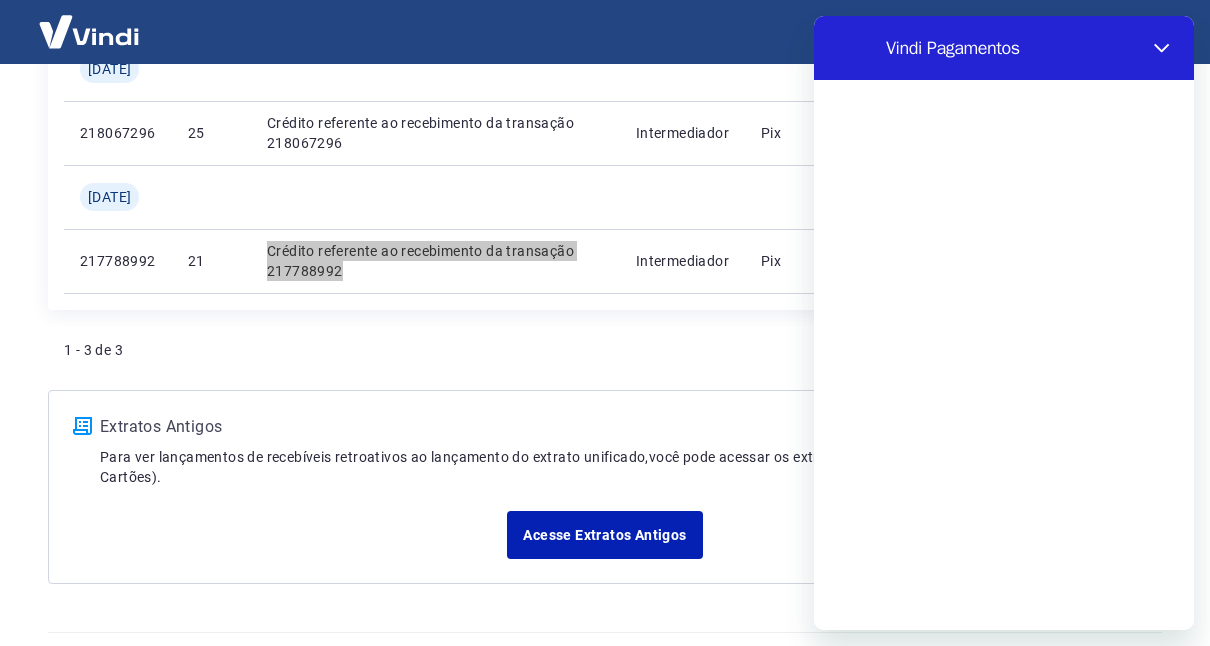 scroll, scrollTop: 0, scrollLeft: 0, axis: both 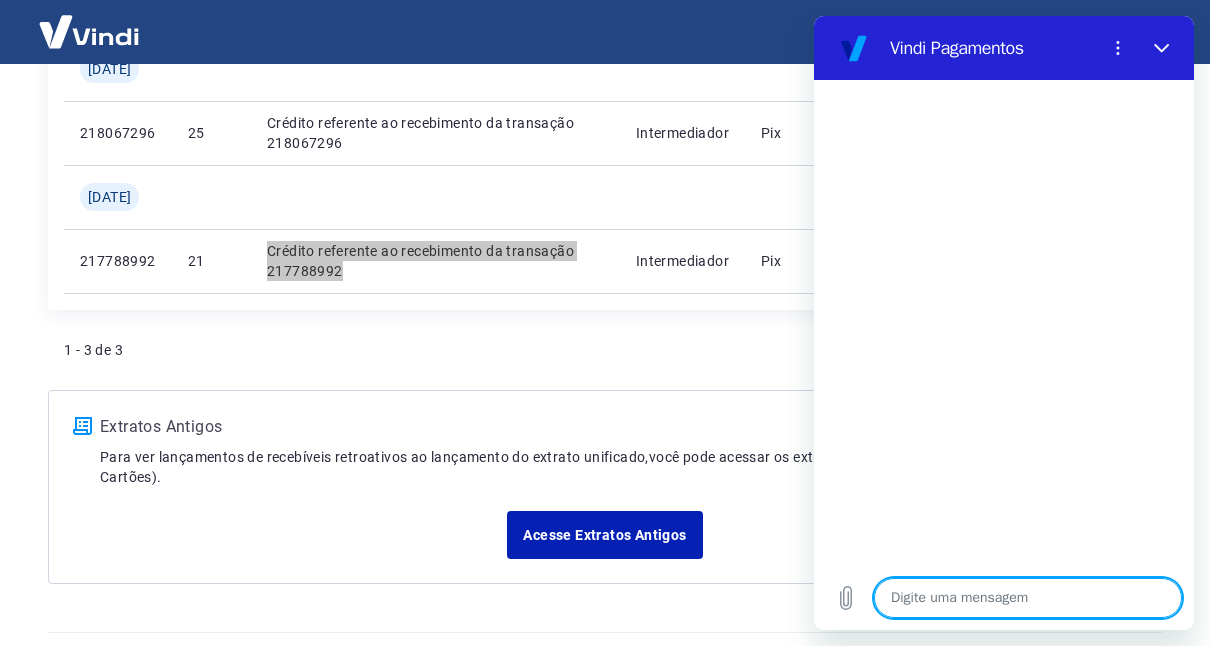 type on "o" 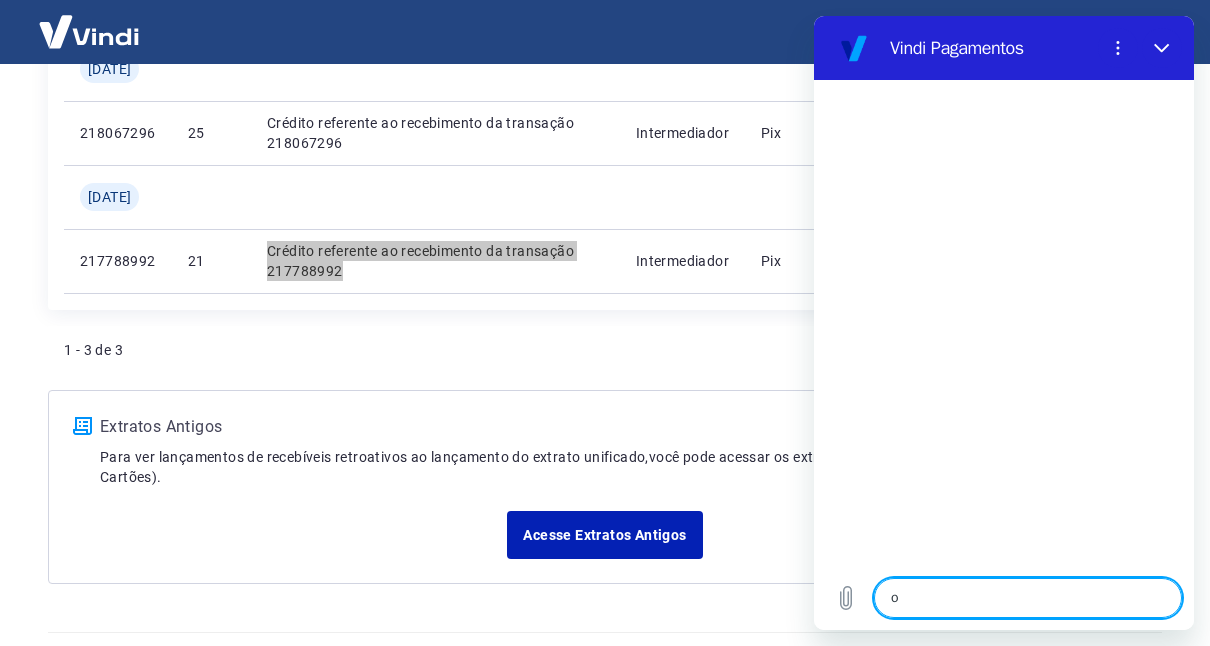 type on "x" 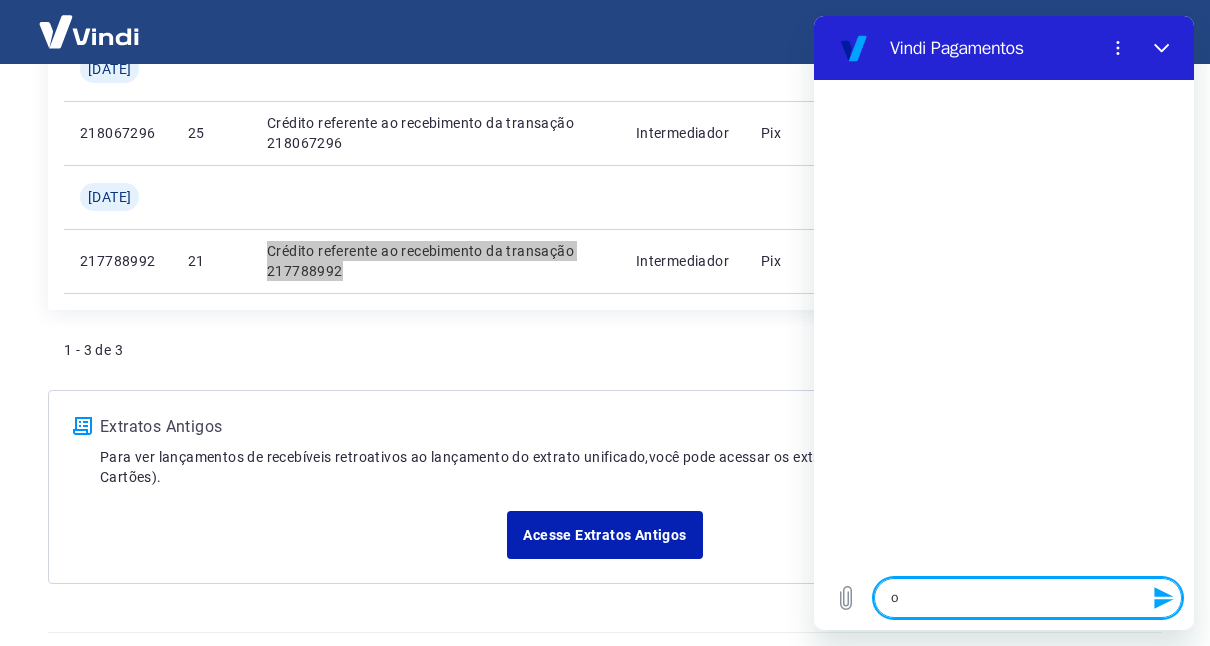type on "oL" 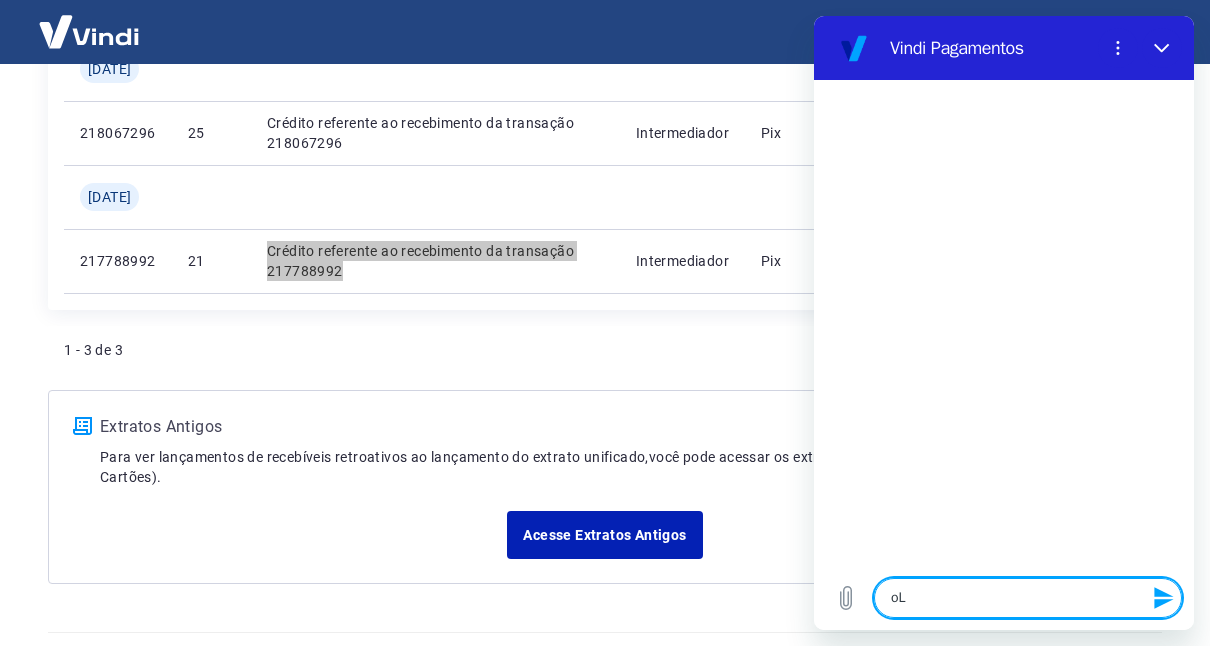 type on "oLÁ" 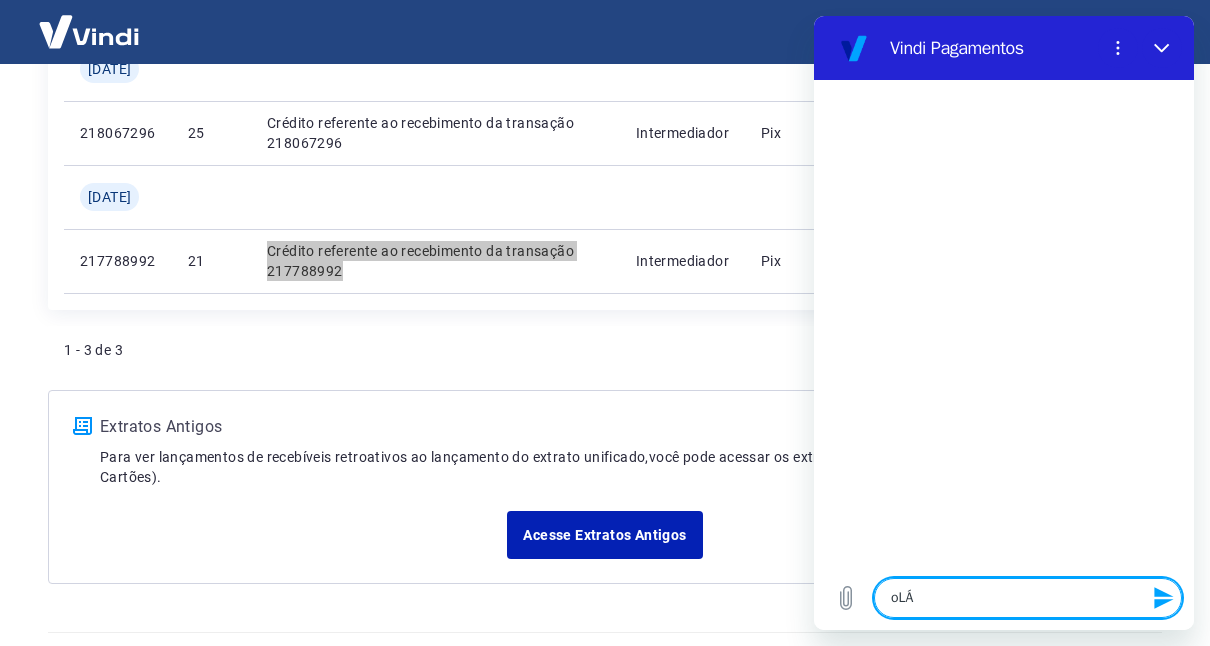 type on "oL" 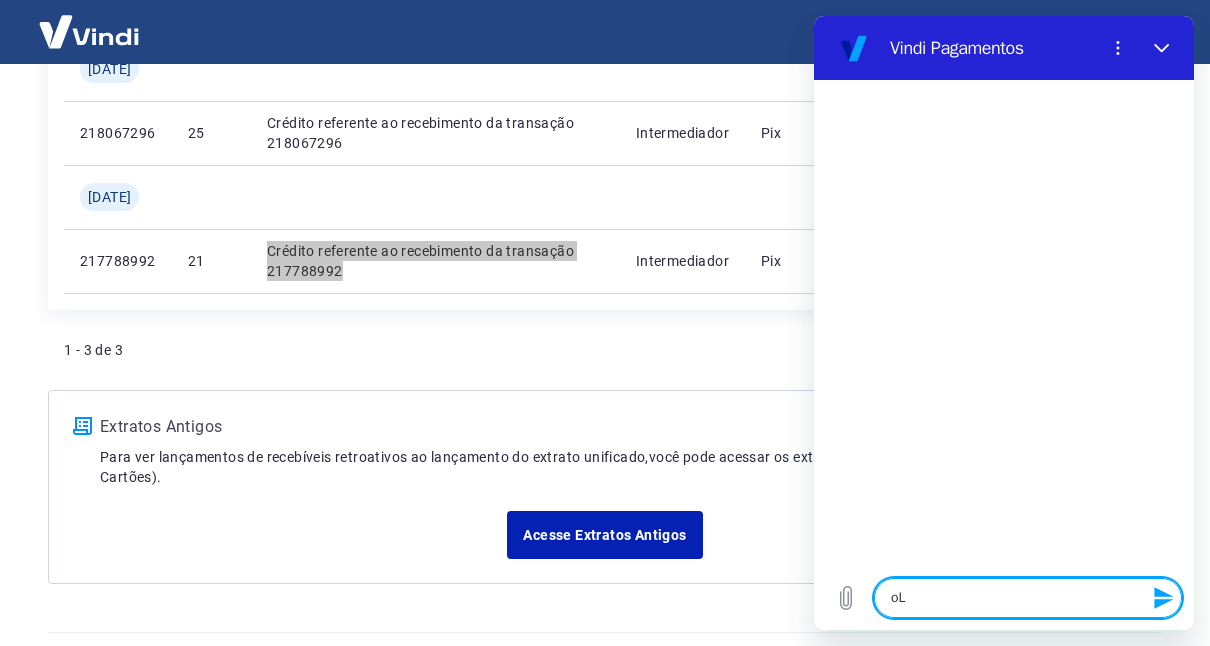 type on "o" 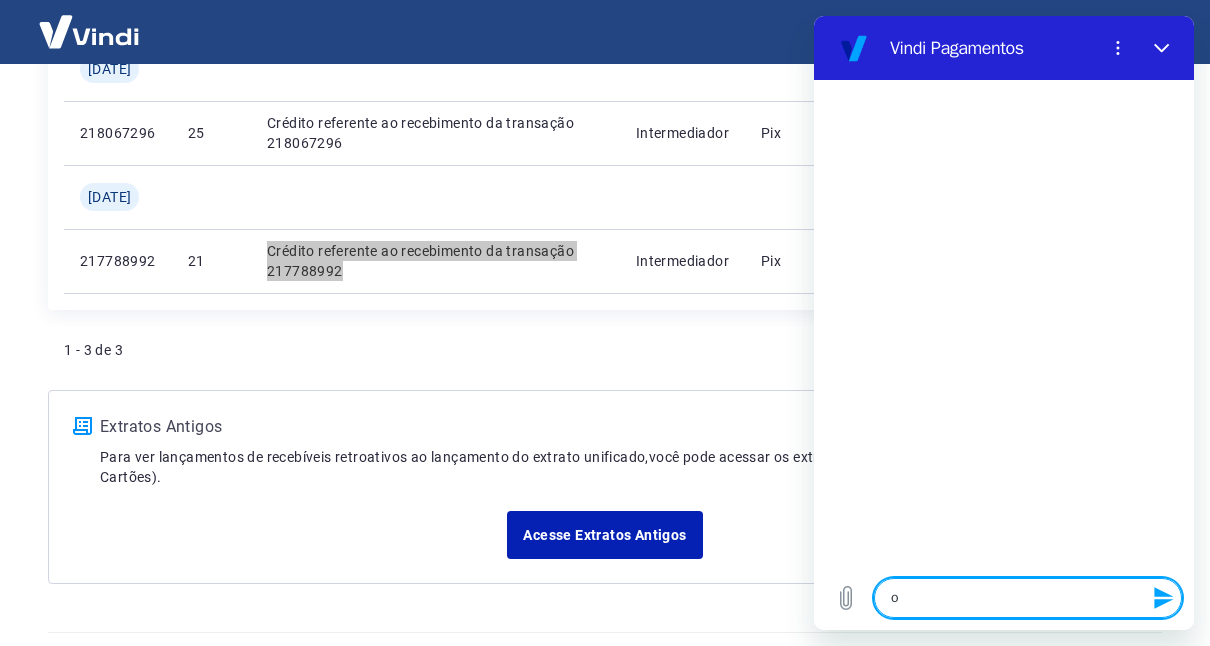 type 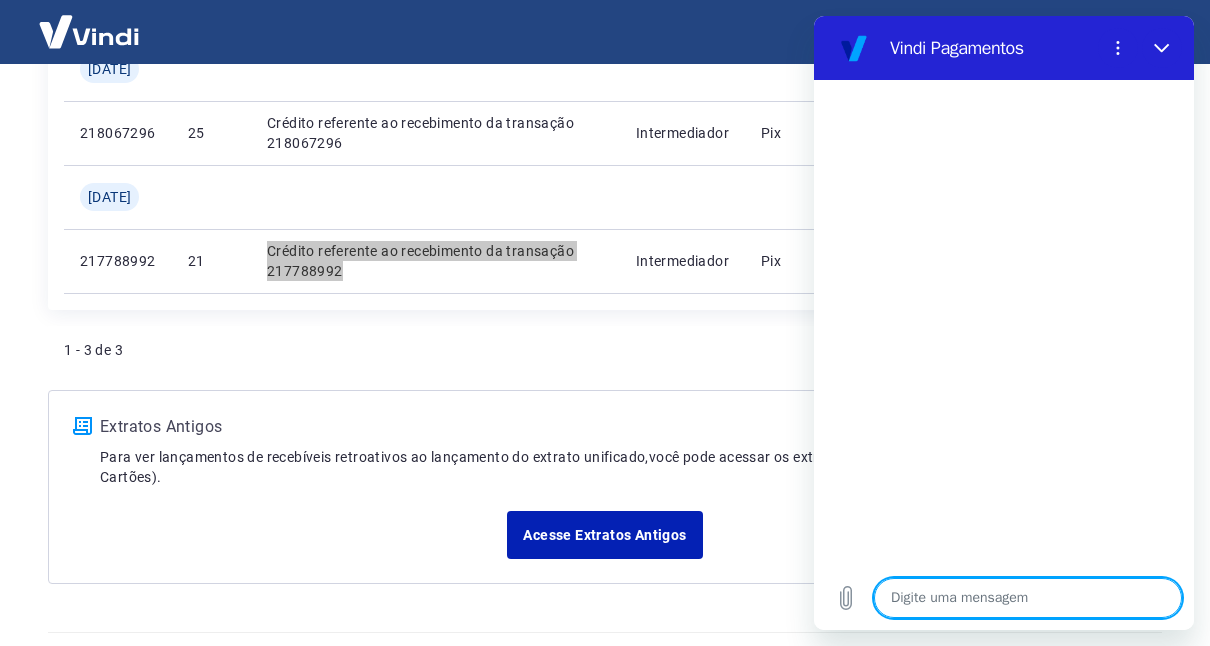 type on "O" 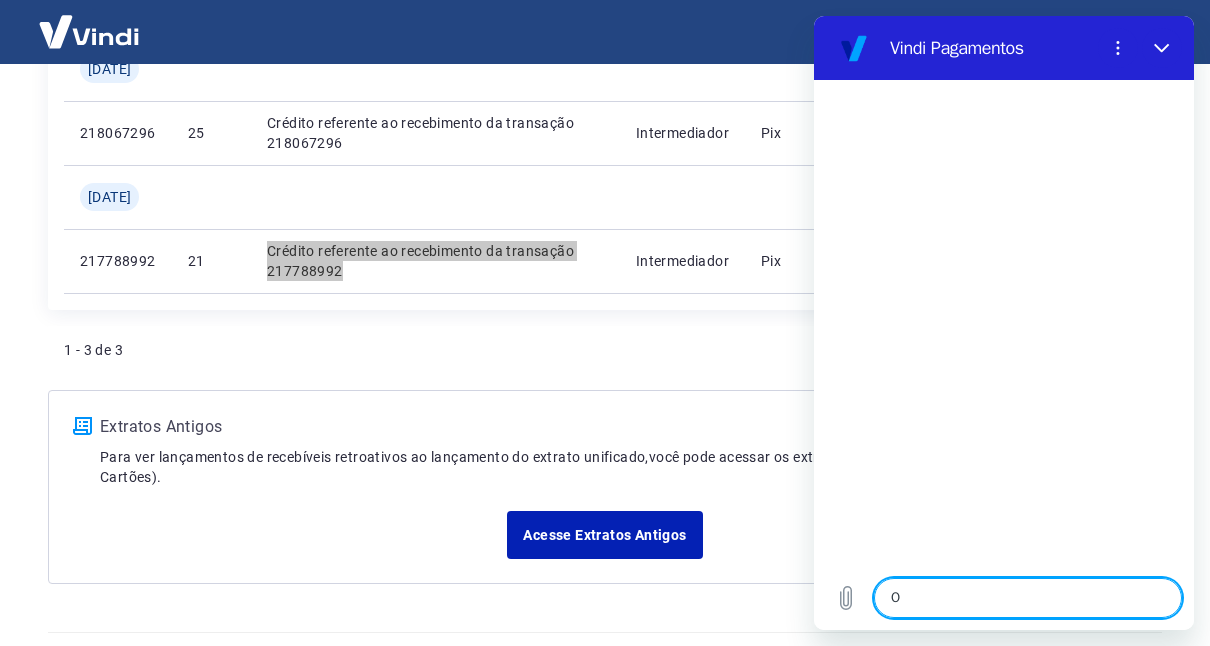 type on "Ol" 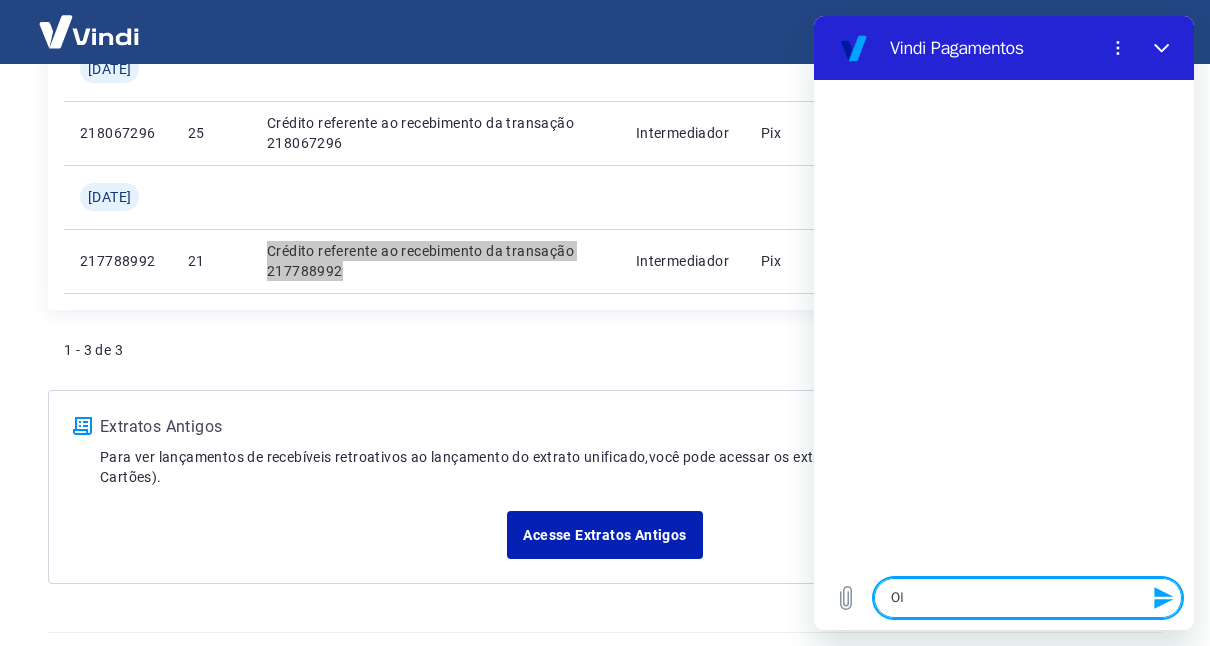 type on "Olá" 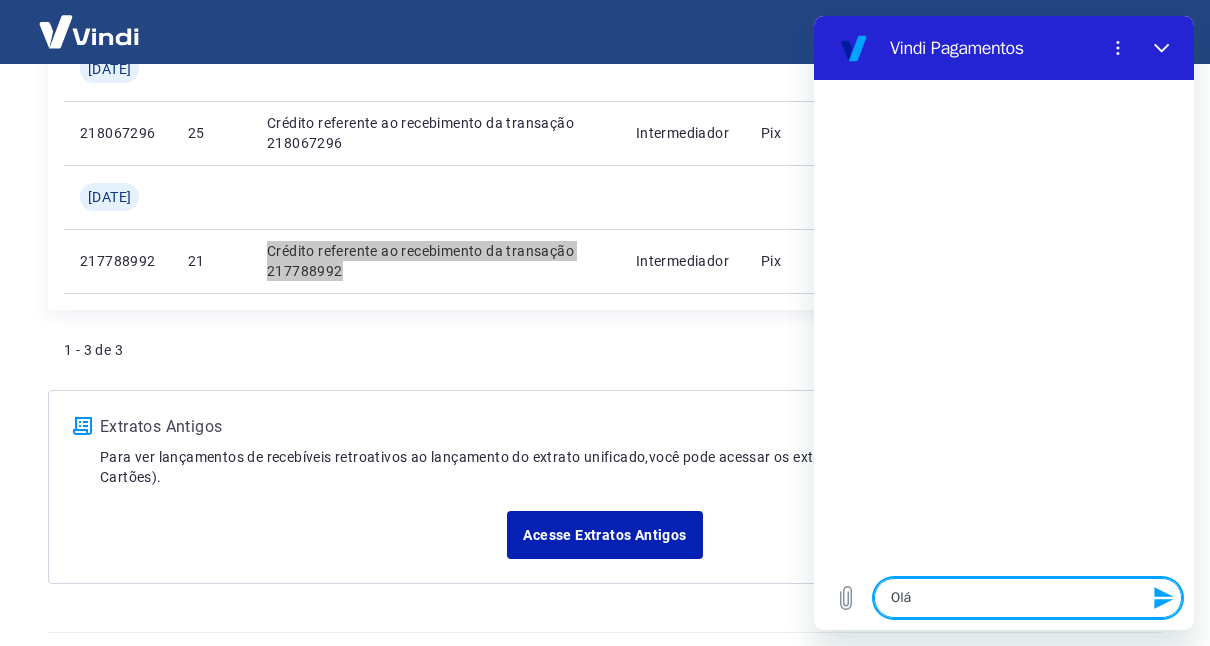 type on "Olá!" 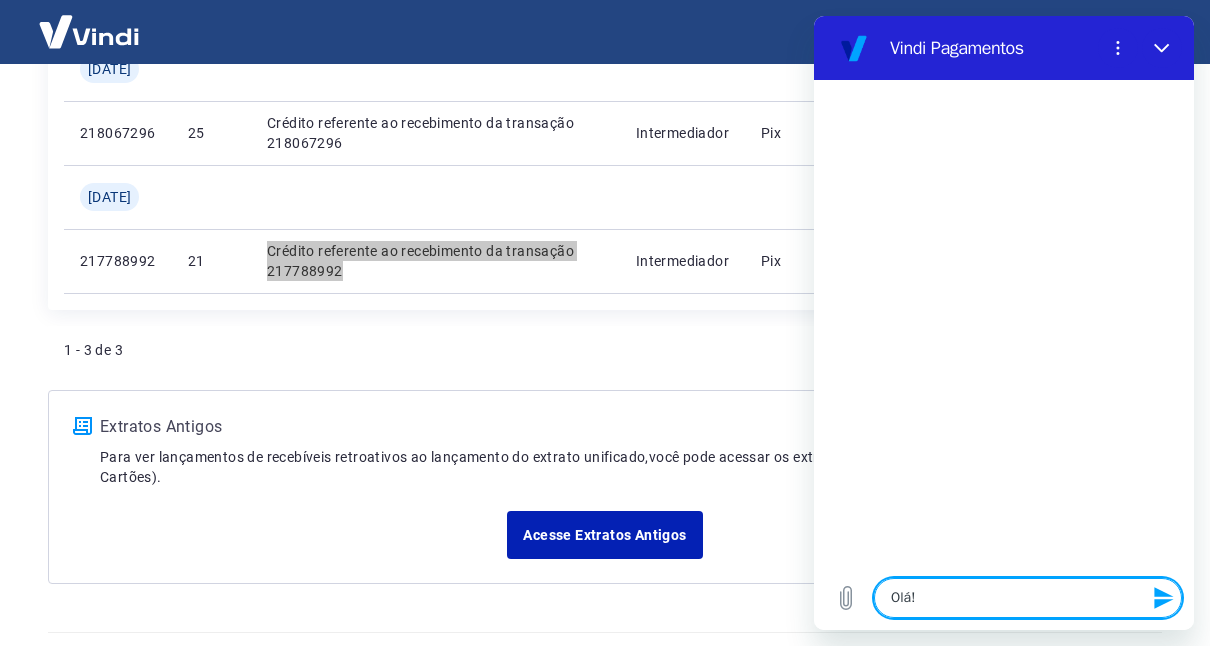 type on "Olá!" 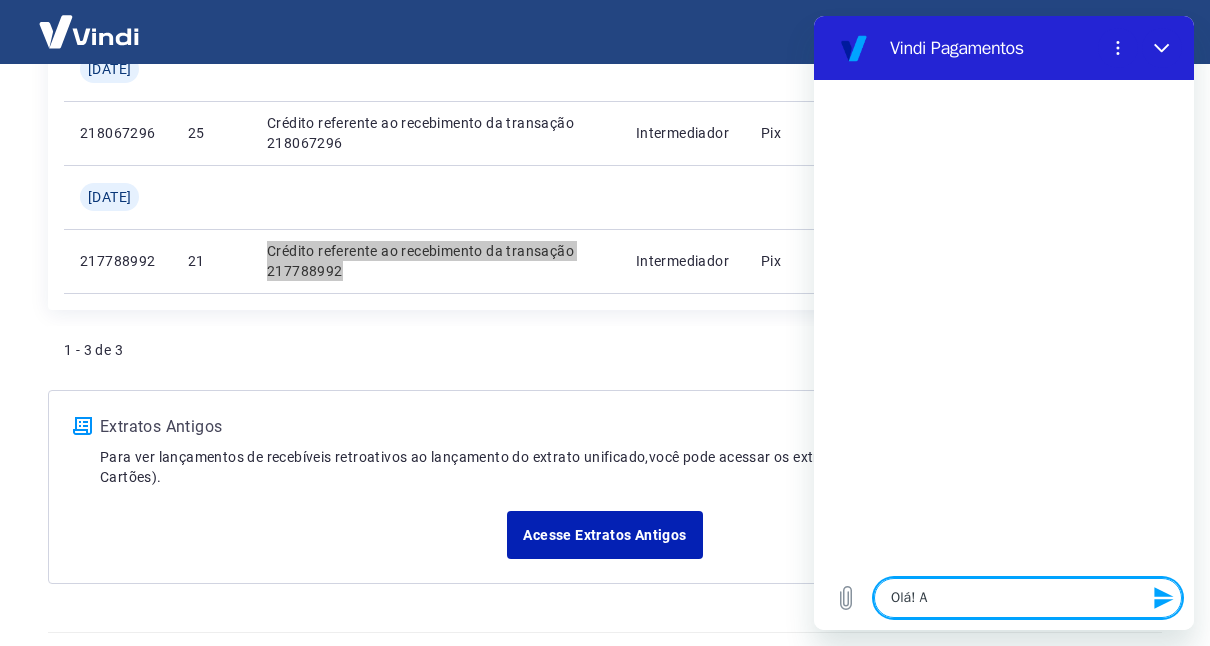 type on "Olá! Aq" 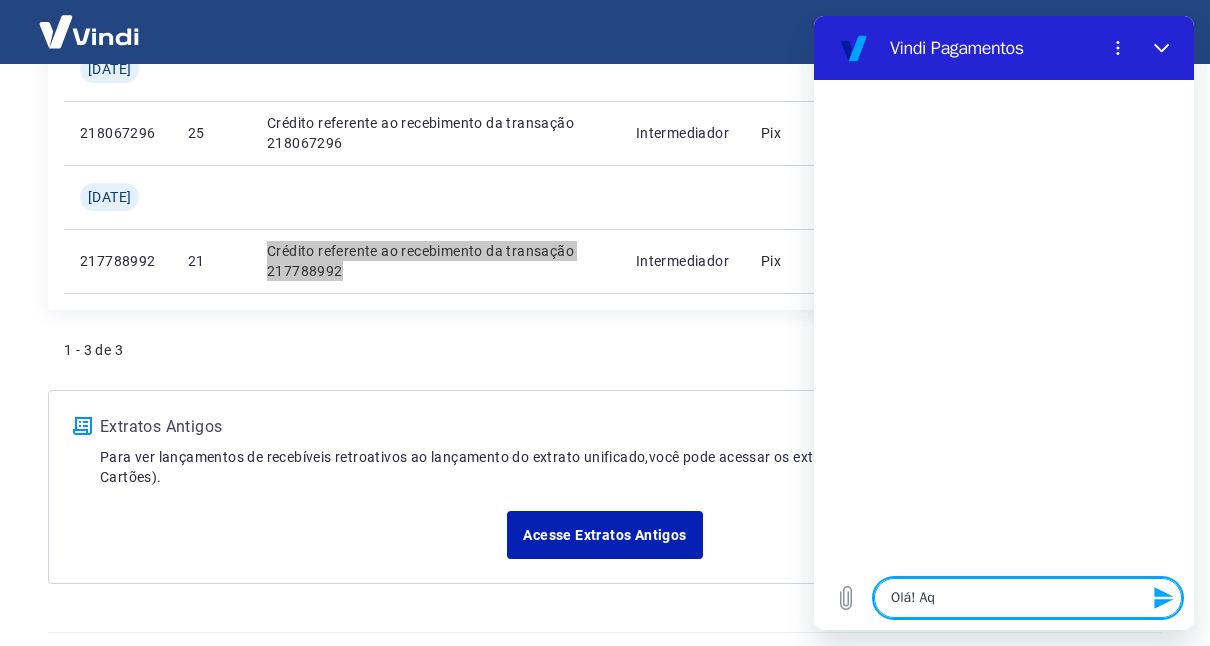 type on "Olá! Aqu" 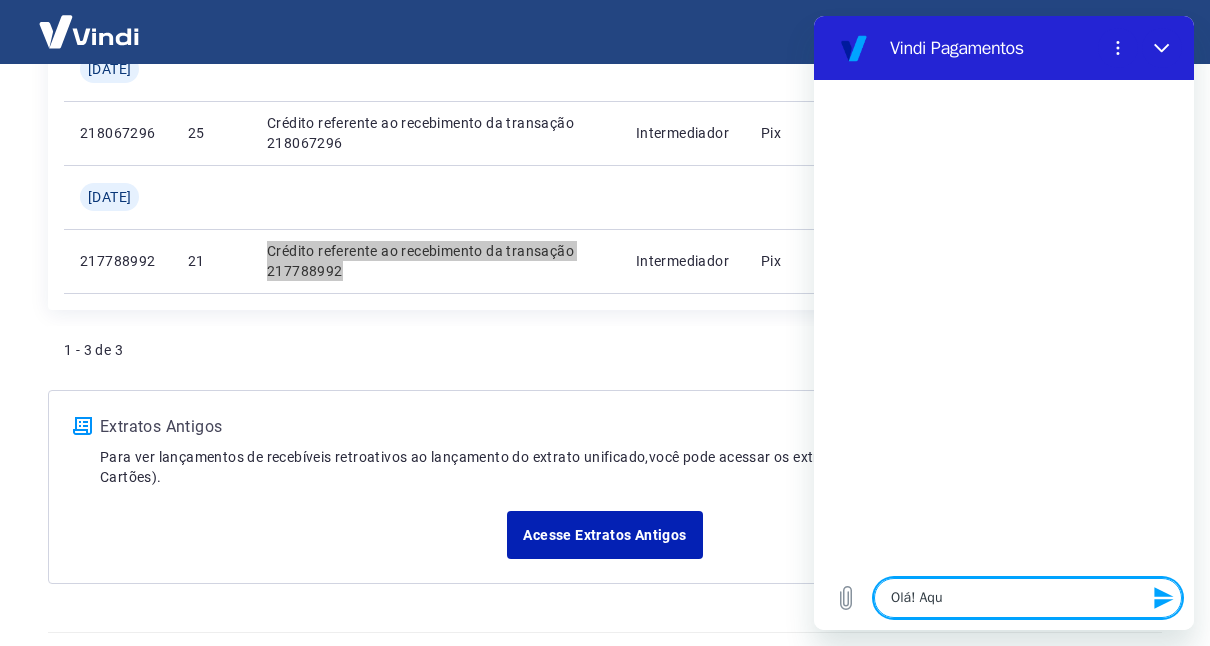 type on "x" 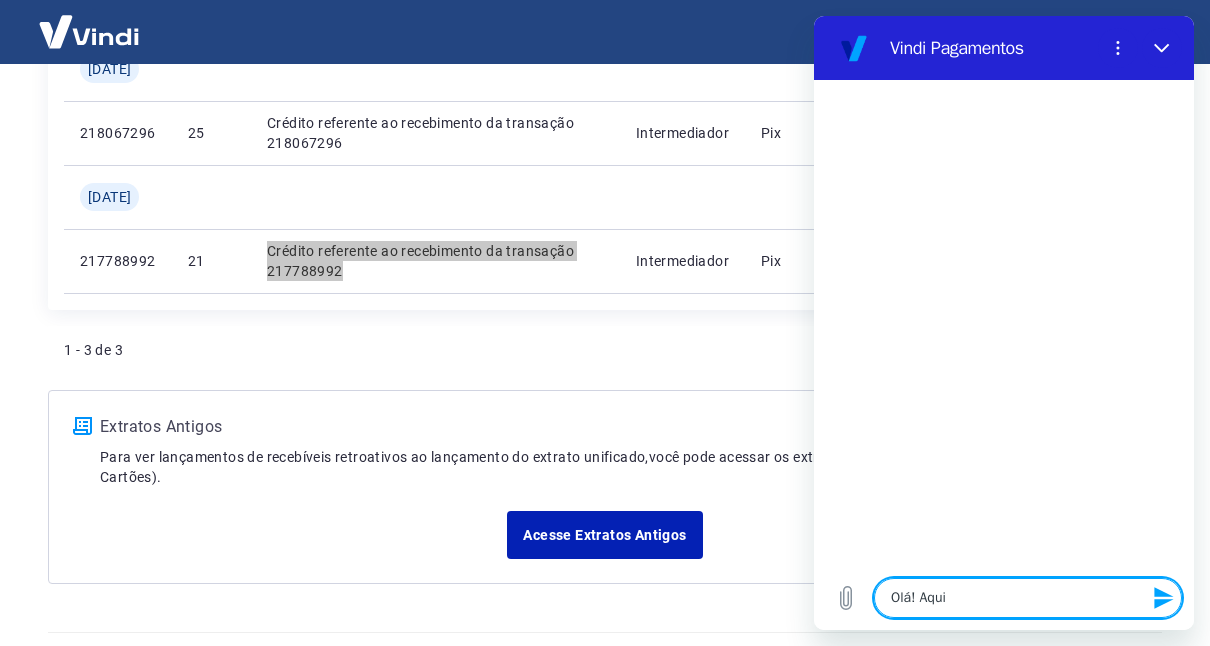 type on "Olá! Aqui" 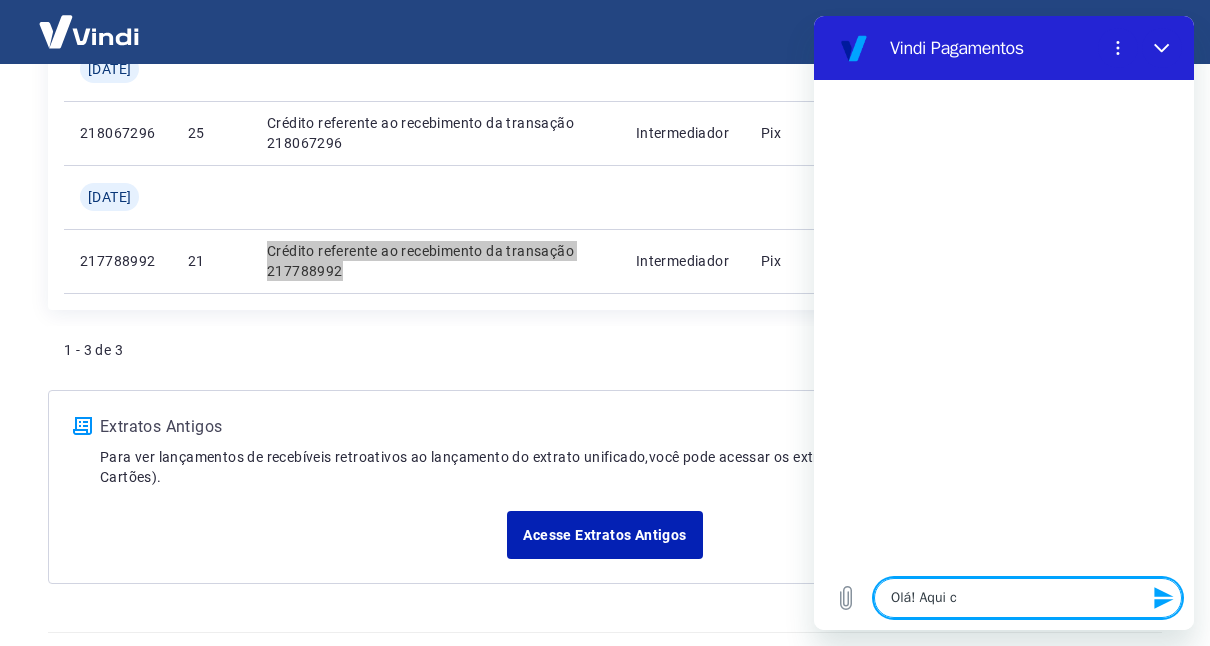type on "Olá! Aqui co" 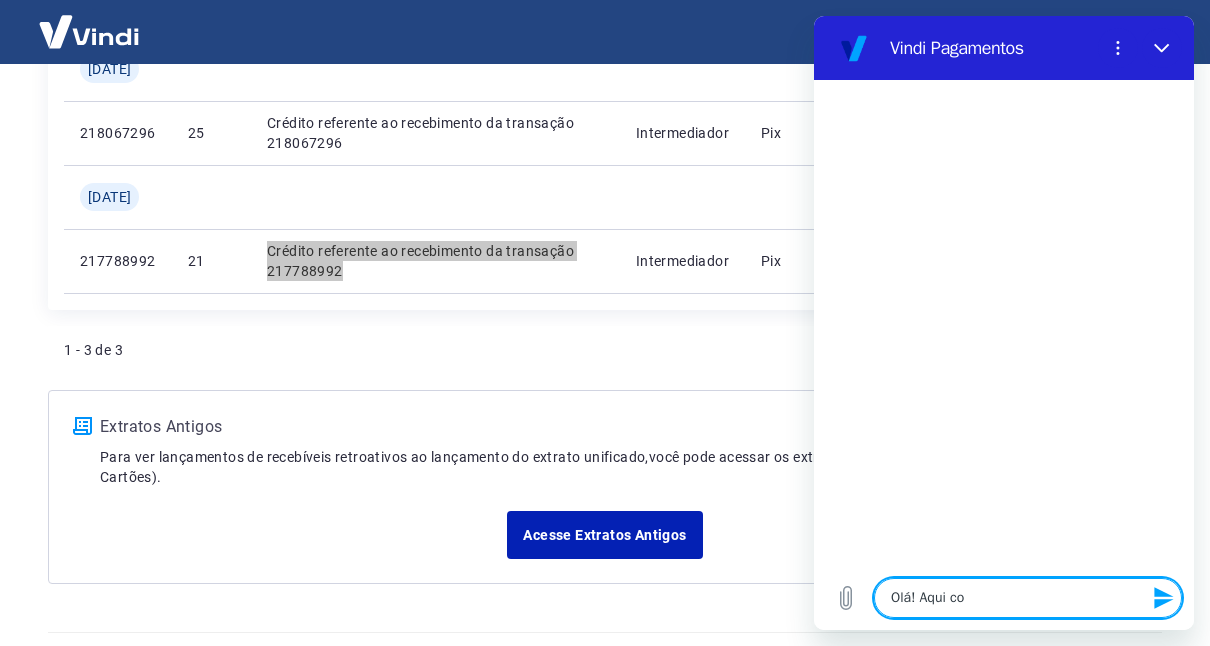 type on "Olá! Aqui con" 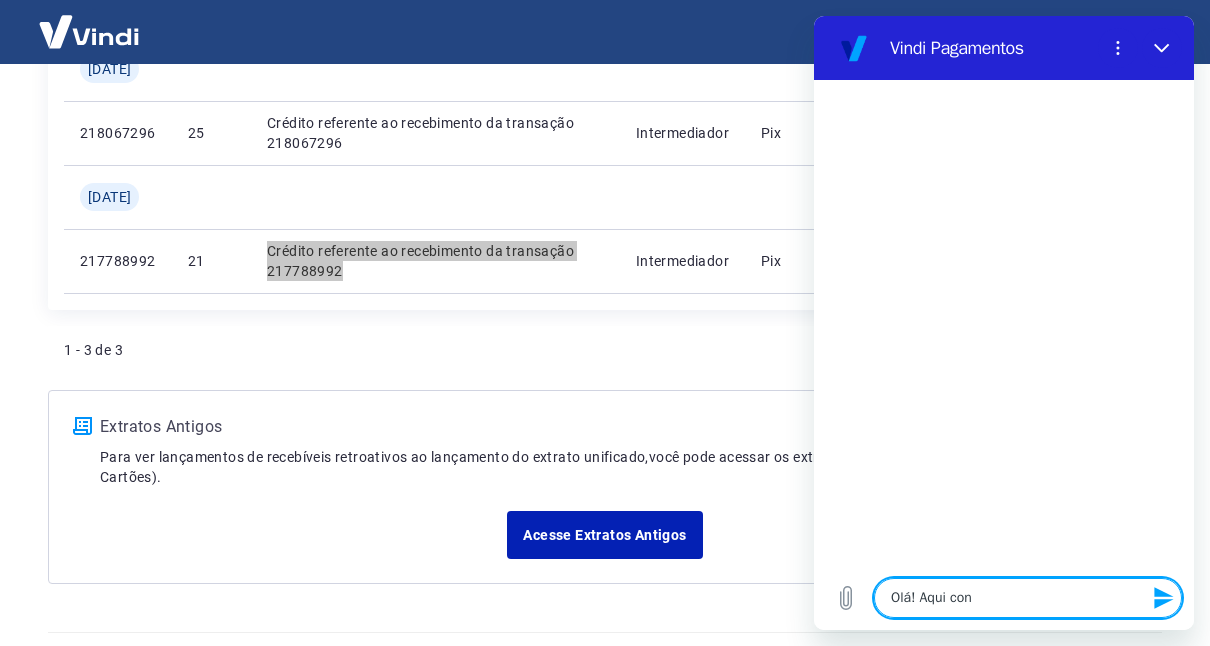 type on "Olá! Aqui cons" 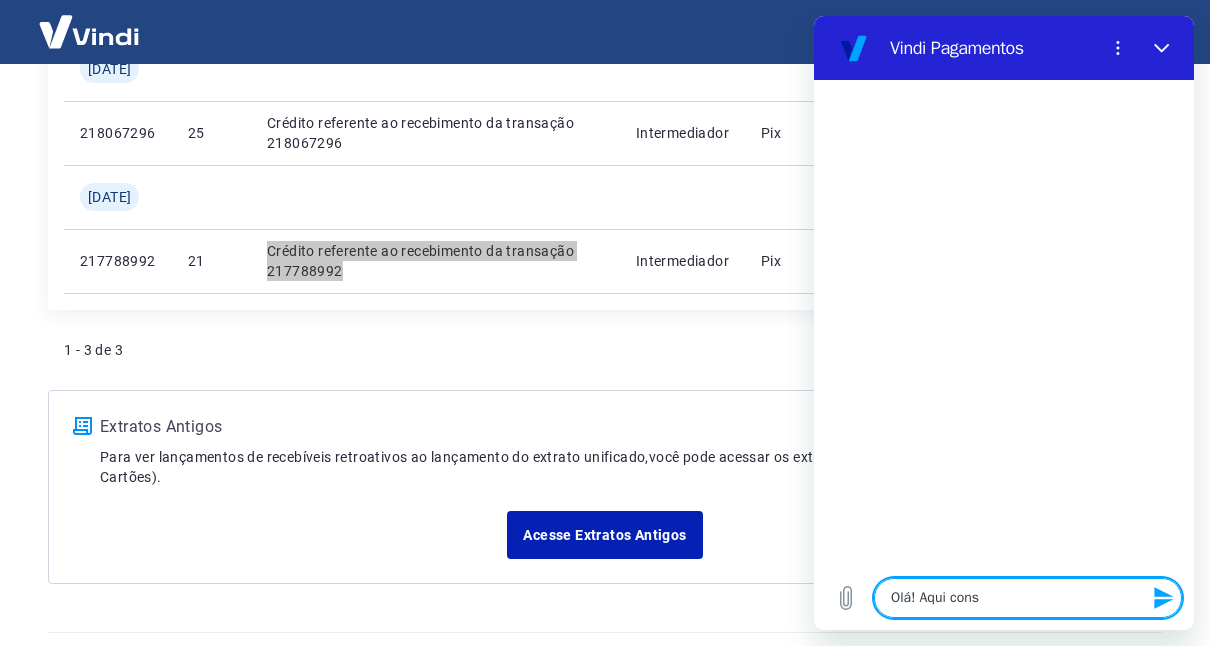 type on "Olá! Aqui const" 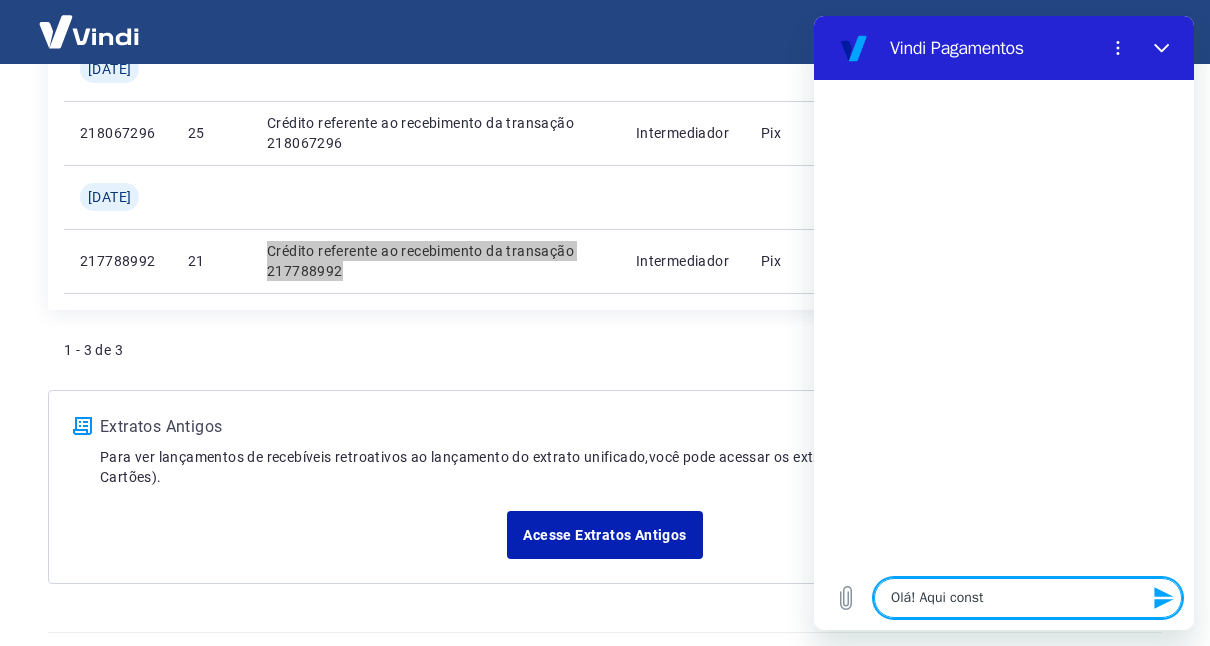 type on "Olá! Aqui consta" 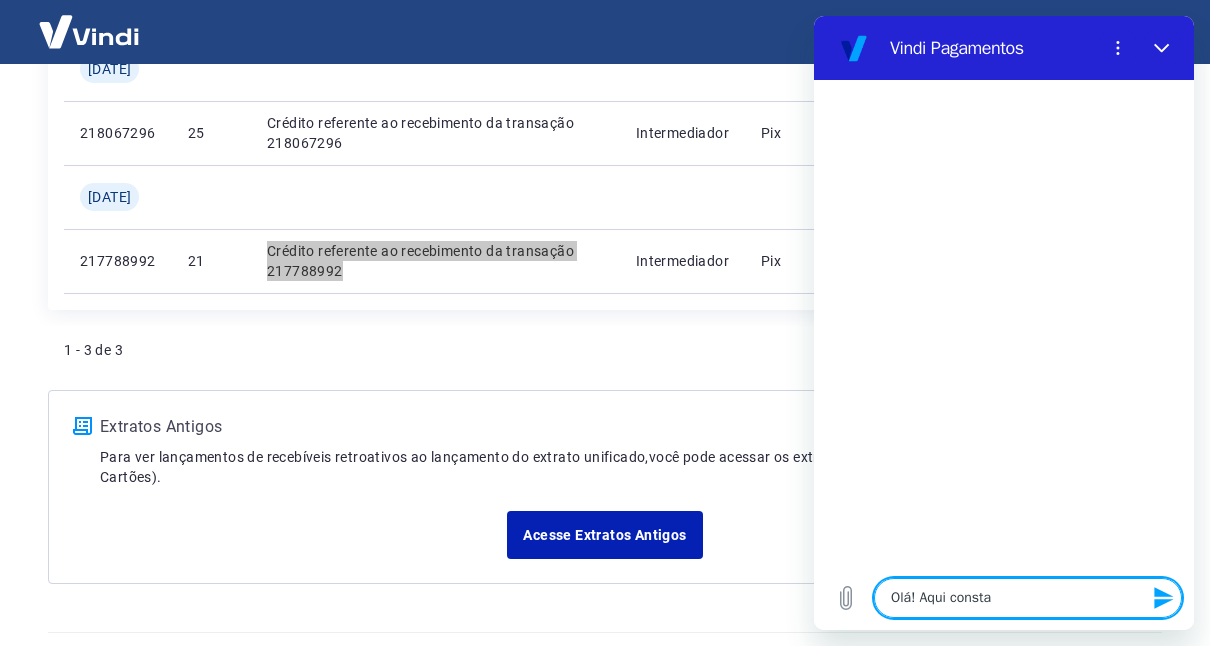 type on "Olá! Aqui consta" 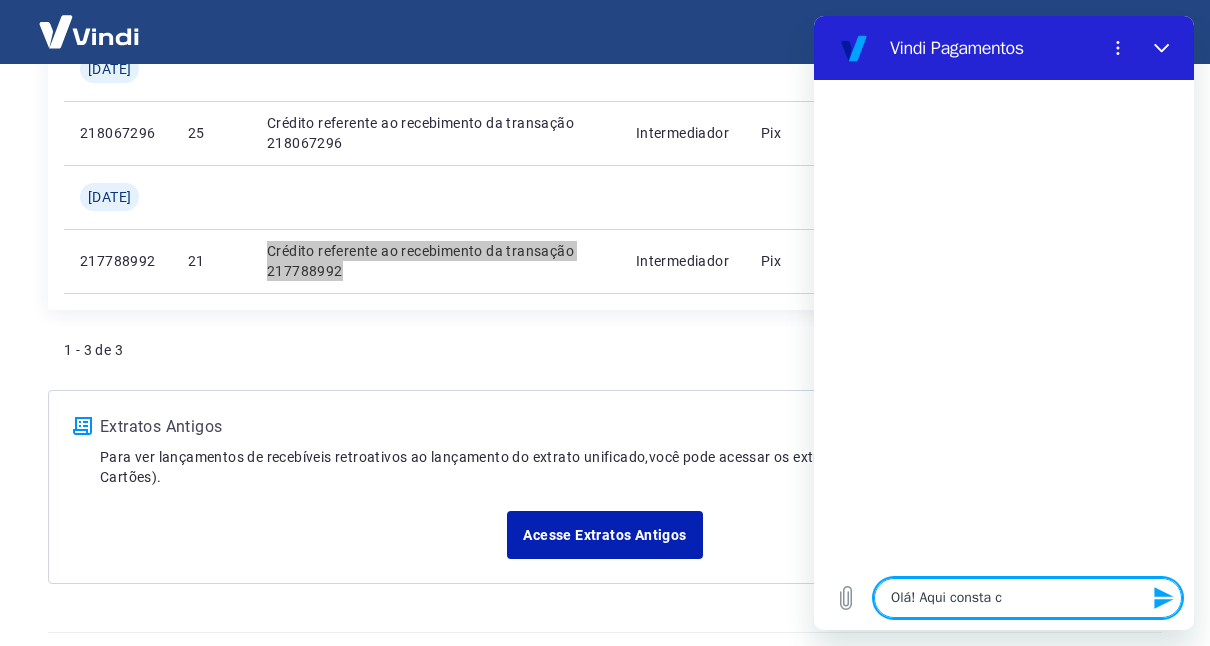 type on "Olá! Aqui consta co" 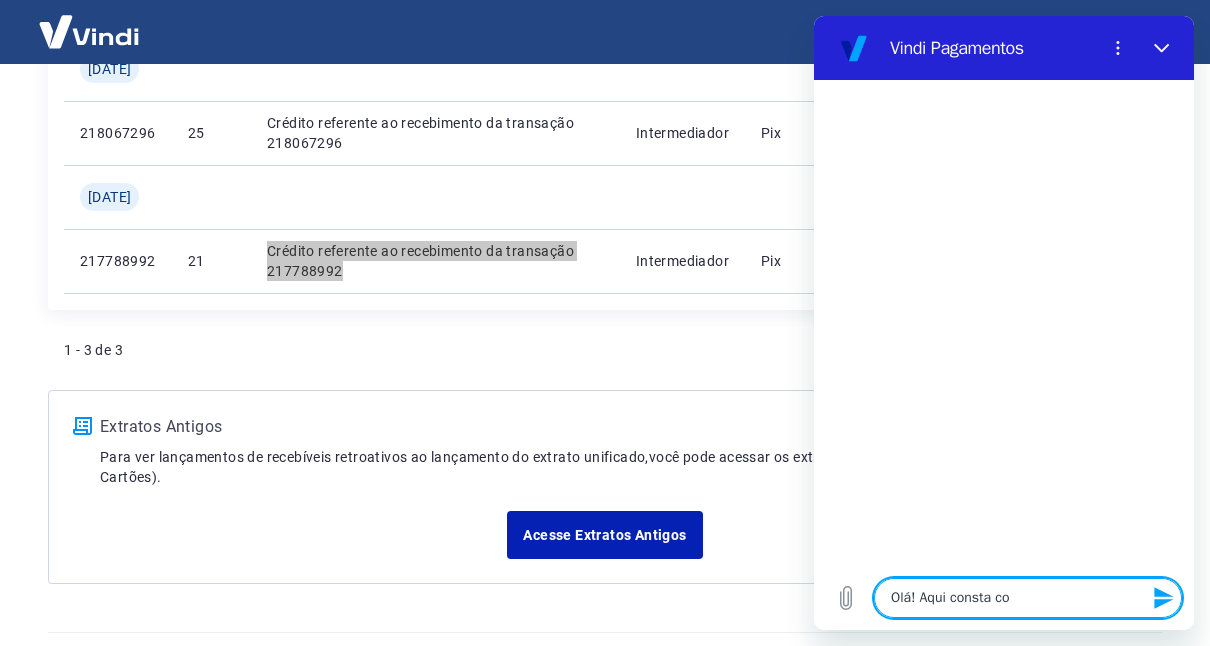 type on "Olá! Aqui consta com" 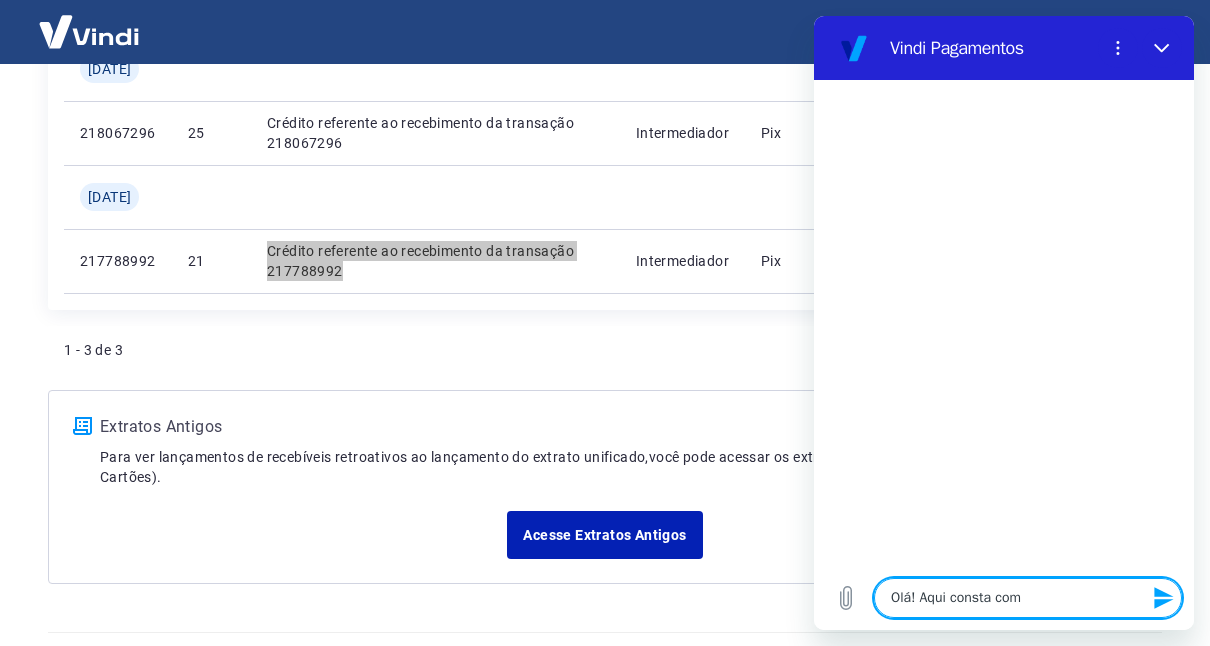 type on "Olá! Aqui consta como" 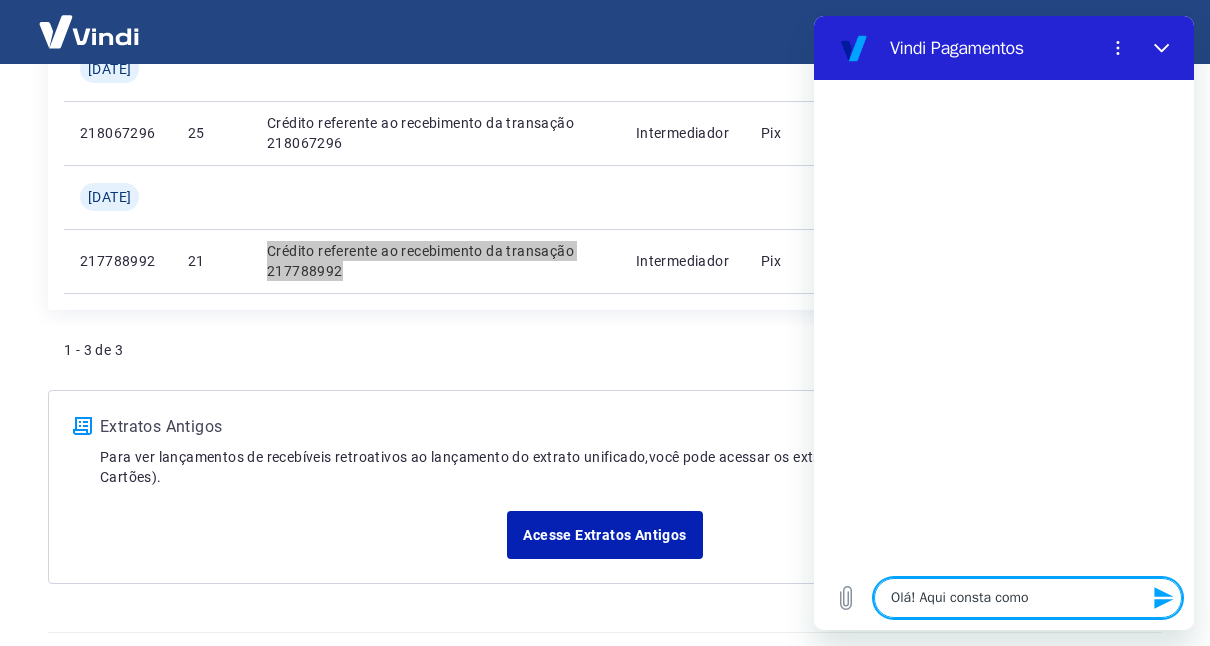 type on "Olá! Aqui consta como" 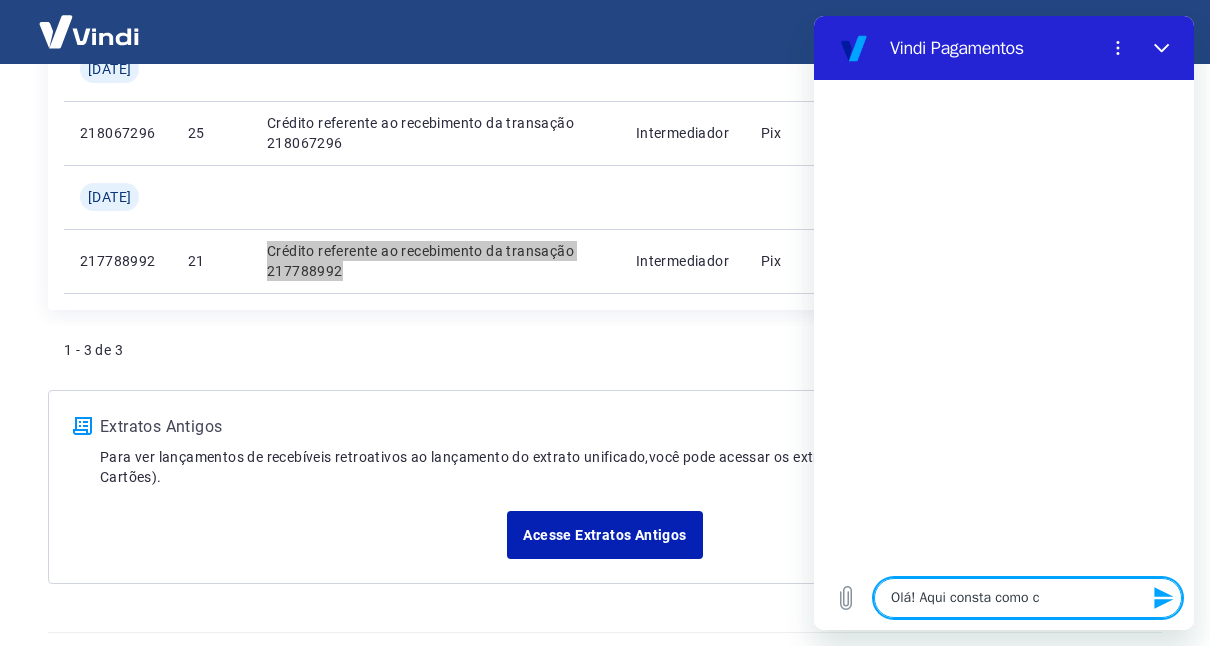type on "Olá! Aqui consta como cr" 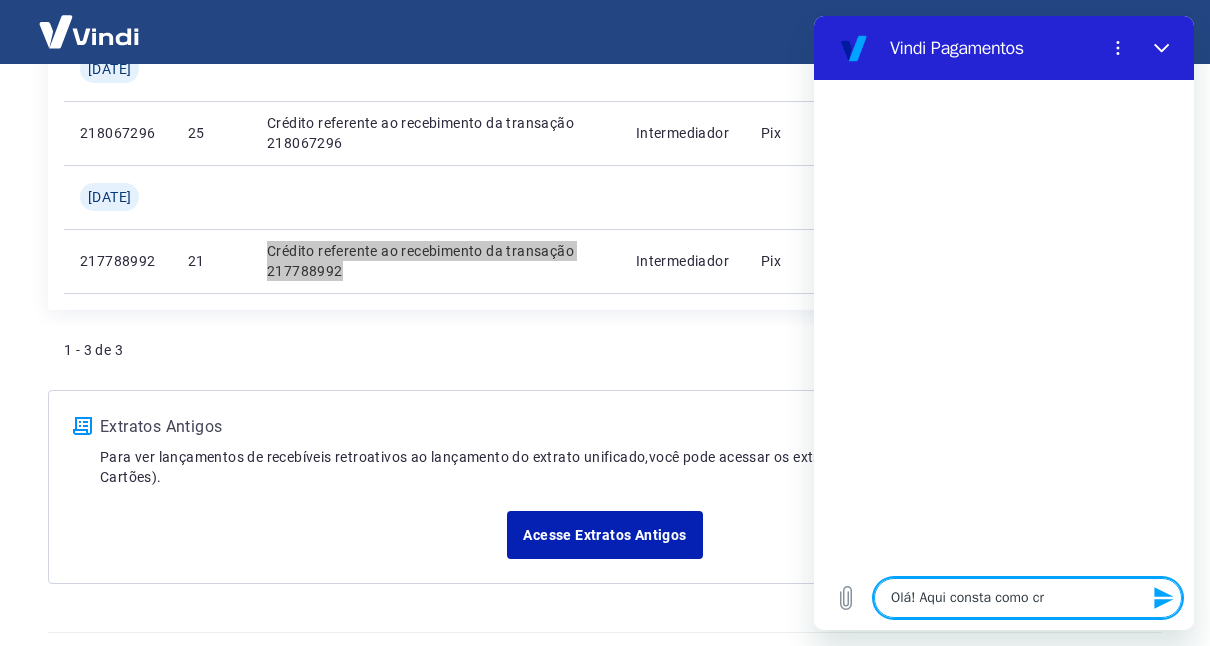type on "Olá! Aqui consta como cré" 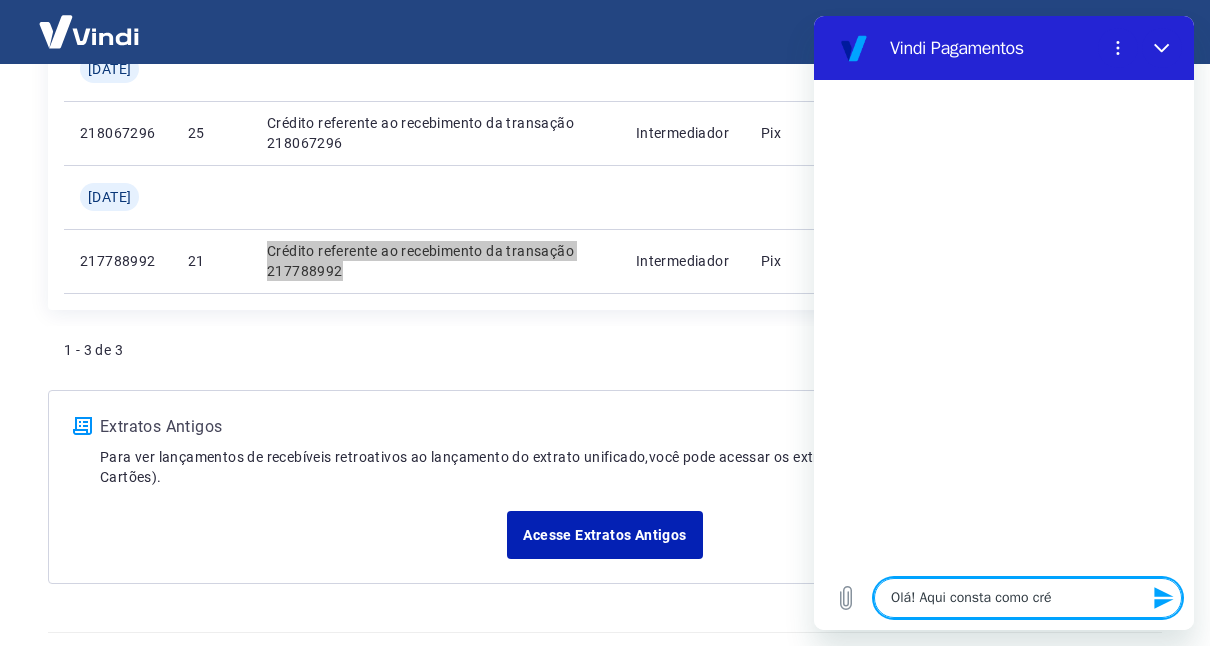 type on "x" 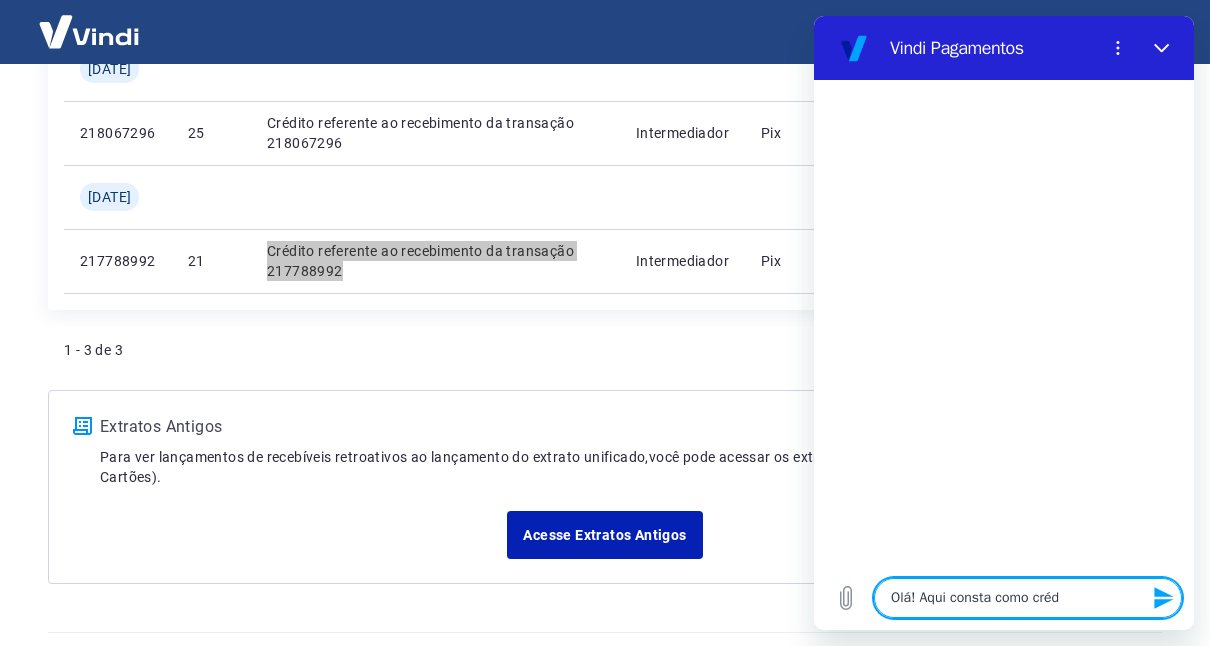 type on "Olá! Aqui consta como crédi" 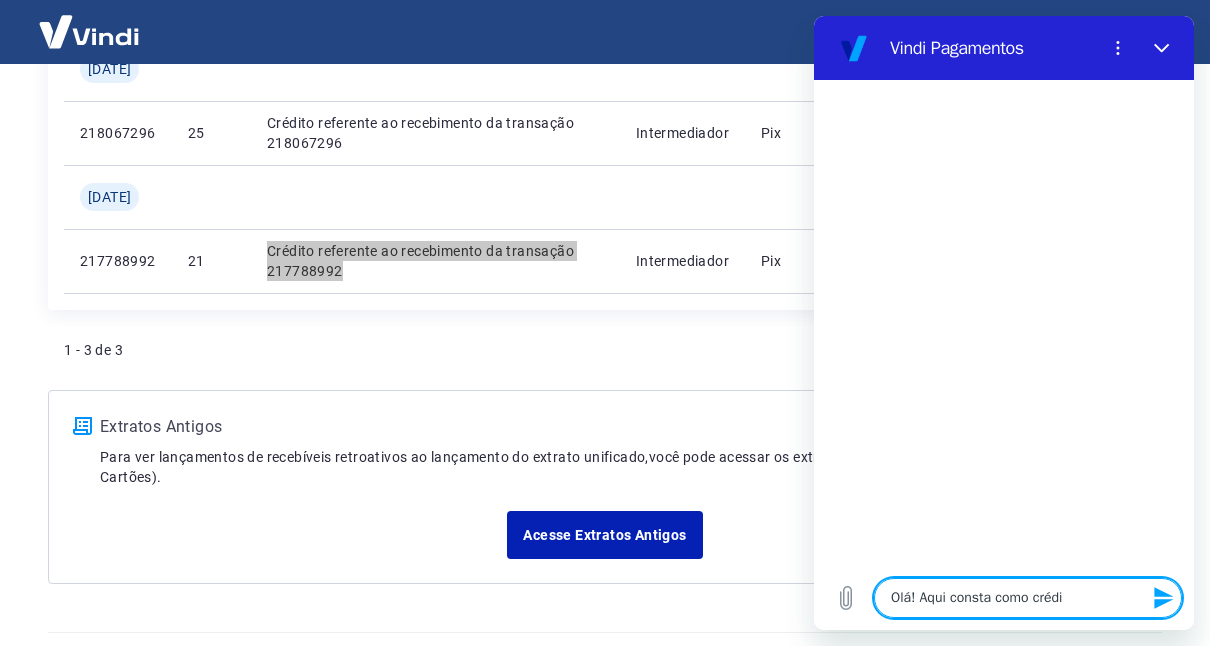 type on "Olá! Aqui consta como crédit" 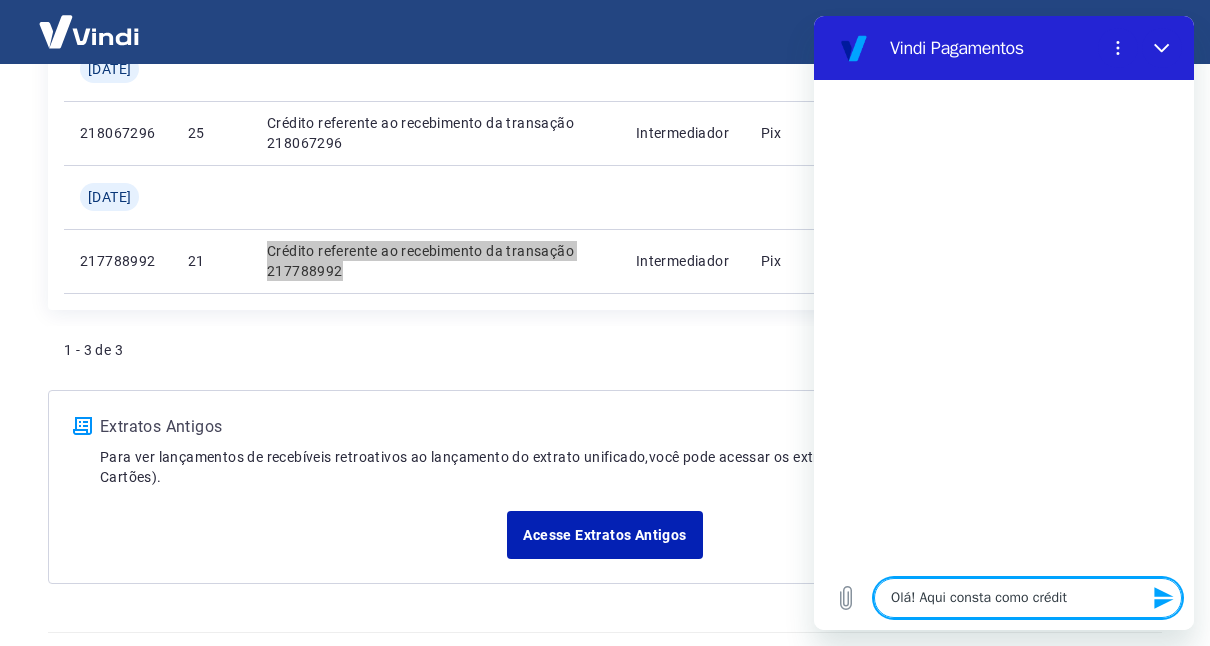 type on "Olá! Aqui consta como crédito" 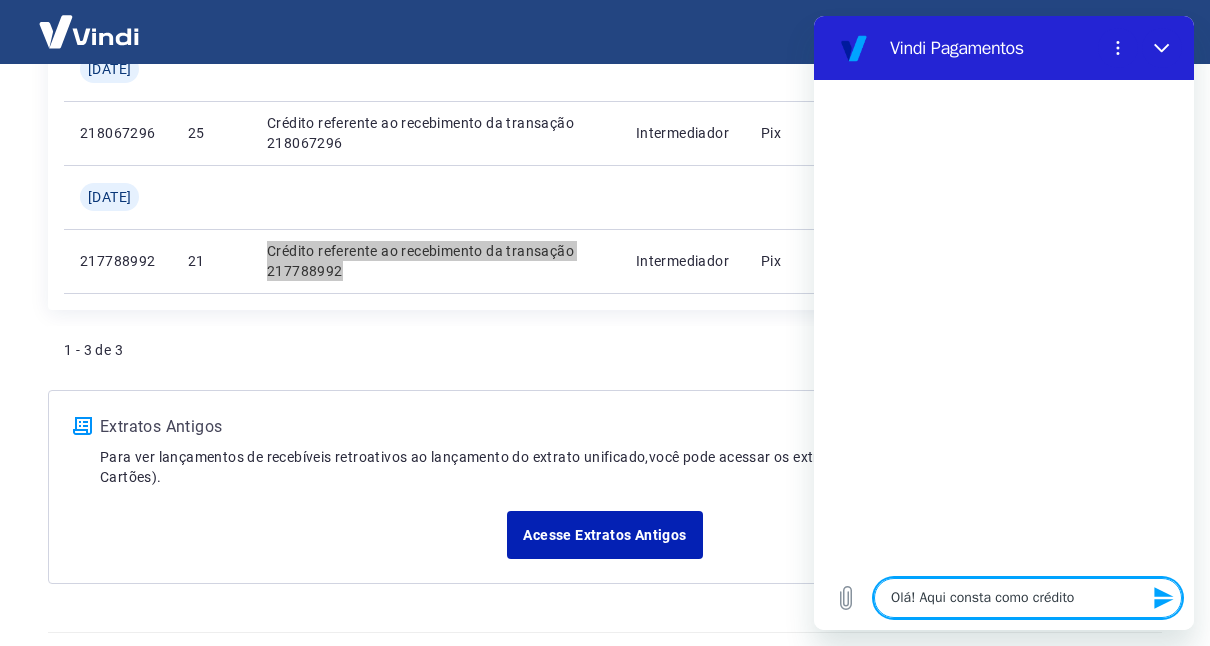 type on "Olá! Aqui consta como crédito" 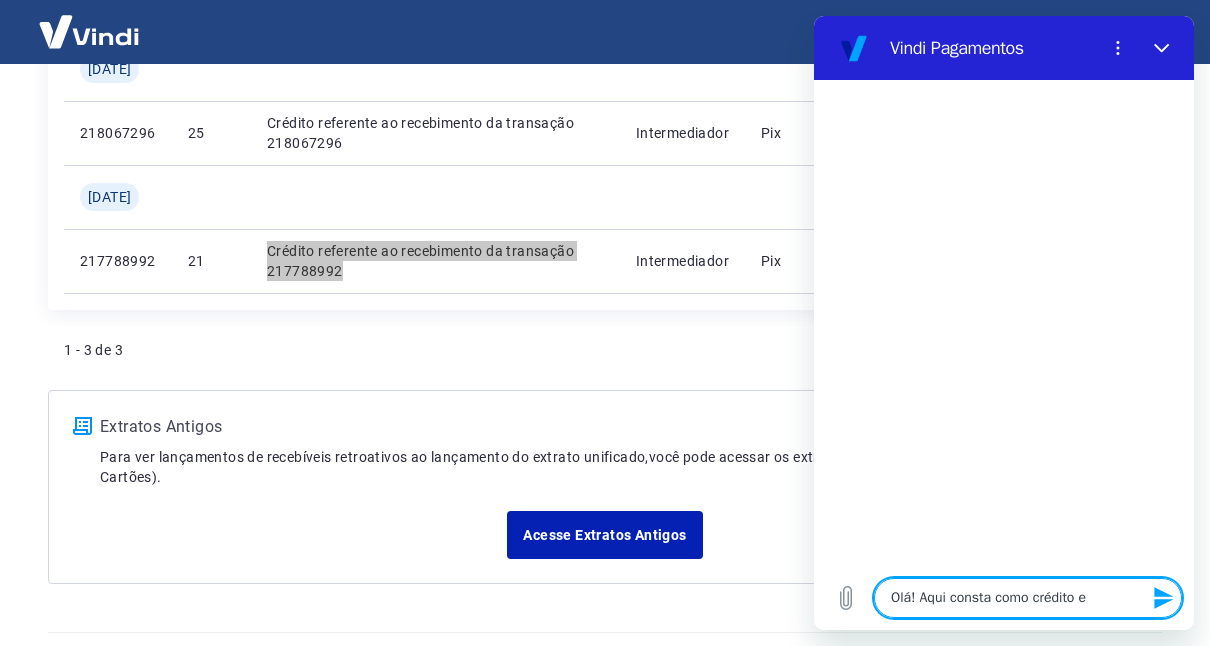 type on "Olá! Aqui consta como crédito" 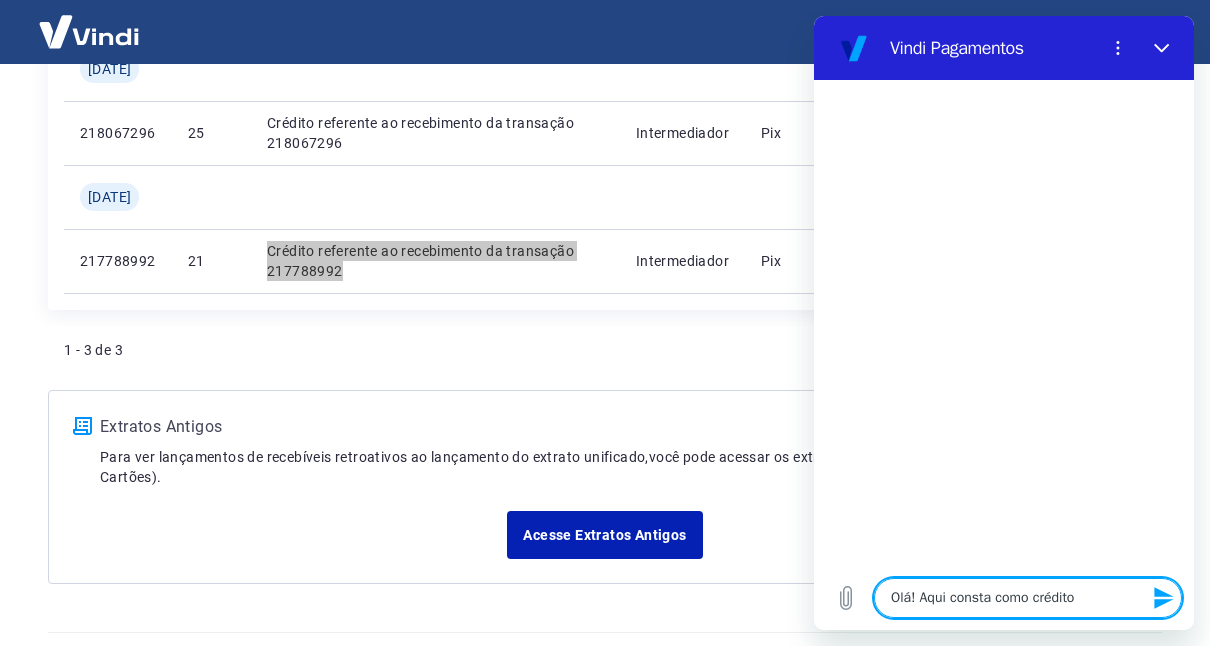 type on "Olá! Aqui consta como crédito r" 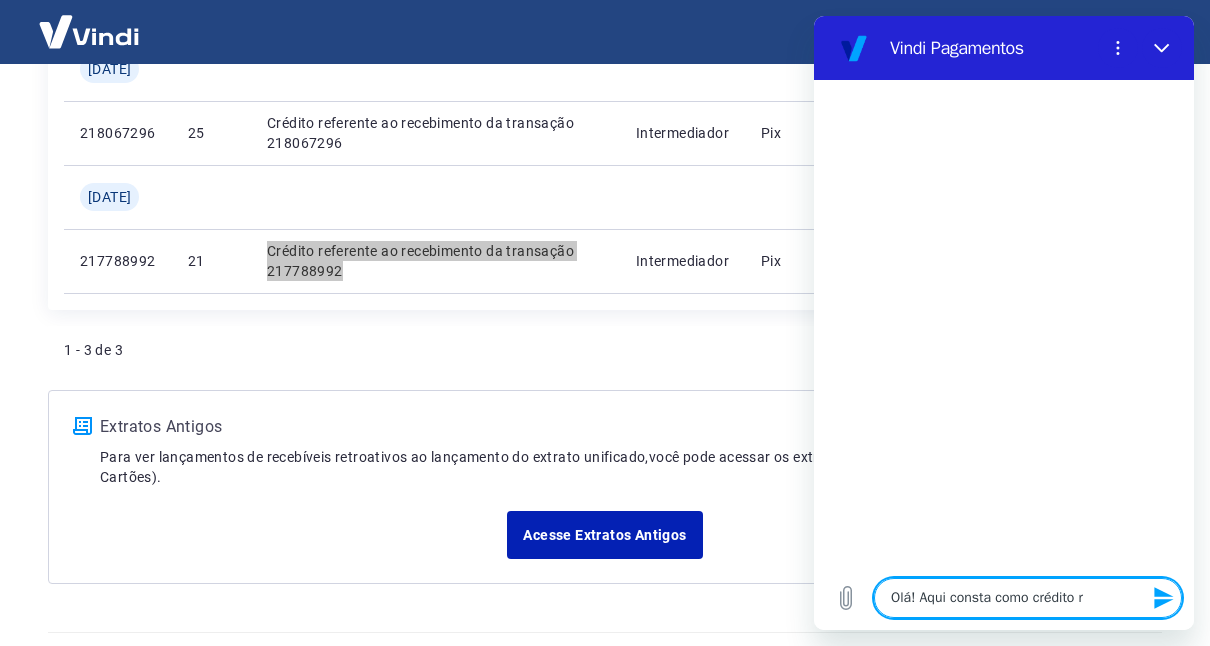 type on "Olá! Aqui consta como crédito re" 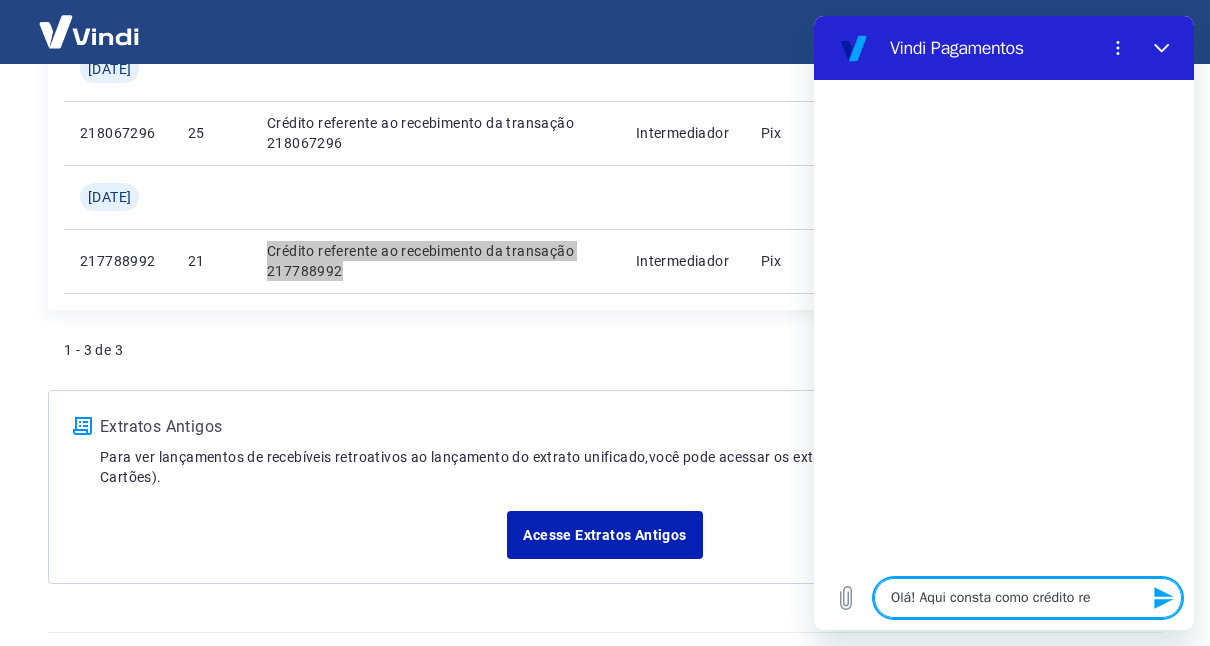 type on "Olá! Aqui consta como crédito rec" 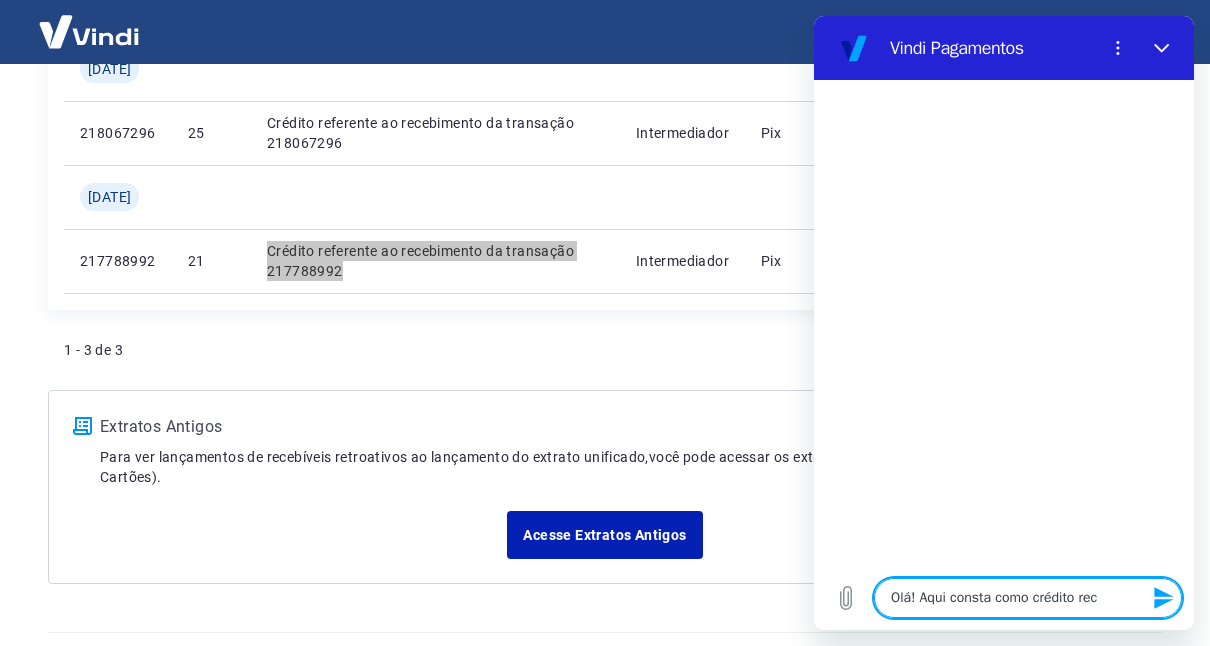 type on "Olá! Aqui consta como crédito rece" 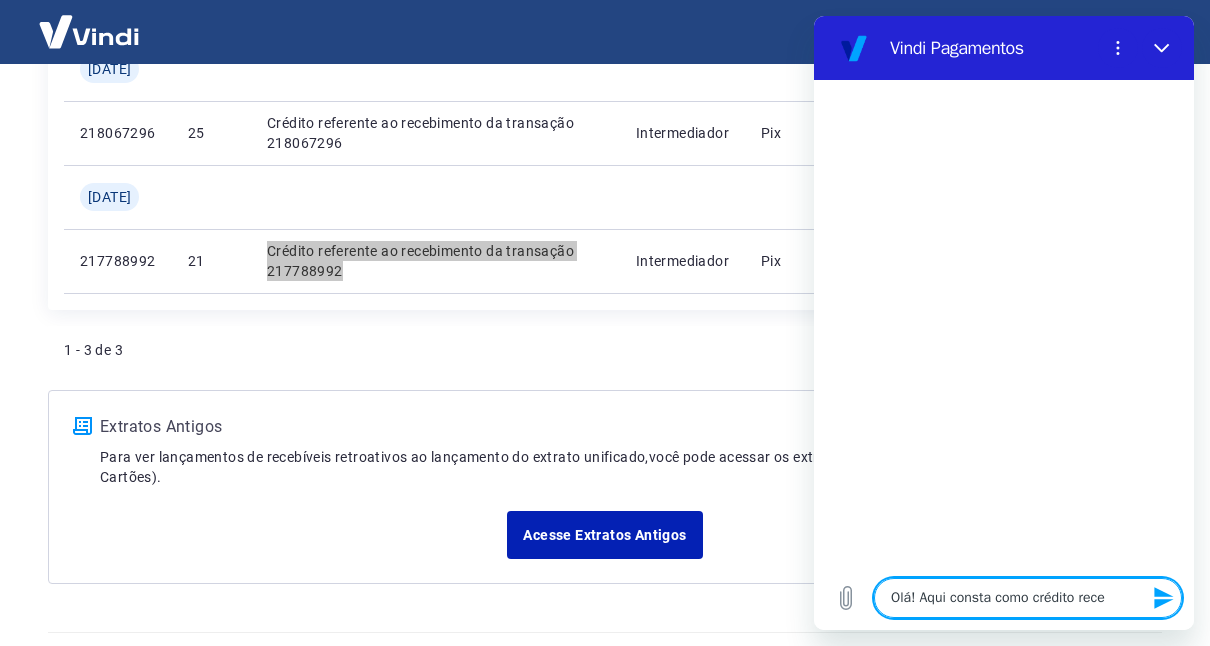 type on "Olá! Aqui consta como crédito receb" 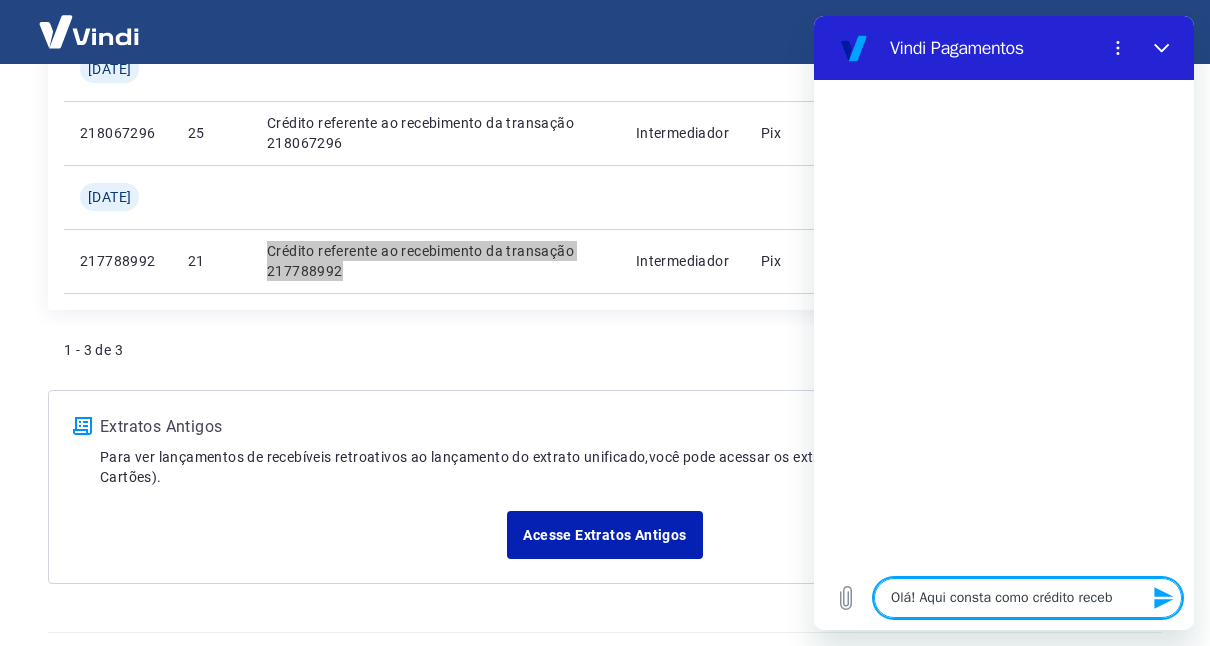 type on "Olá! Aqui consta como crédito recebi" 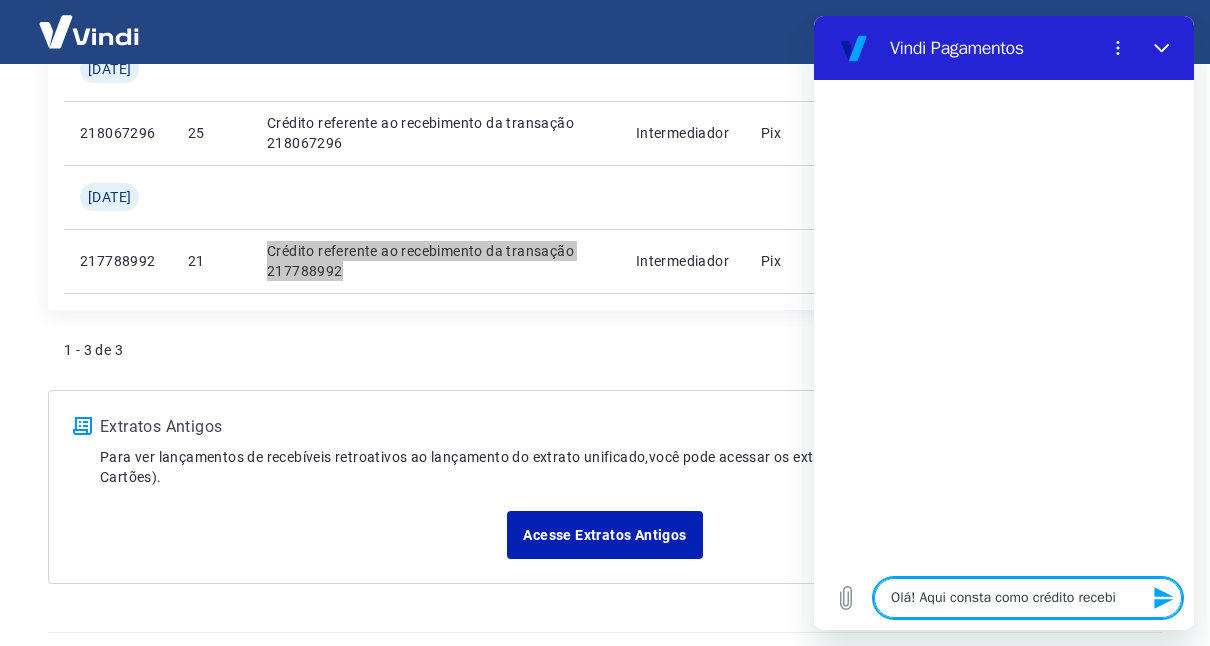 type on "Olá! Aqui consta como crédito recebid" 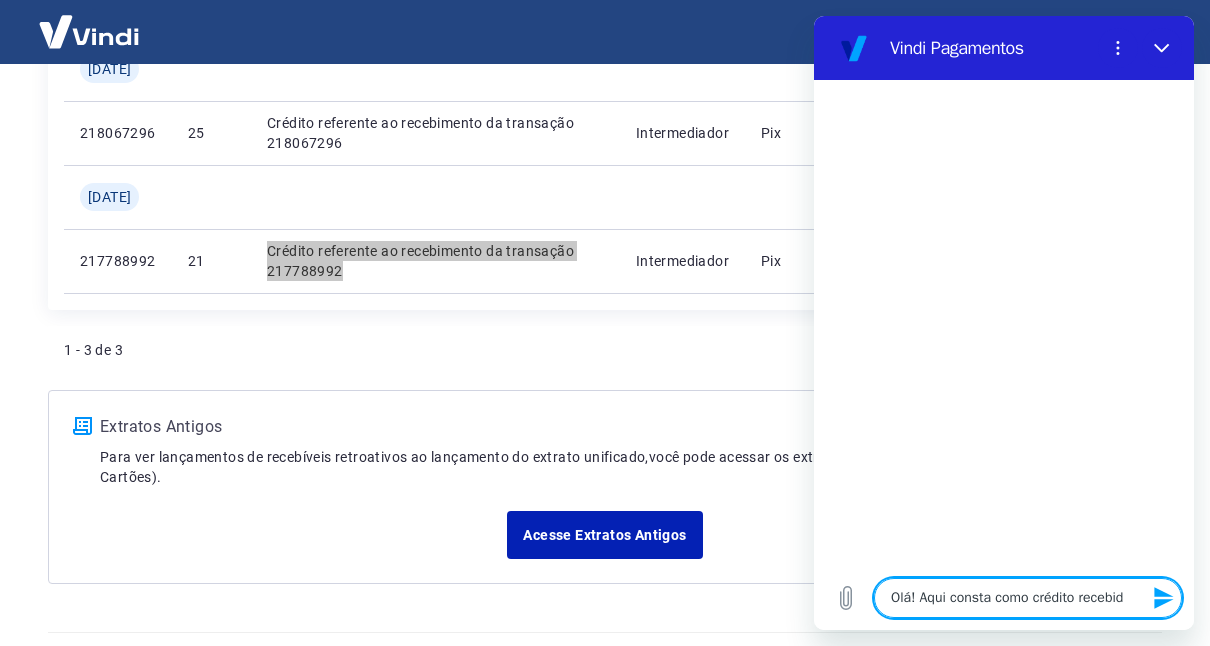 type on "Olá! Aqui consta como crédito recebido" 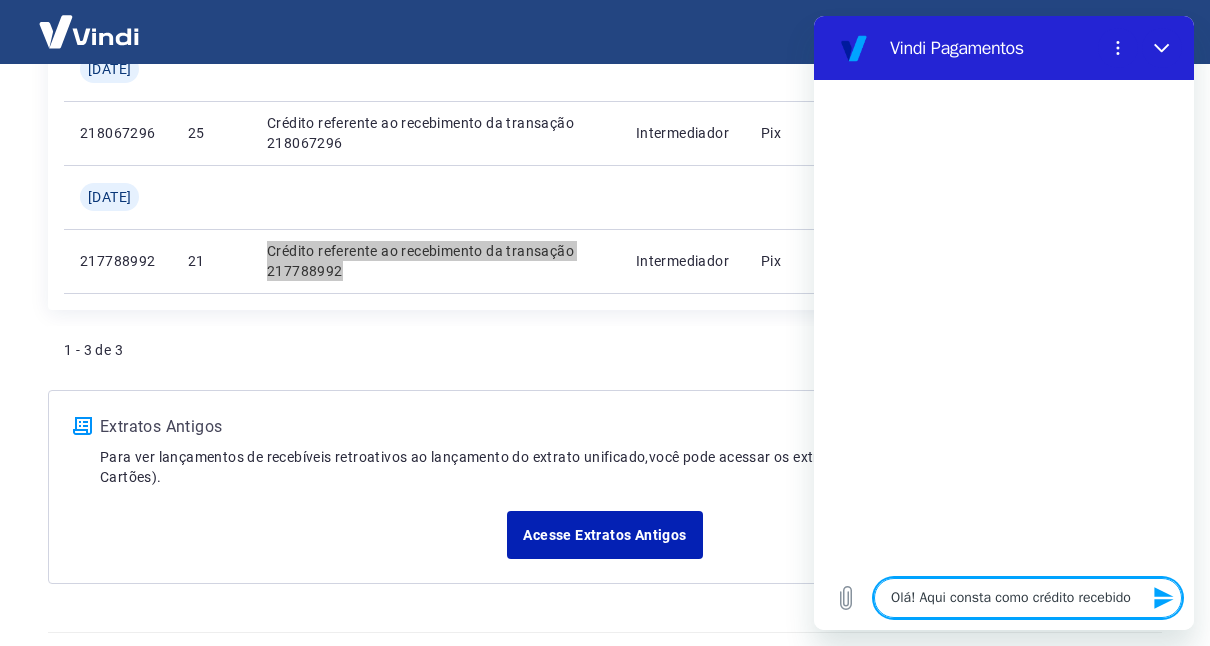 type on "Olá! Aqui consta como crédito recebido" 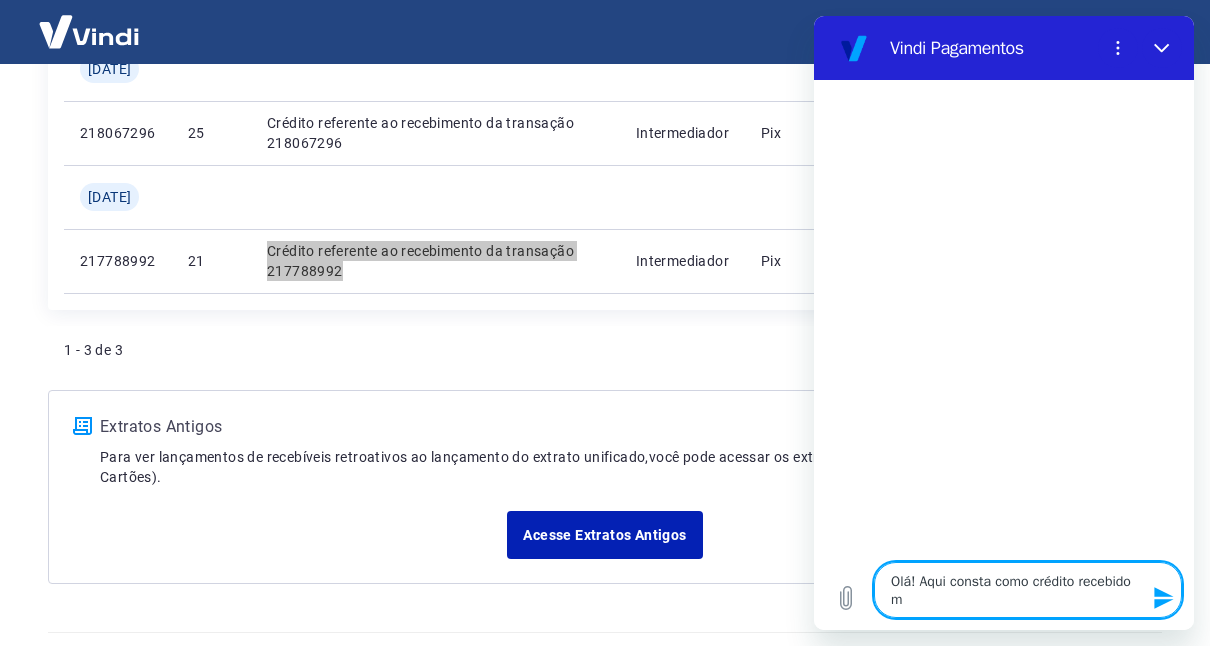 type on "Olá! Aqui consta como crédito recebido ma" 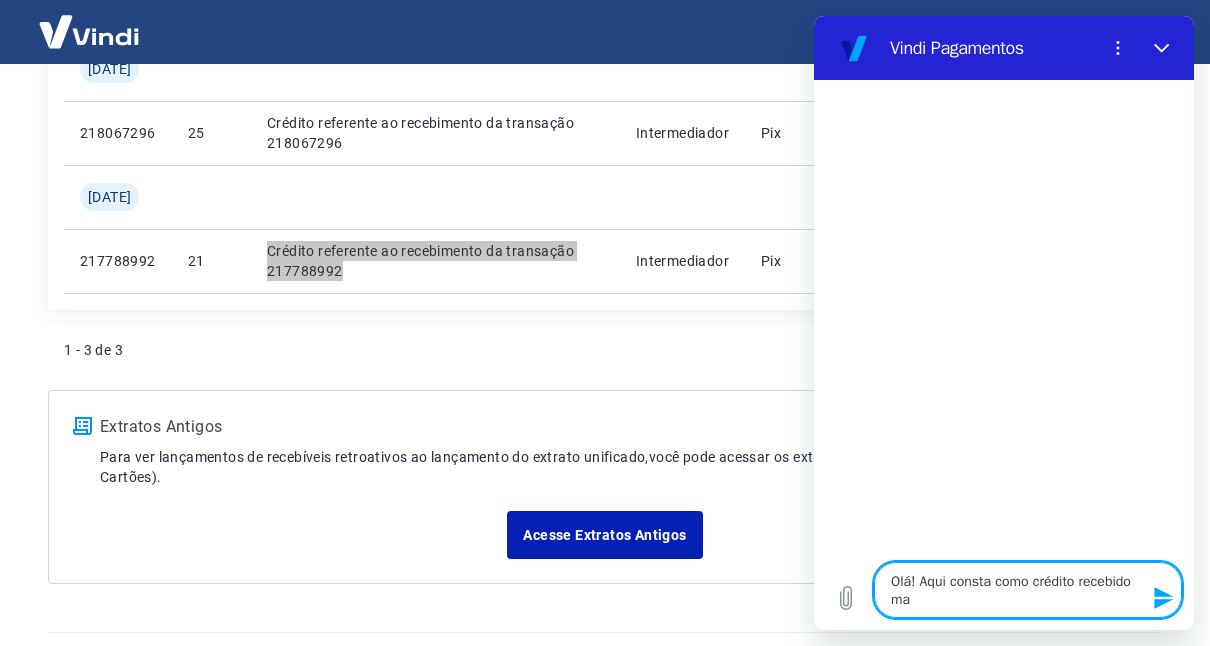 type on "Olá! Aqui consta como crédito recebido mas" 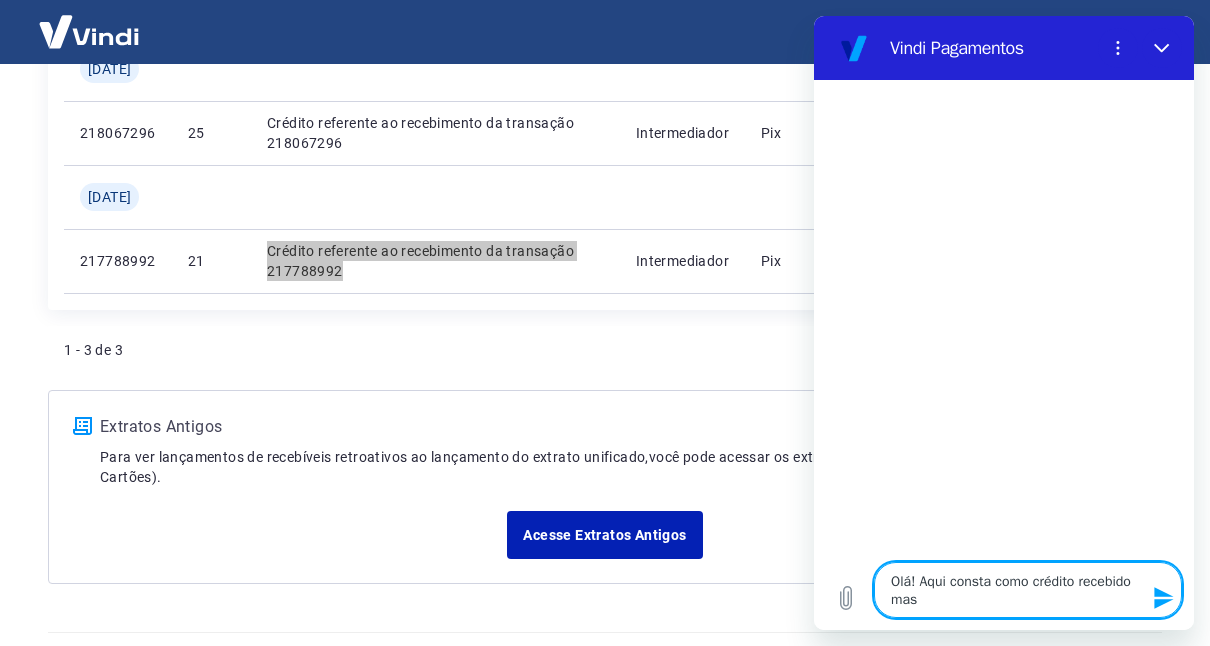type on "Olá! Aqui consta como crédito recebido mas" 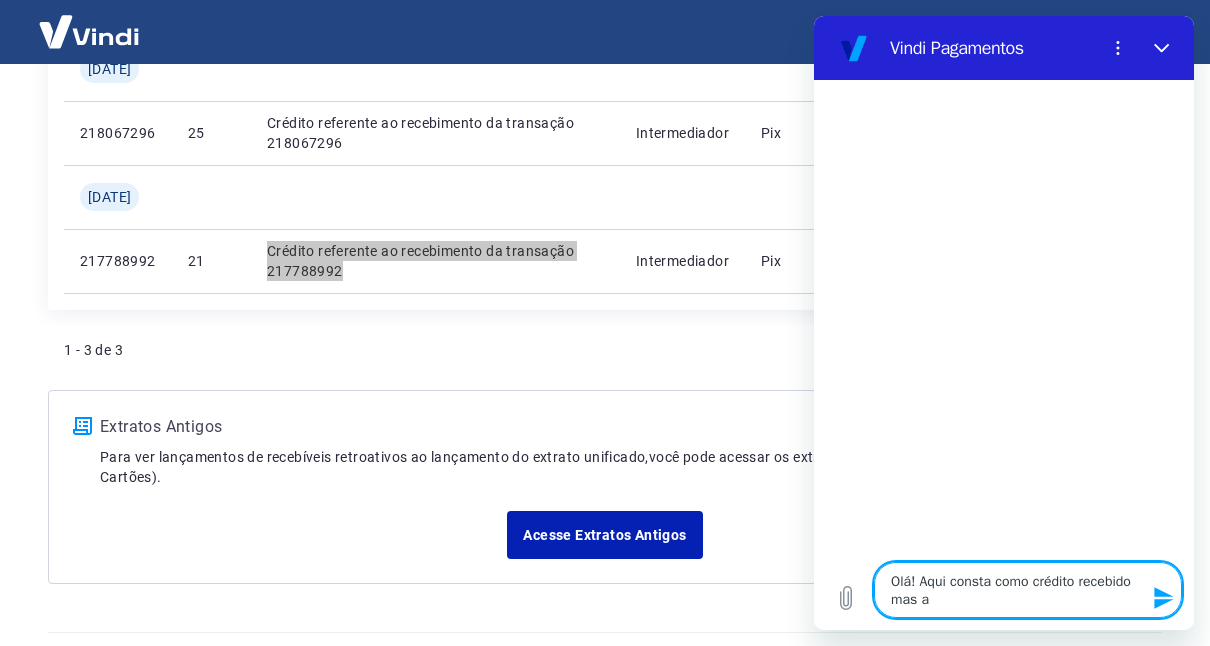 type on "Olá! Aqui consta como crédito recebido mas ai" 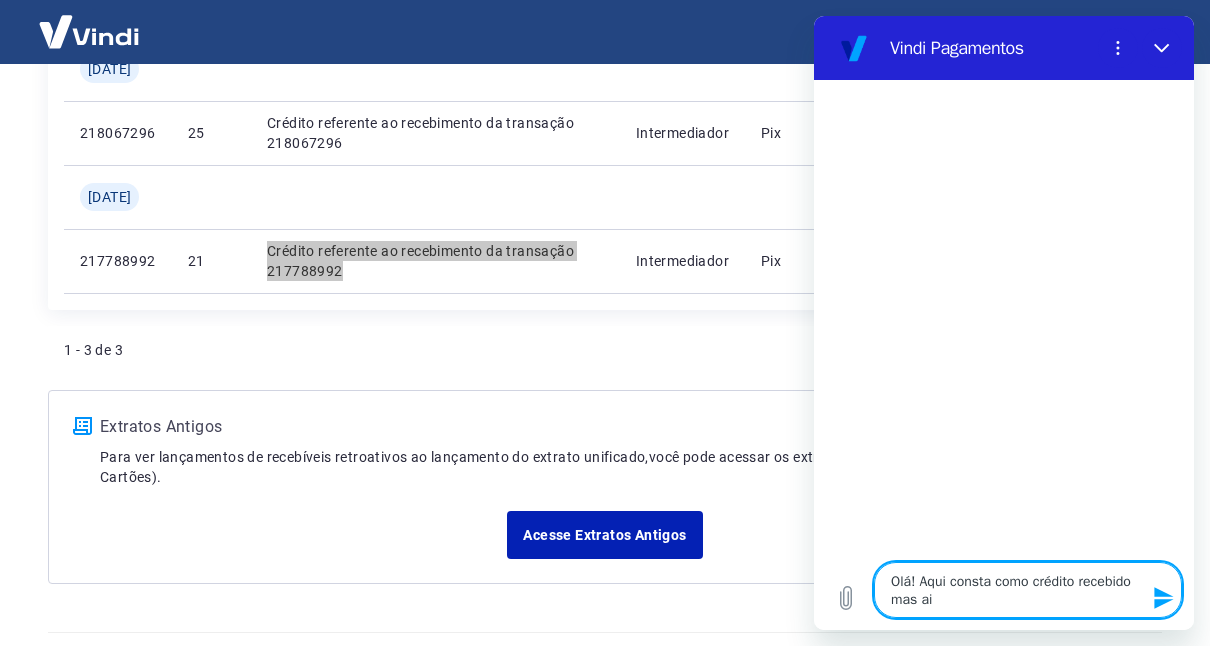 type on "Olá! Aqui consta como crédito recebido mas ain" 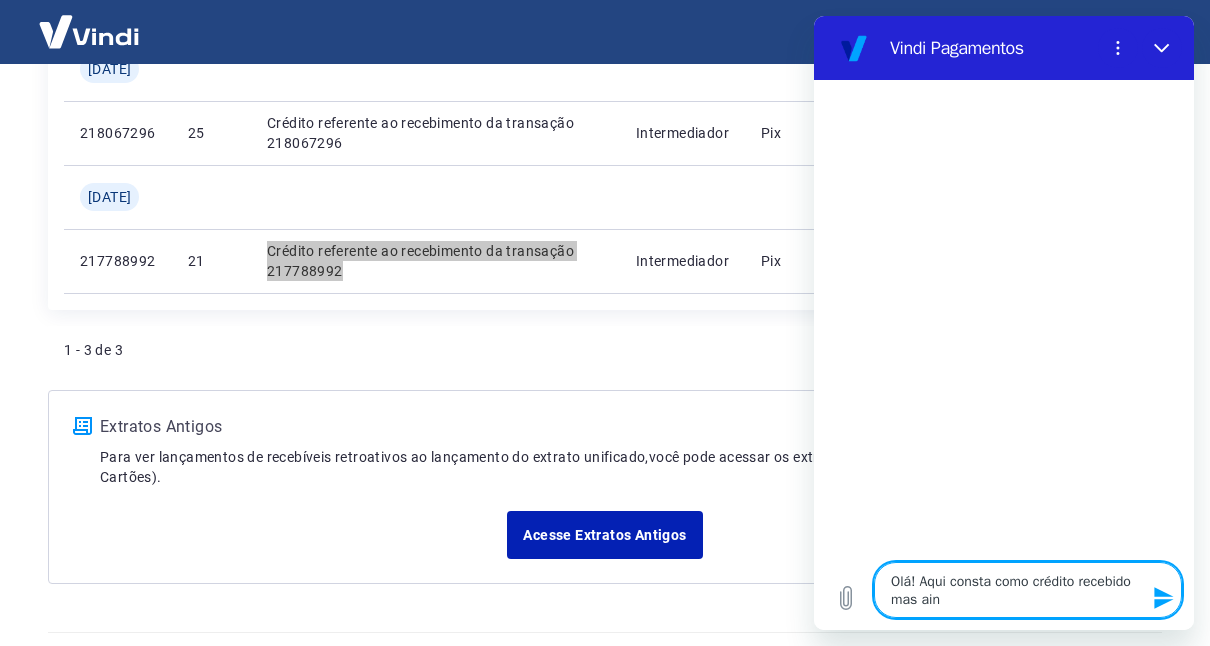 type on "Olá! Aqui consta como crédito recebido mas aind" 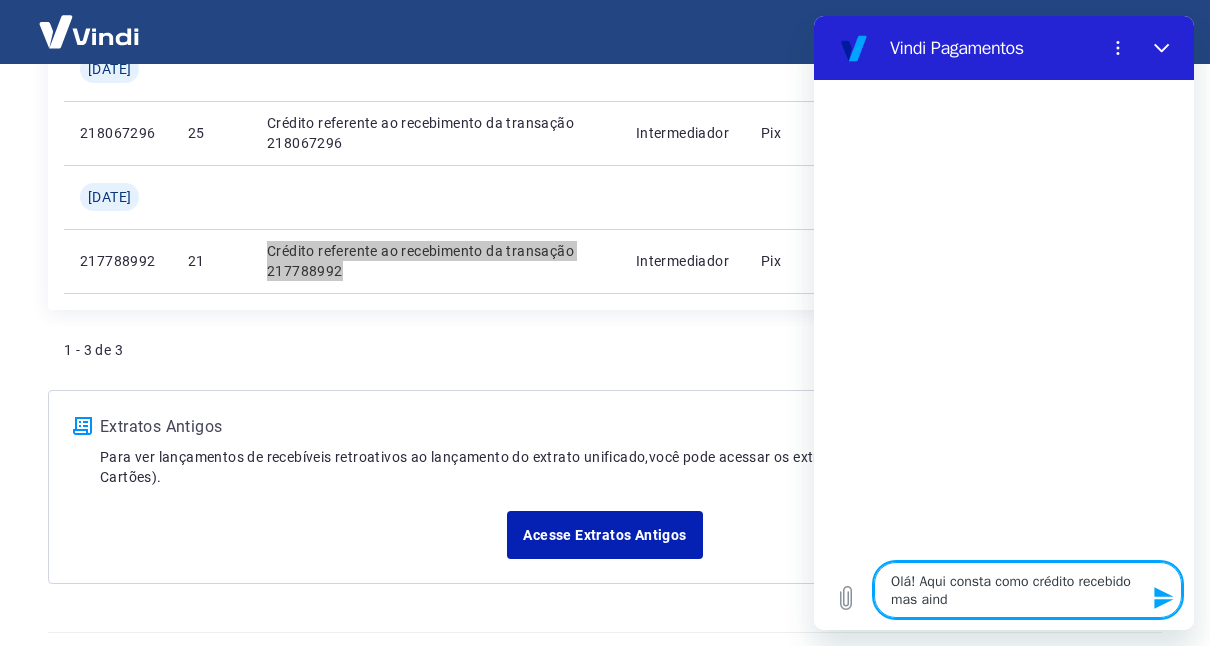 type on "Olá! Aqui consta como crédito recebido mas ainda" 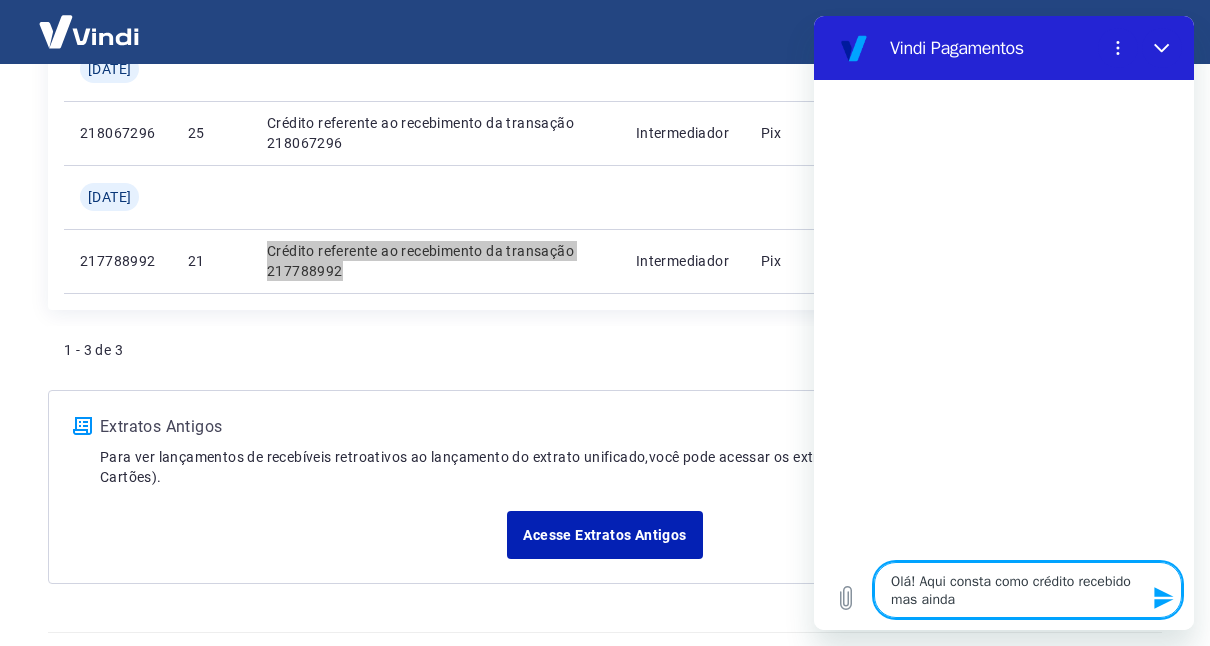 type on "Olá! Aqui consta como crédito recebido mas ainda n" 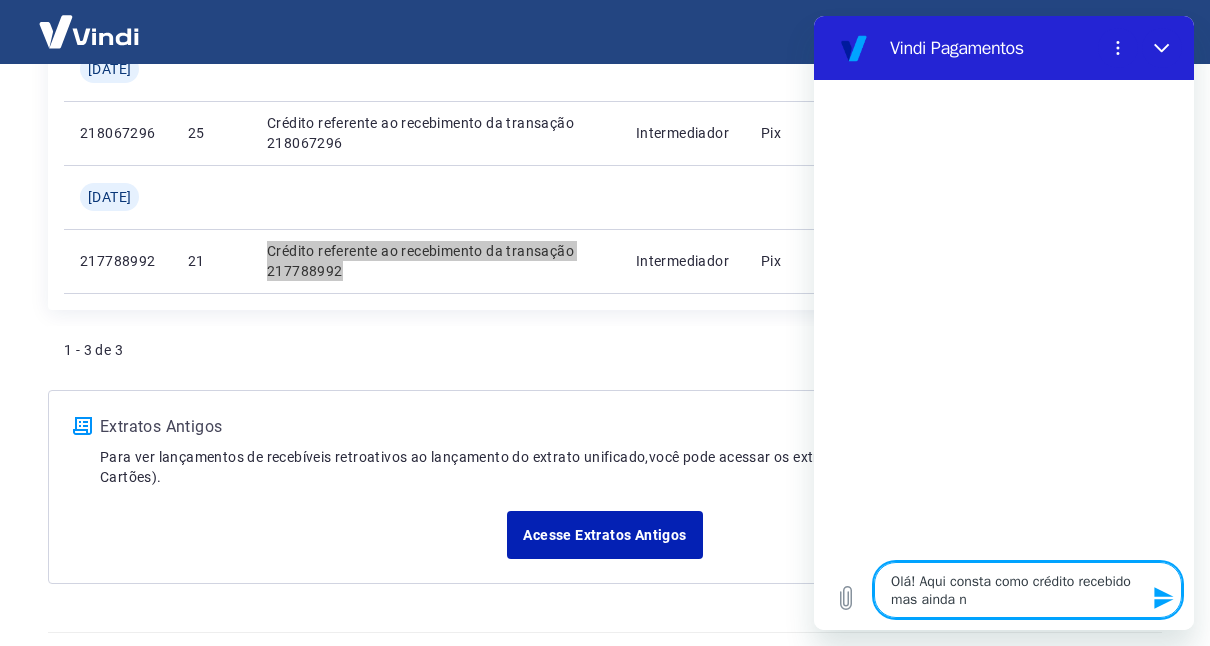 type on "Olá! Aqui consta como crédito recebido mas ainda nã" 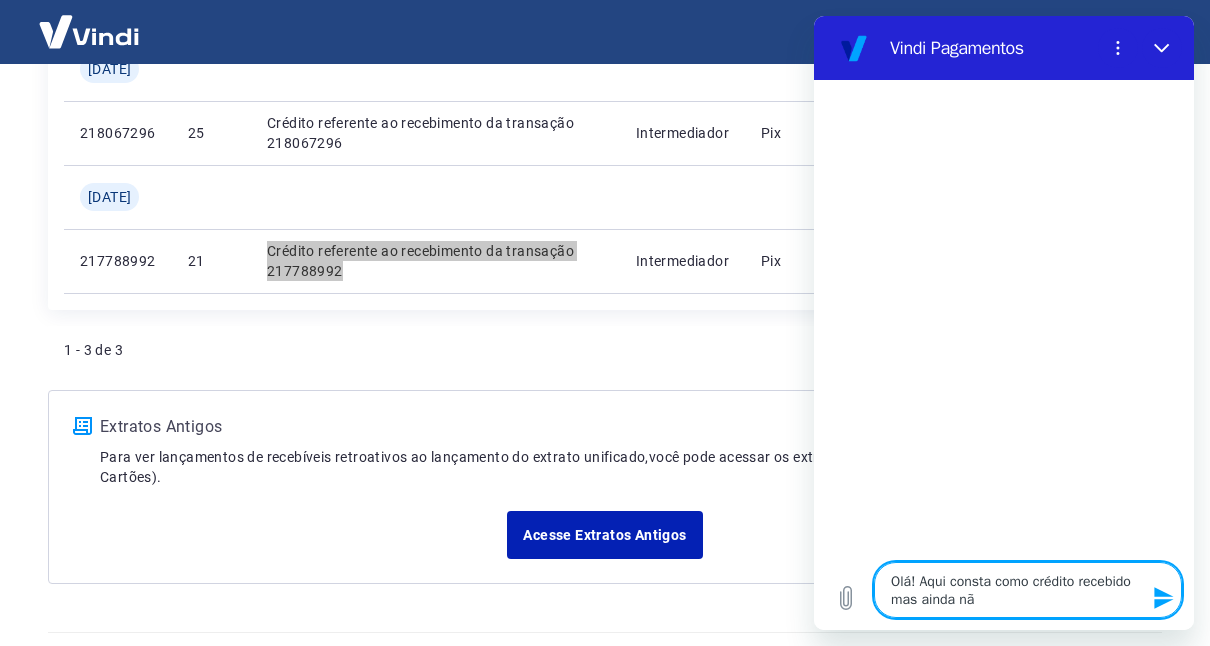 type on "Olá! Aqui consta como crédito recebido mas ainda não" 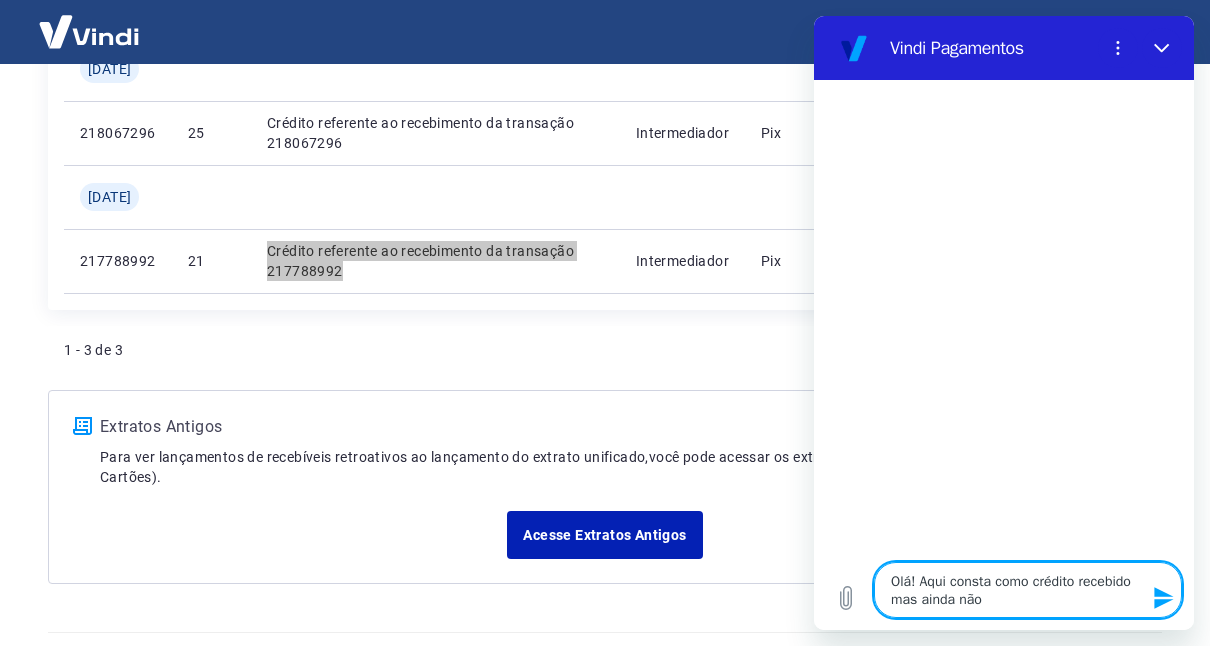 type on "Olá! Aqui consta como crédito recebido mas ainda não" 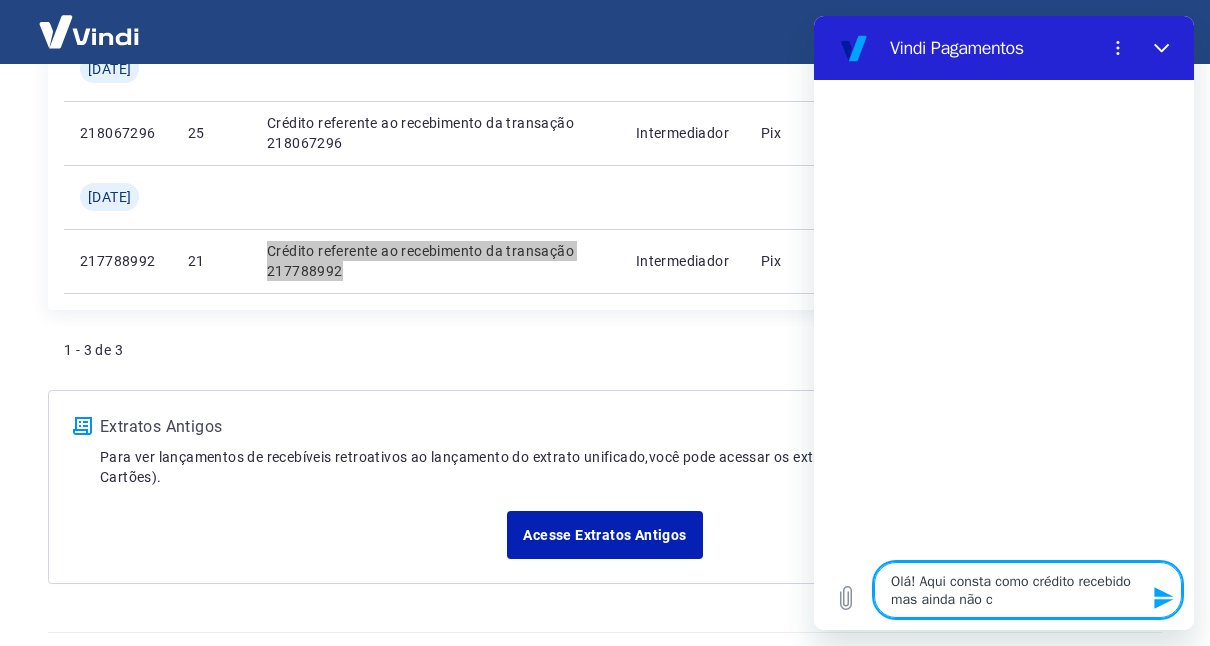 type on "Olá! Aqui consta como crédito recebido mas ainda não ca" 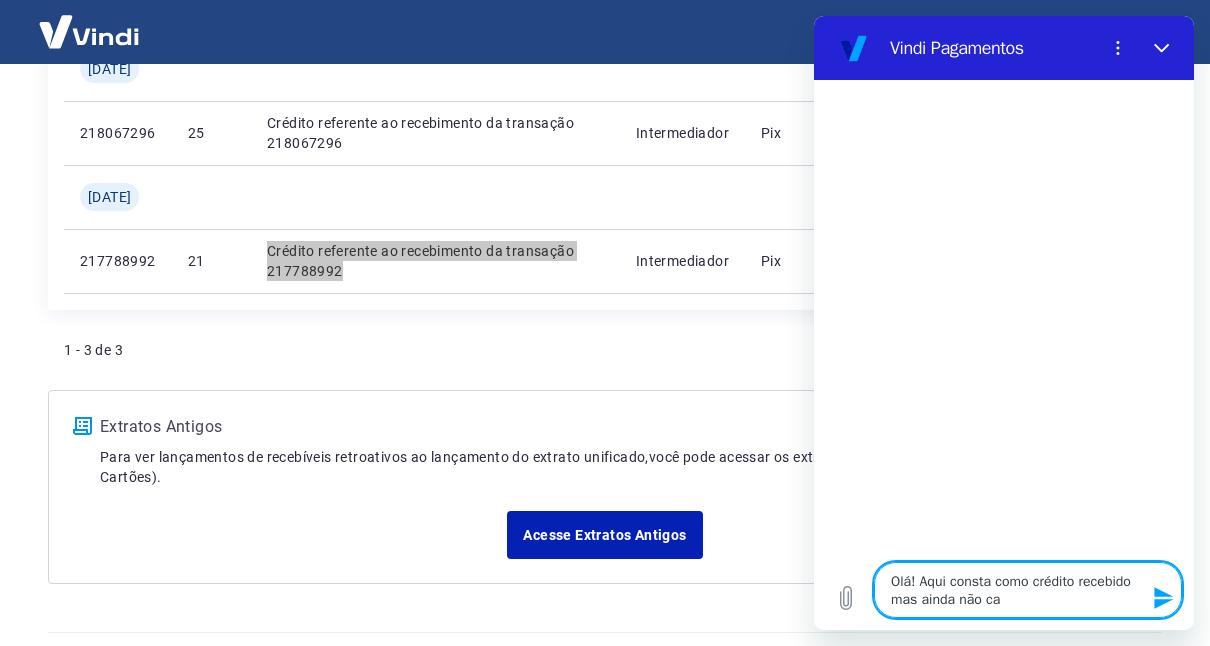 type on "Olá! Aqui consta como crédito recebido mas ainda não cai" 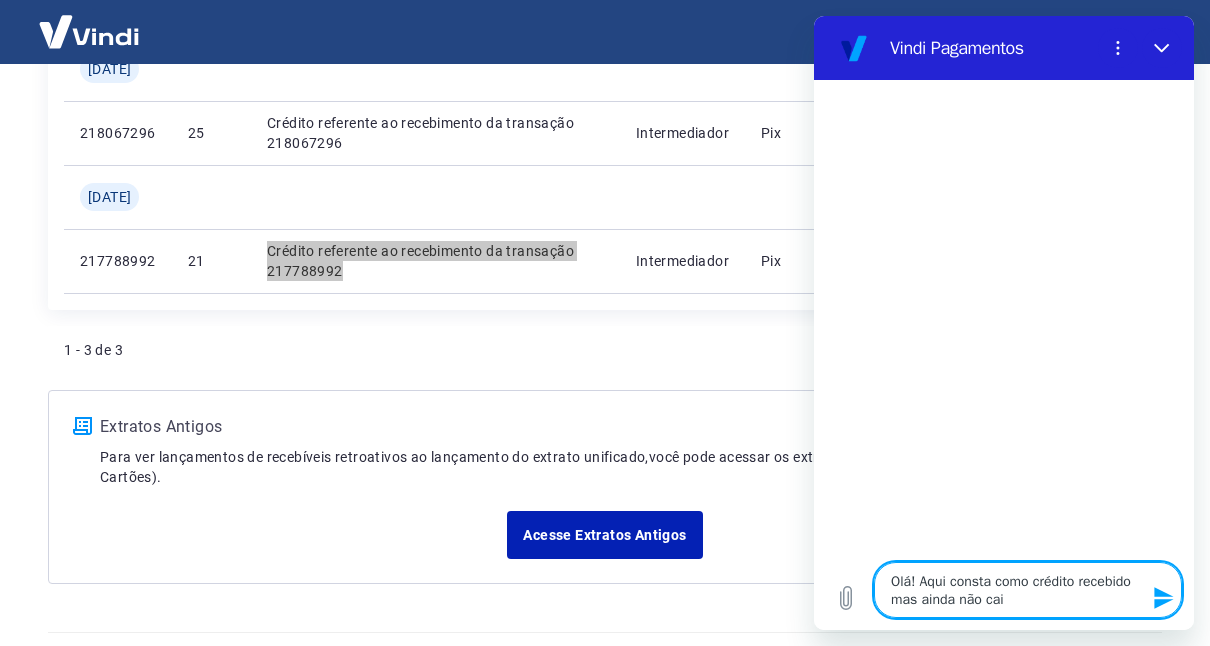 type on "Olá! Aqui consta como crédito recebido mas ainda não caiu" 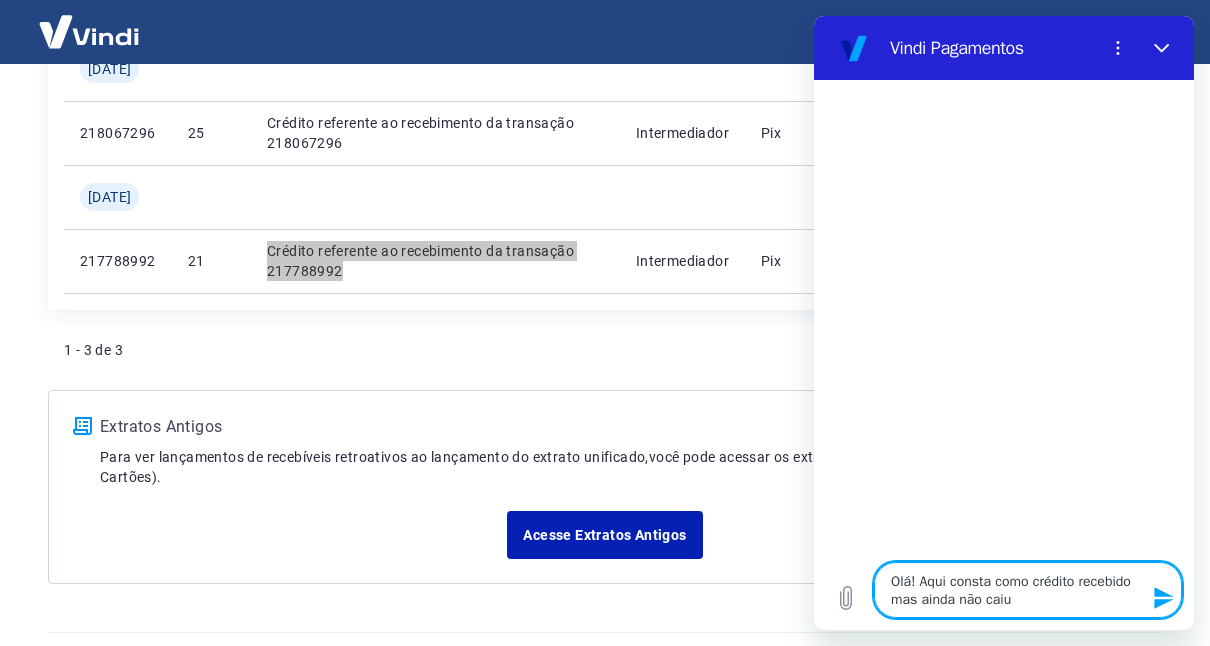 type on "Olá! Aqui consta como crédito recebido mas ainda não caiu" 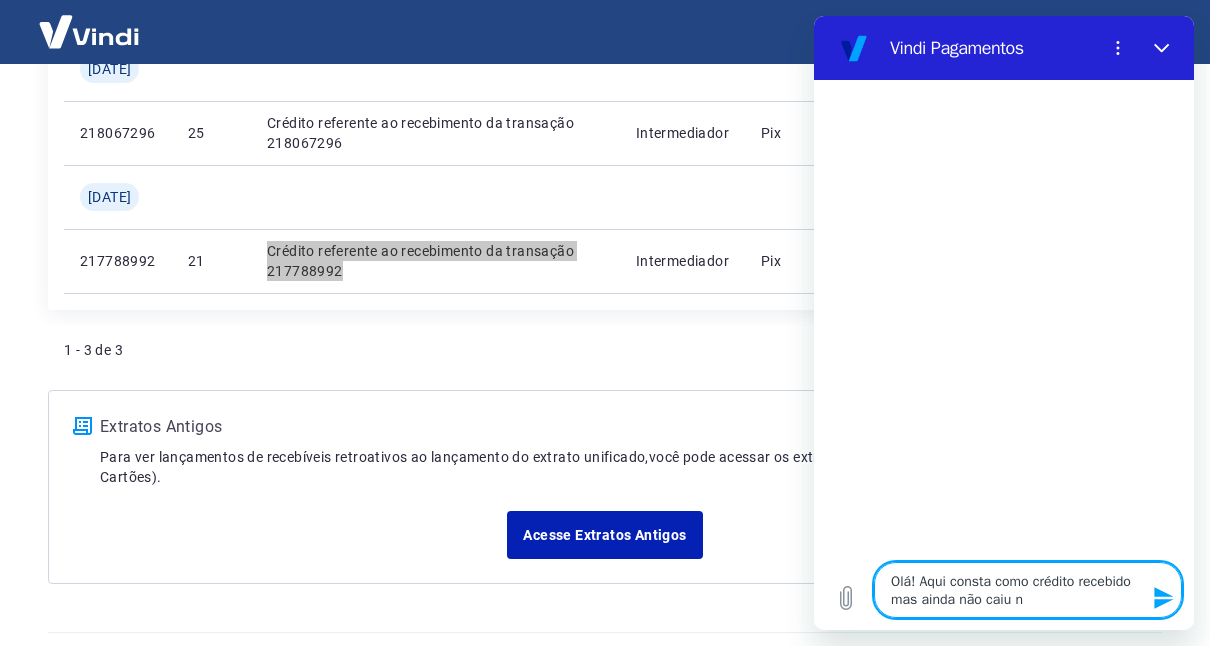 type on "Olá! Aqui consta como crédito recebido mas ainda não caiu na" 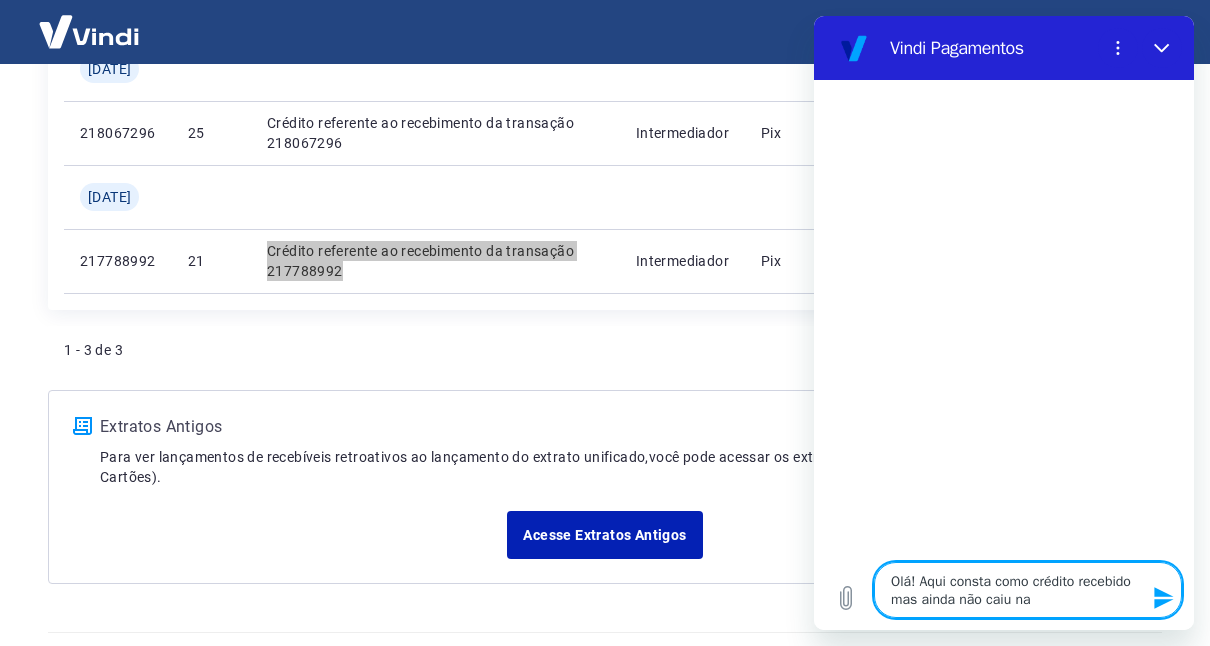 type on "x" 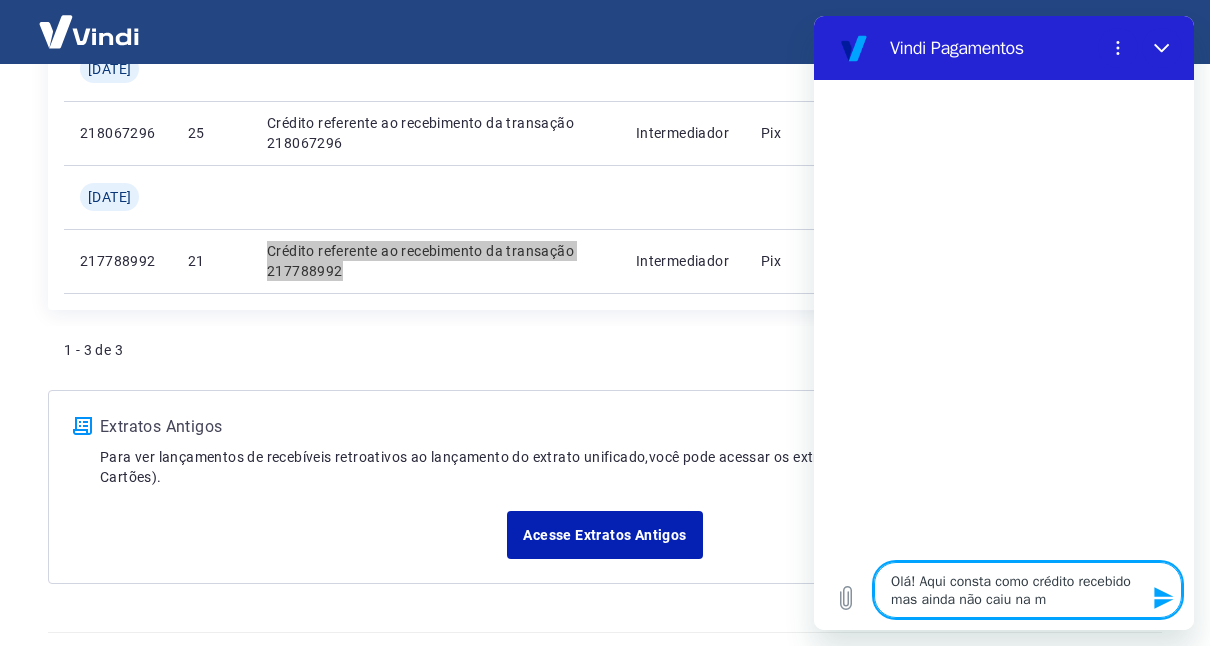 type on "Olá! Aqui consta como crédito recebido mas ainda não caiu na mi" 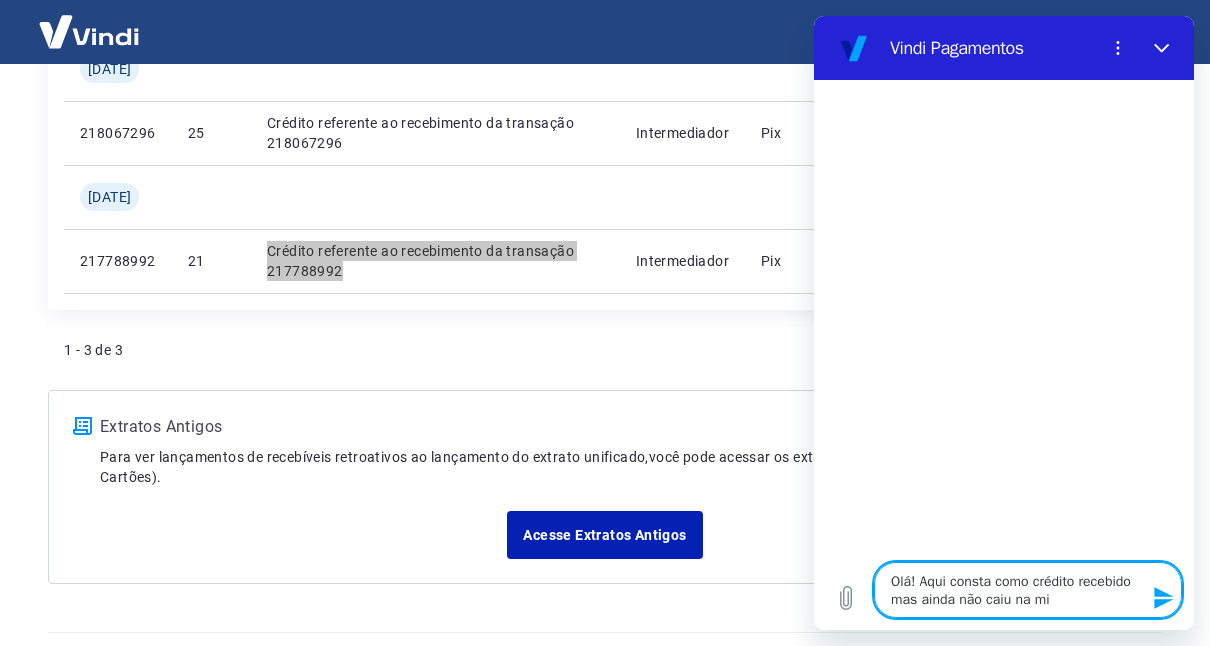 type on "Olá! Aqui consta como crédito recebido mas ainda não caiu na min" 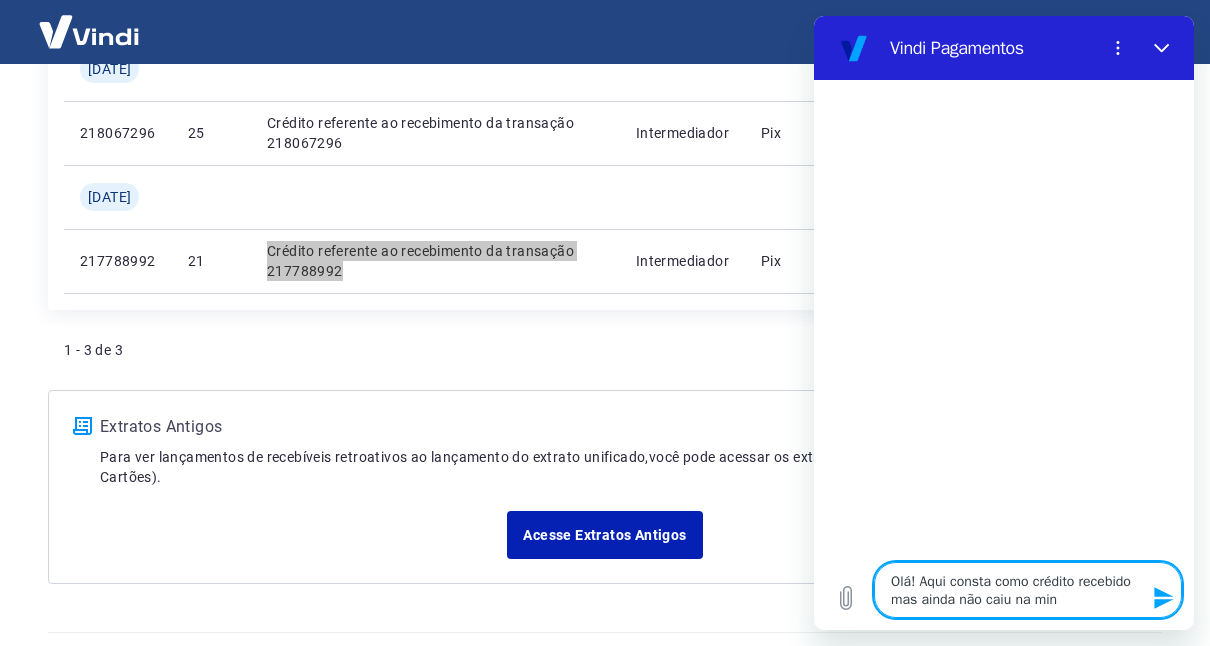 type on "Olá! Aqui consta como crédito recebido mas ainda não caiu na minh" 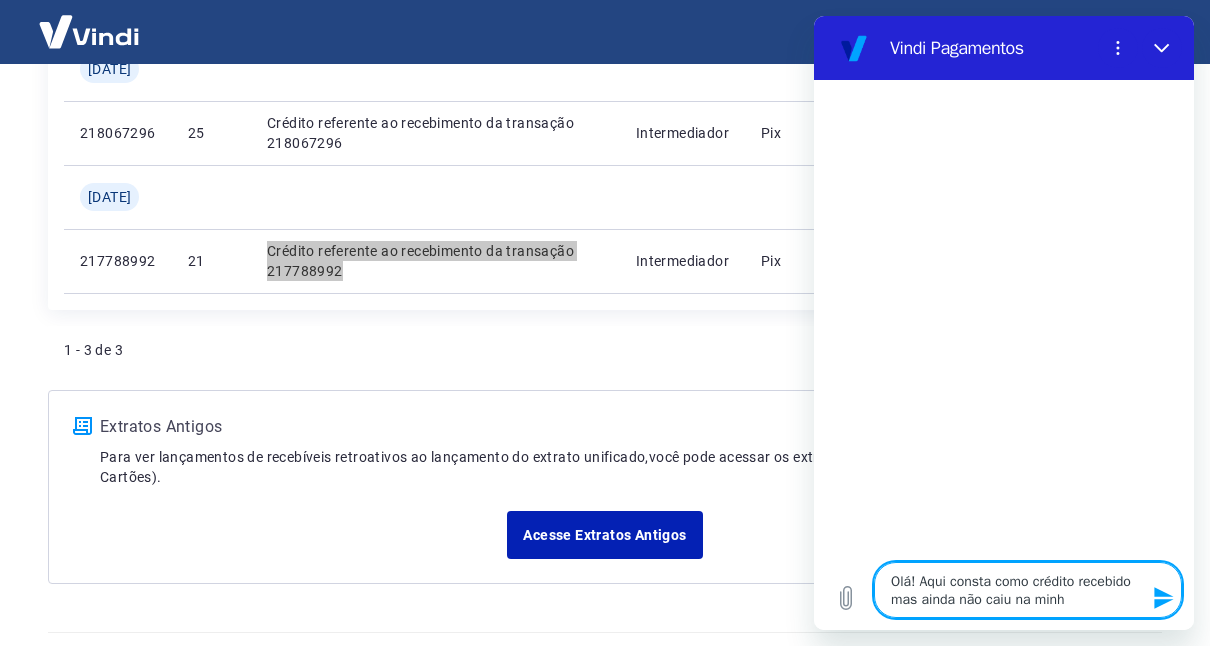 type on "Olá! Aqui consta como crédito recebido mas ainda não caiu na minha" 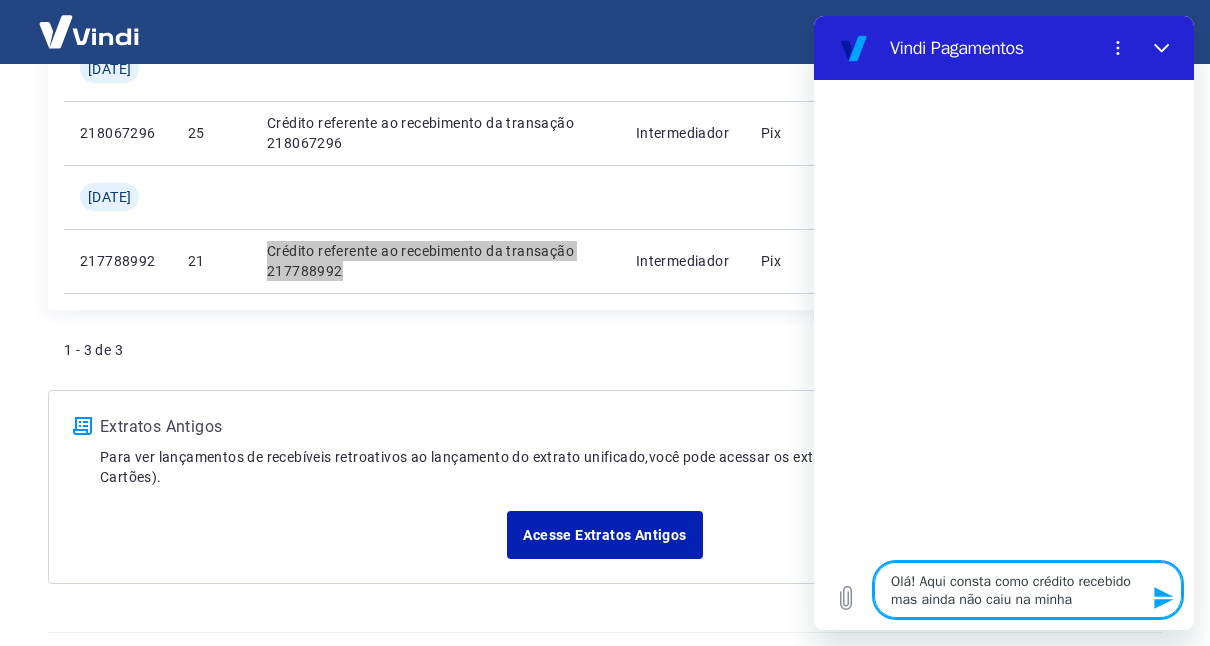 type on "Olá! Aqui consta como crédito recebido mas ainda não caiu na minha" 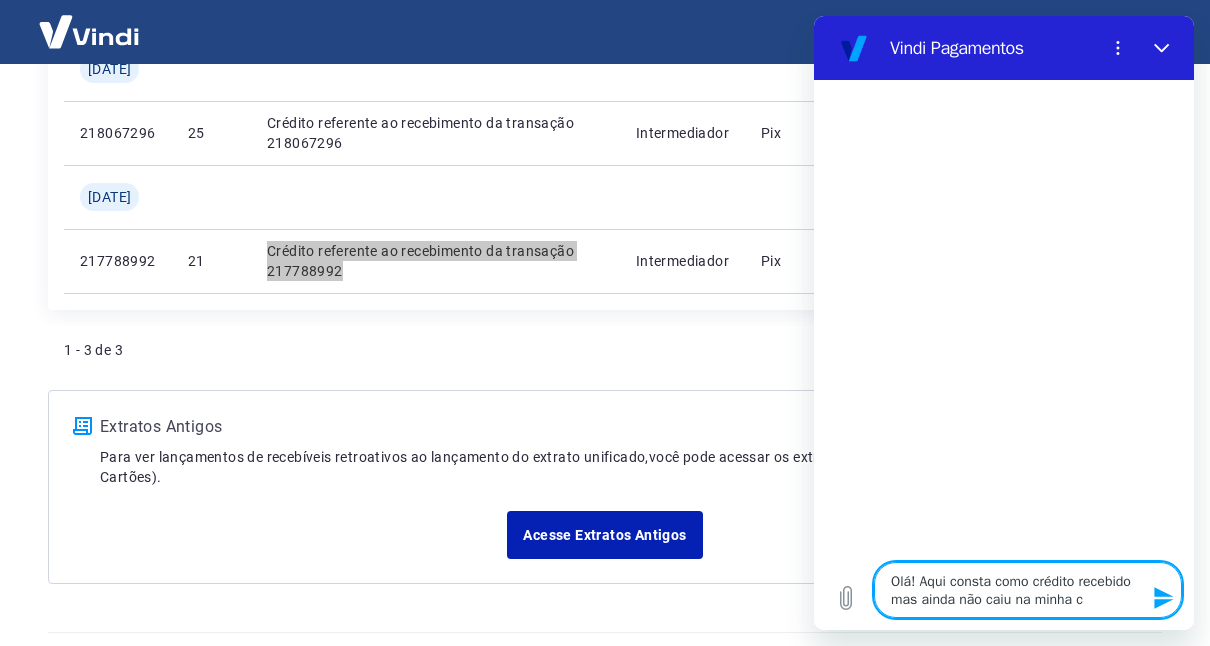type on "Olá! Aqui consta como crédito recebido mas ainda não caiu na minha co" 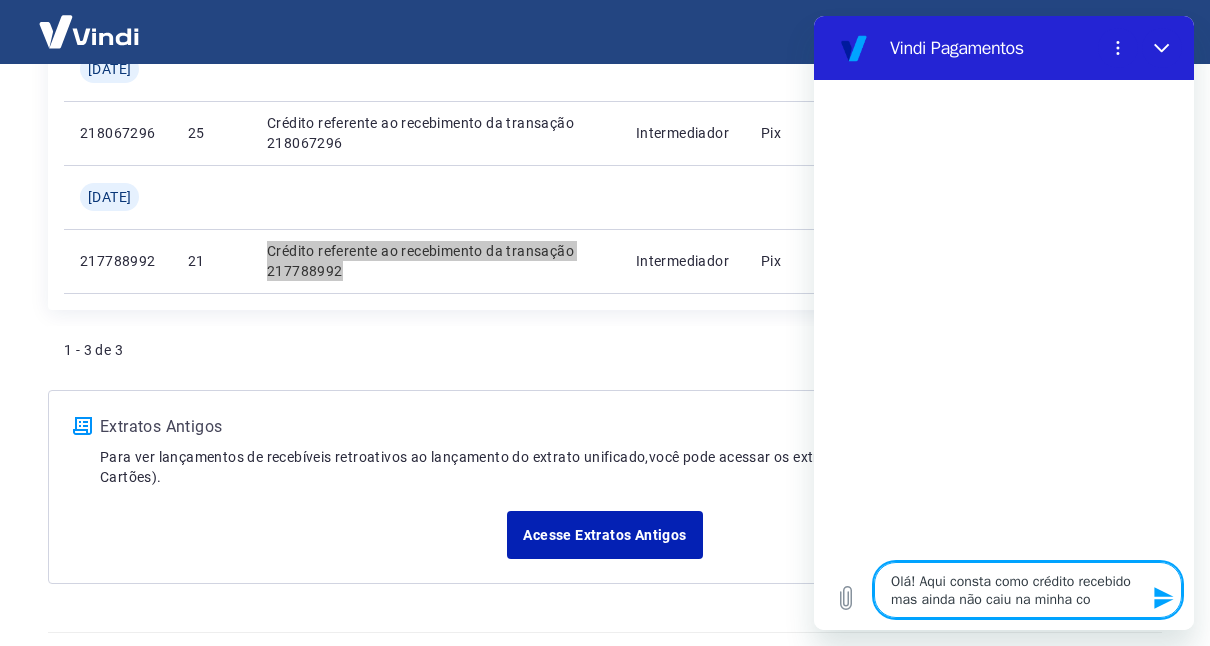 type on "Olá! Aqui consta como crédito recebido mas ainda não caiu na minha con" 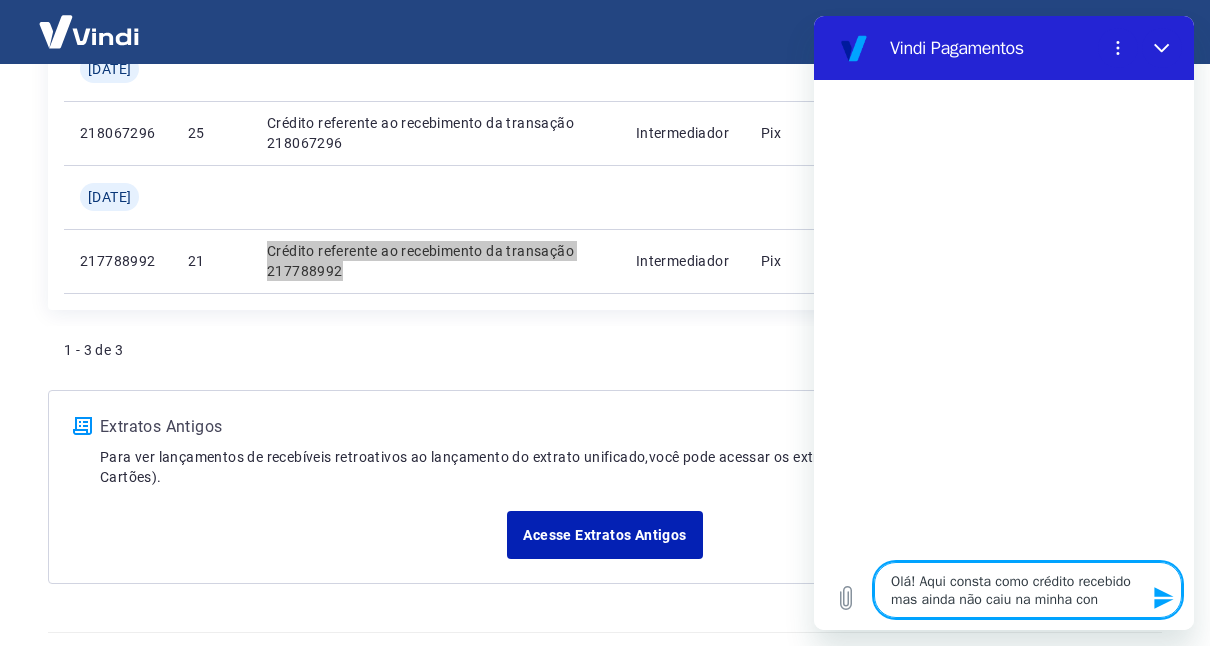 type on "Olá! Aqui consta como crédito recebido mas ainda não caiu na minha cont" 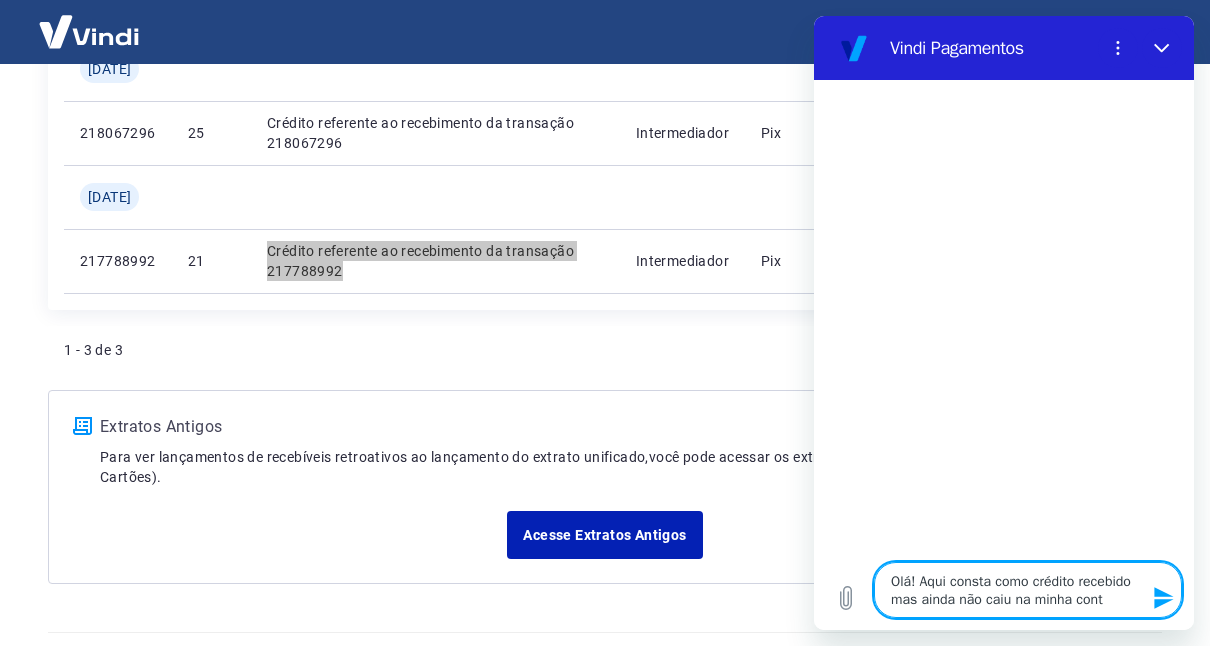 type on "Olá! Aqui consta como crédito recebido mas ainda não caiu na minha conta" 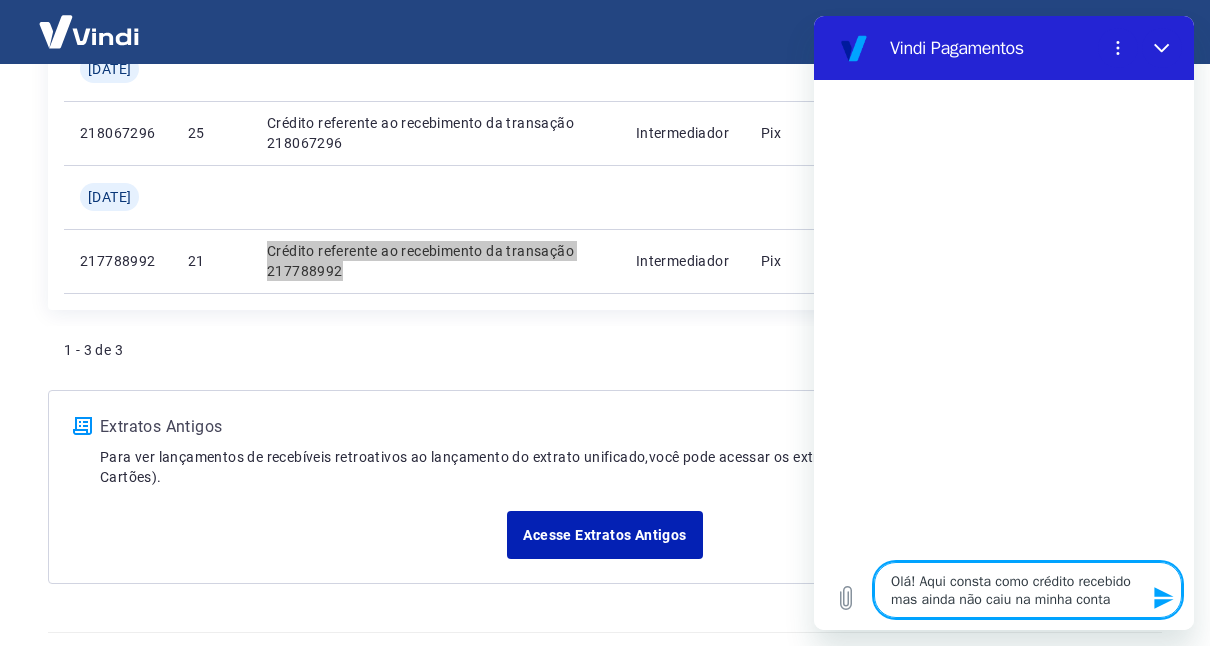 type on "x" 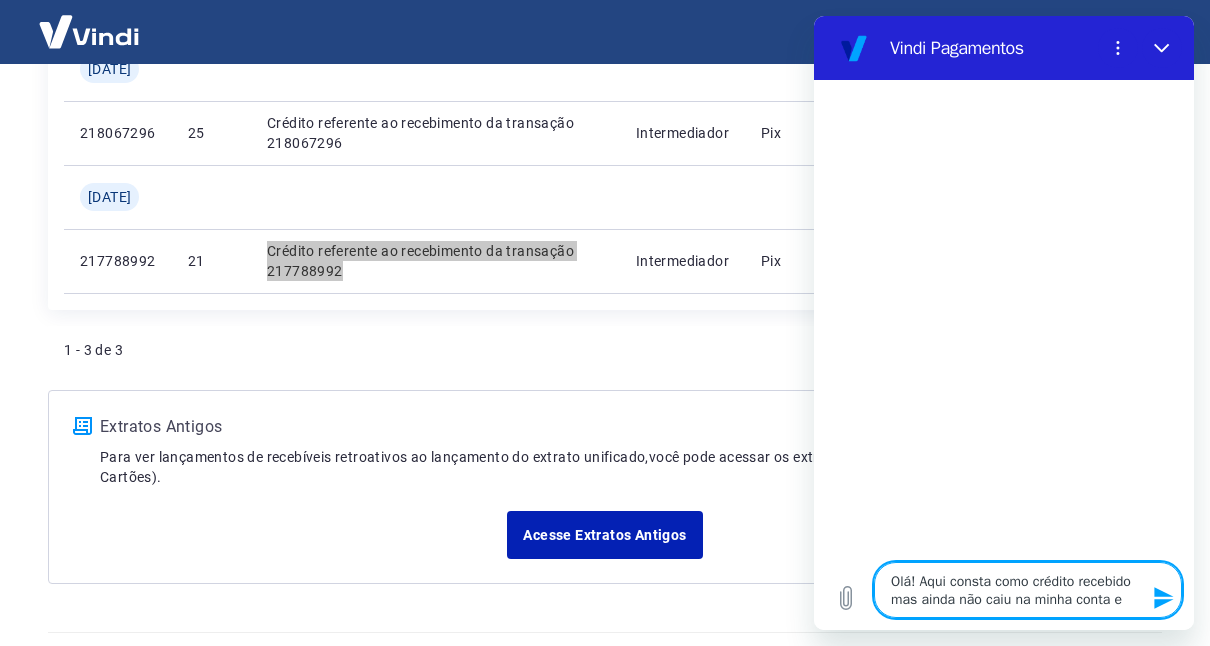 type on "x" 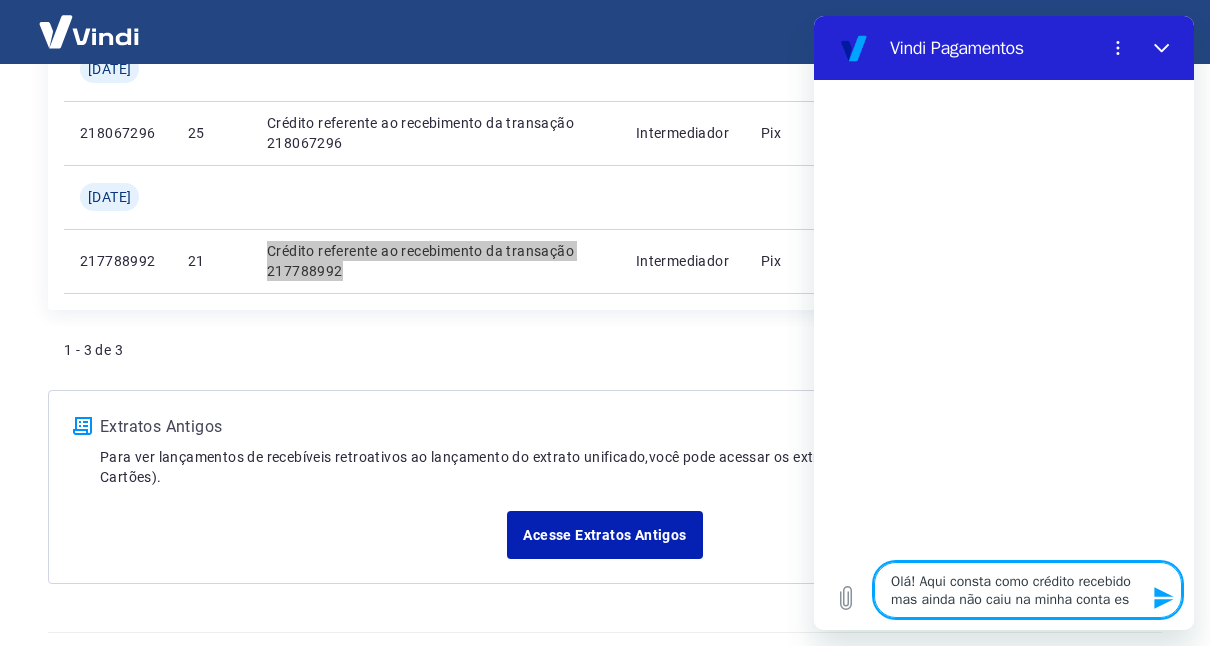 type on "Olá! Aqui consta como crédito recebido mas ainda não caiu na minha conta ess" 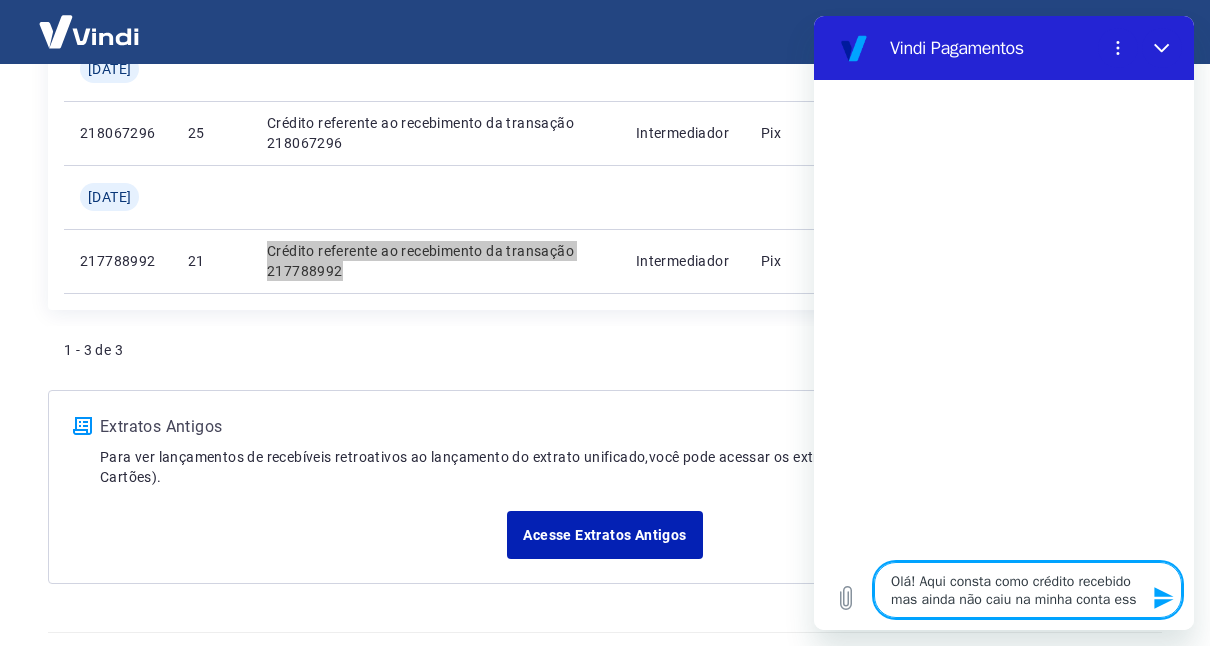 type on "Olá! Aqui consta como crédito recebido mas ainda não caiu na minha conta esse" 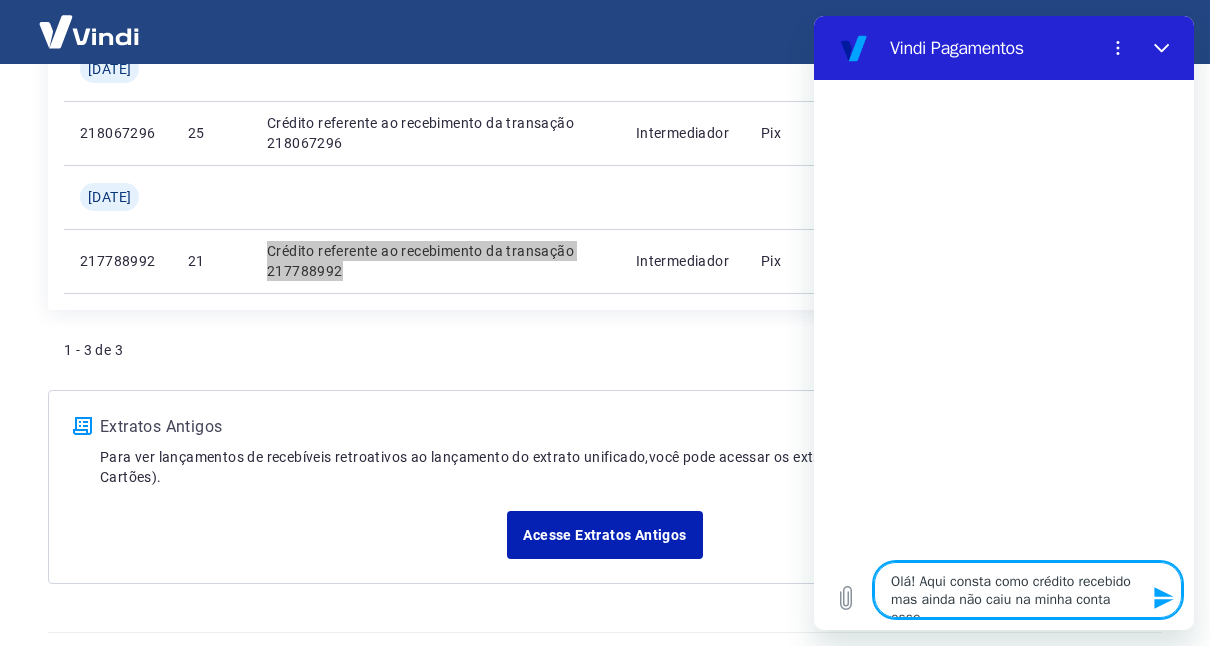 type on "Olá! Aqui consta como crédito recebido mas ainda não caiu na minha conta esse" 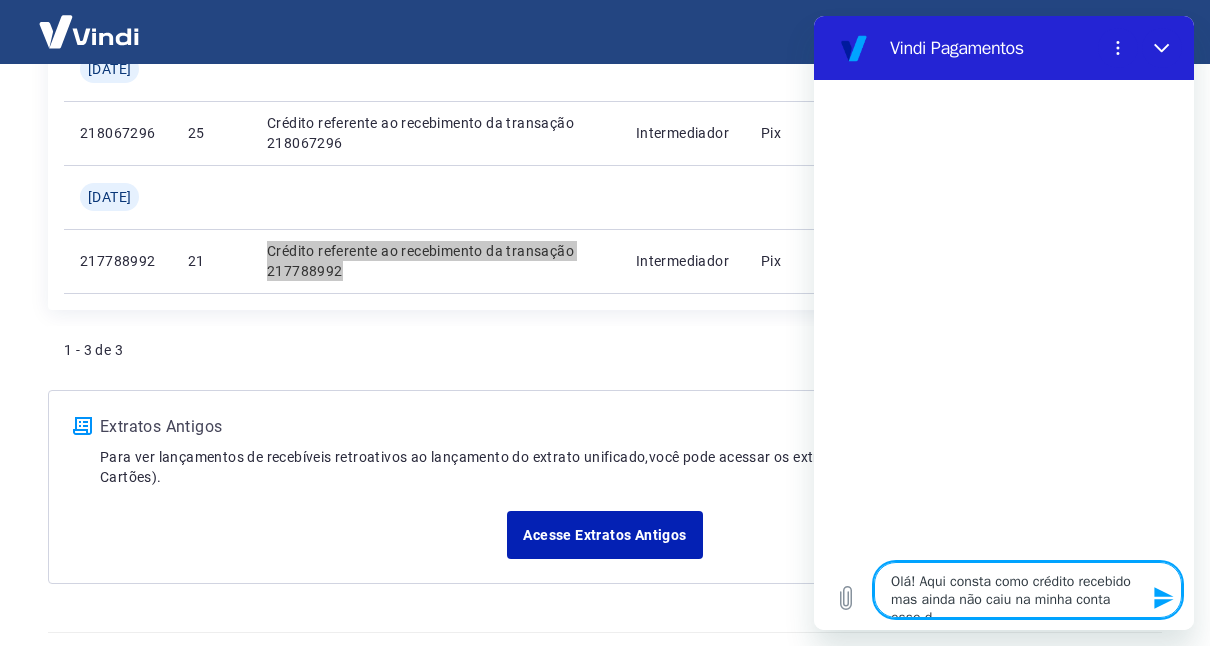 type on "Olá! Aqui consta como crédito recebido mas ainda não caiu na minha conta esse di" 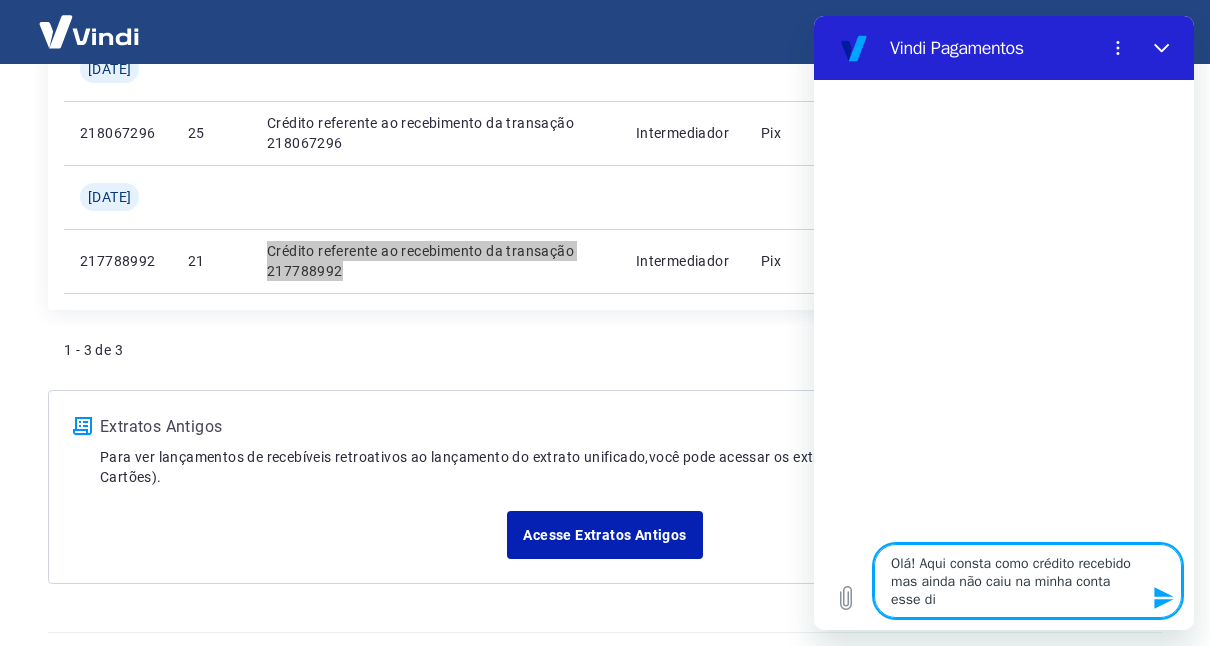 type on "Olá! Aqui consta como crédito recebido mas ainda não caiu na minha conta esse din" 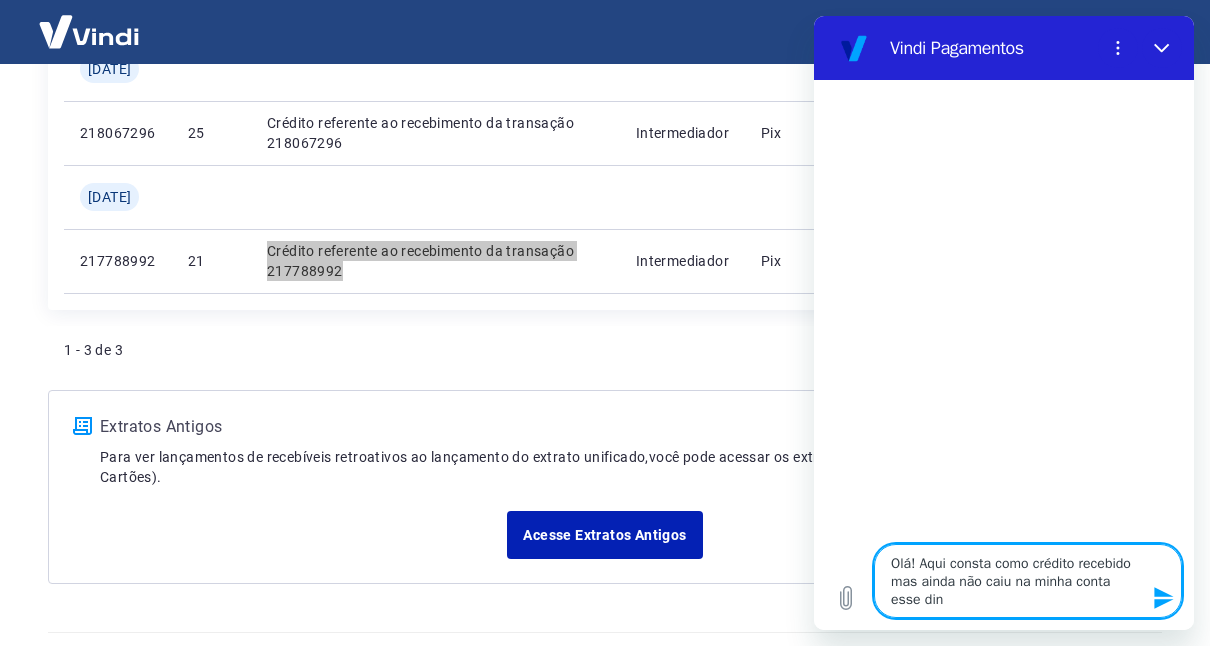 type on "Olá! Aqui consta como crédito recebido mas ainda não caiu na minha conta esse dinh" 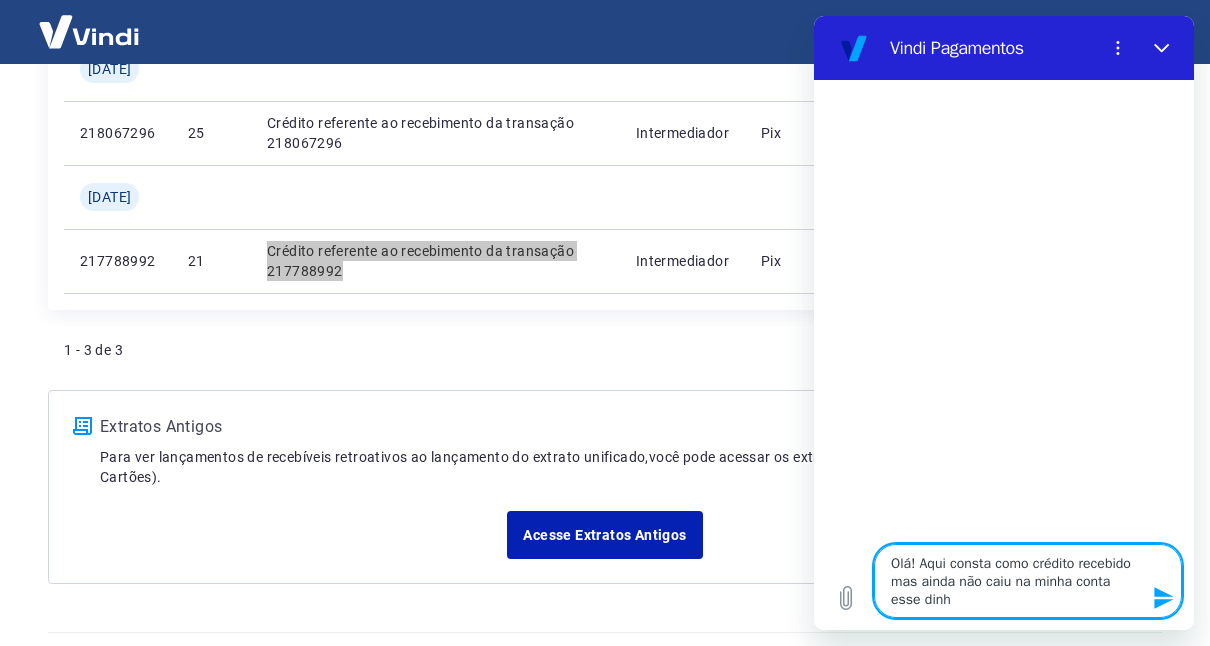 type on "Olá! Aqui consta como crédito recebido mas ainda não caiu na minha conta esse dinhe" 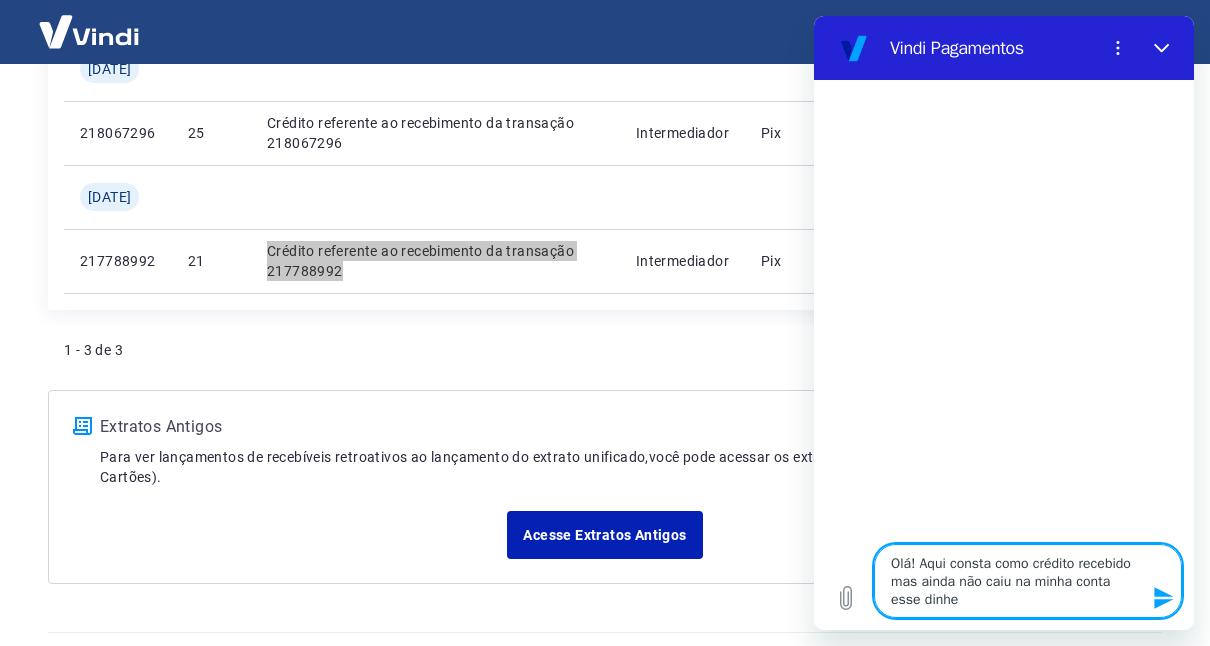 type on "Olá! Aqui consta como crédito recebido mas ainda não caiu na minha conta esse dinhei" 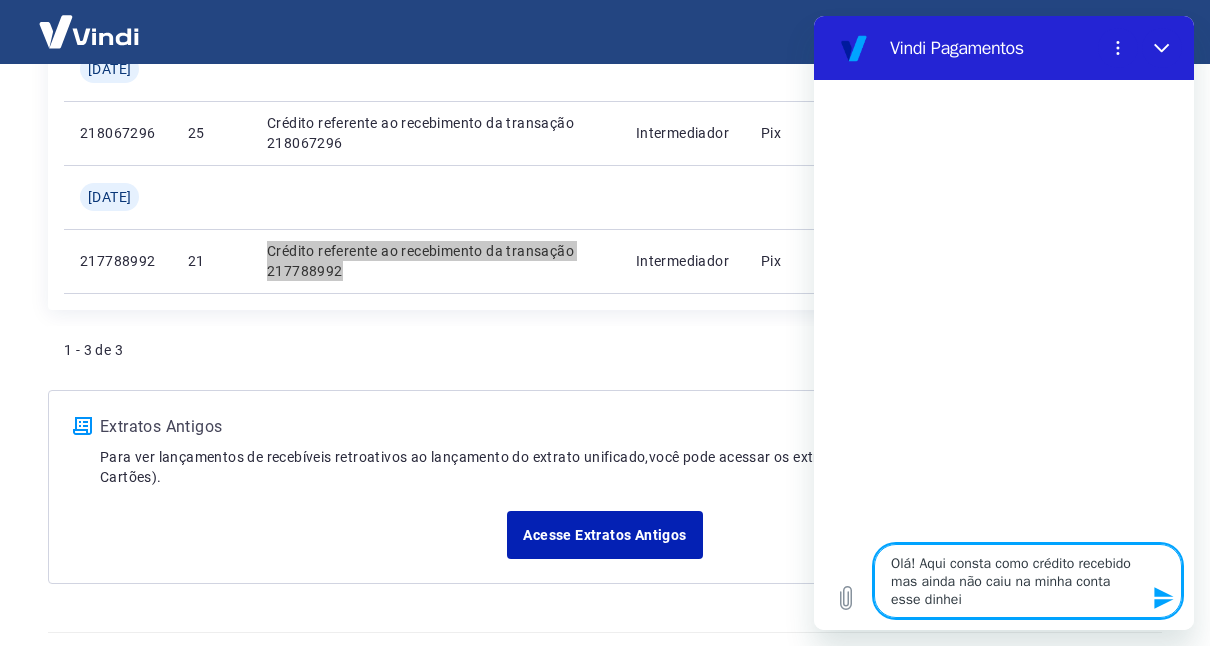 type on "x" 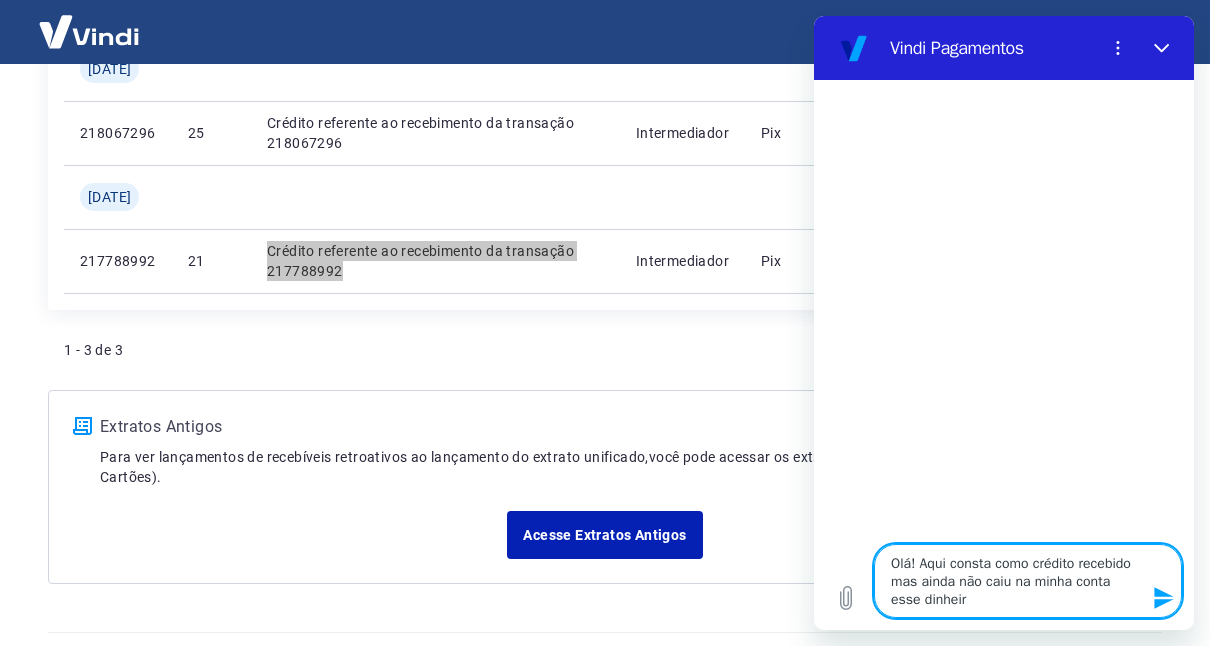 type on "Olá! Aqui consta como crédito recebido mas ainda não caiu na minha conta esse dinheiro" 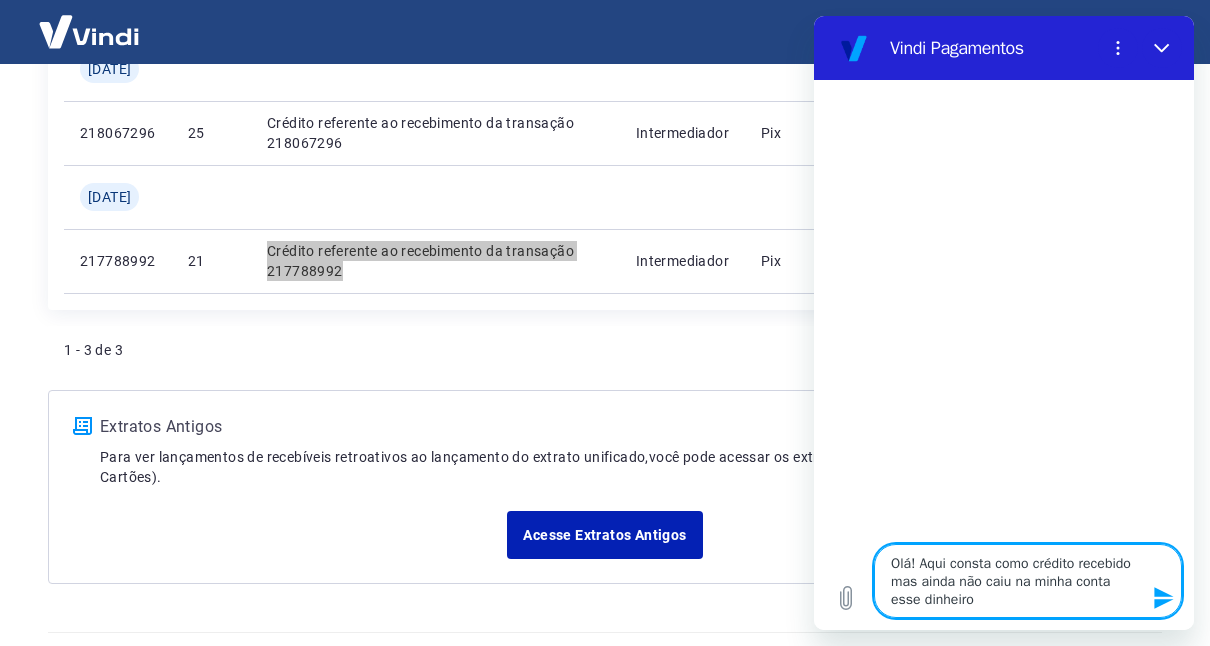 type 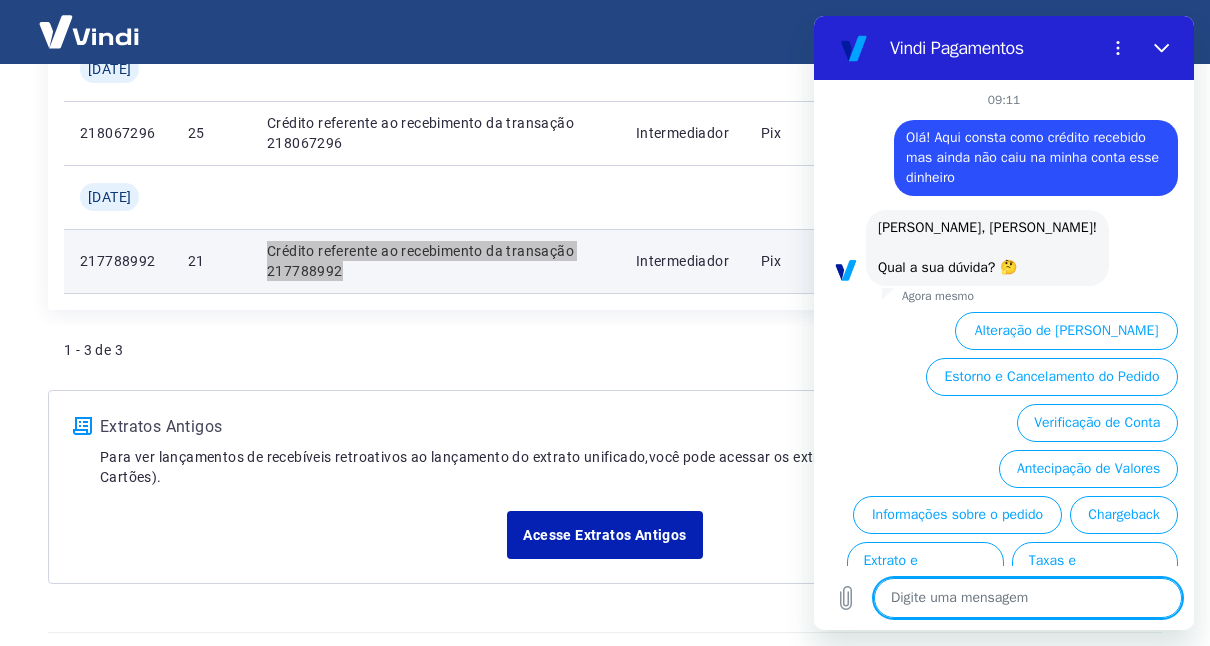 scroll, scrollTop: 106, scrollLeft: 0, axis: vertical 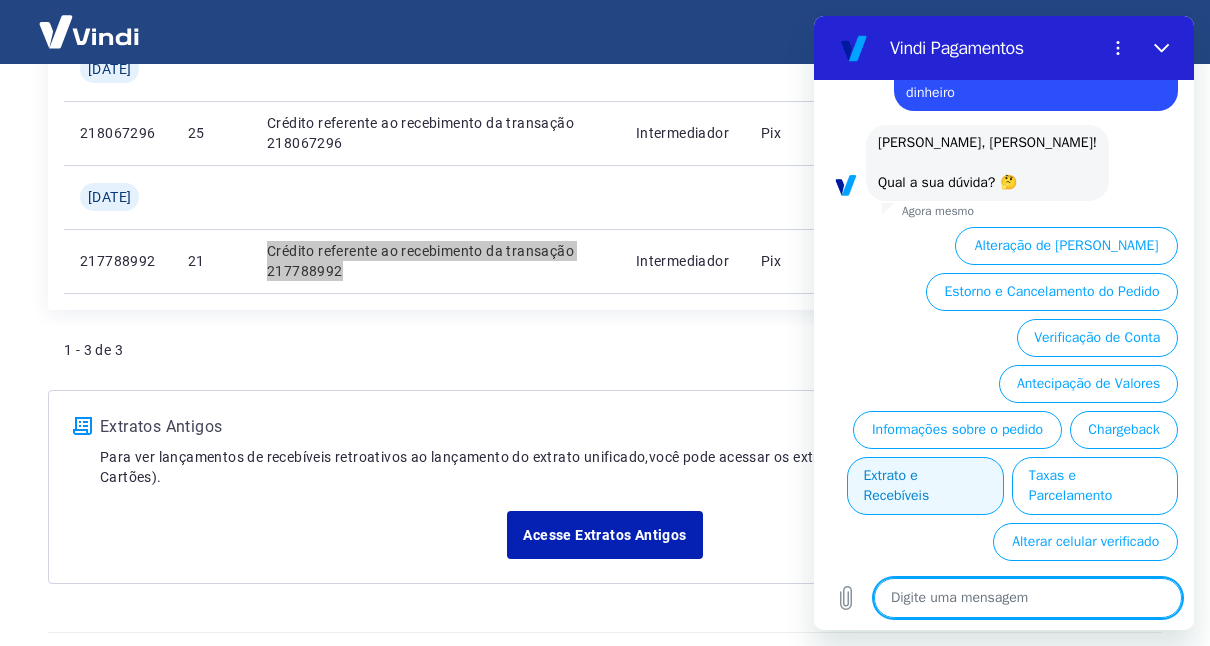click on "Extrato e Recebíveis" at bounding box center (925, 486) 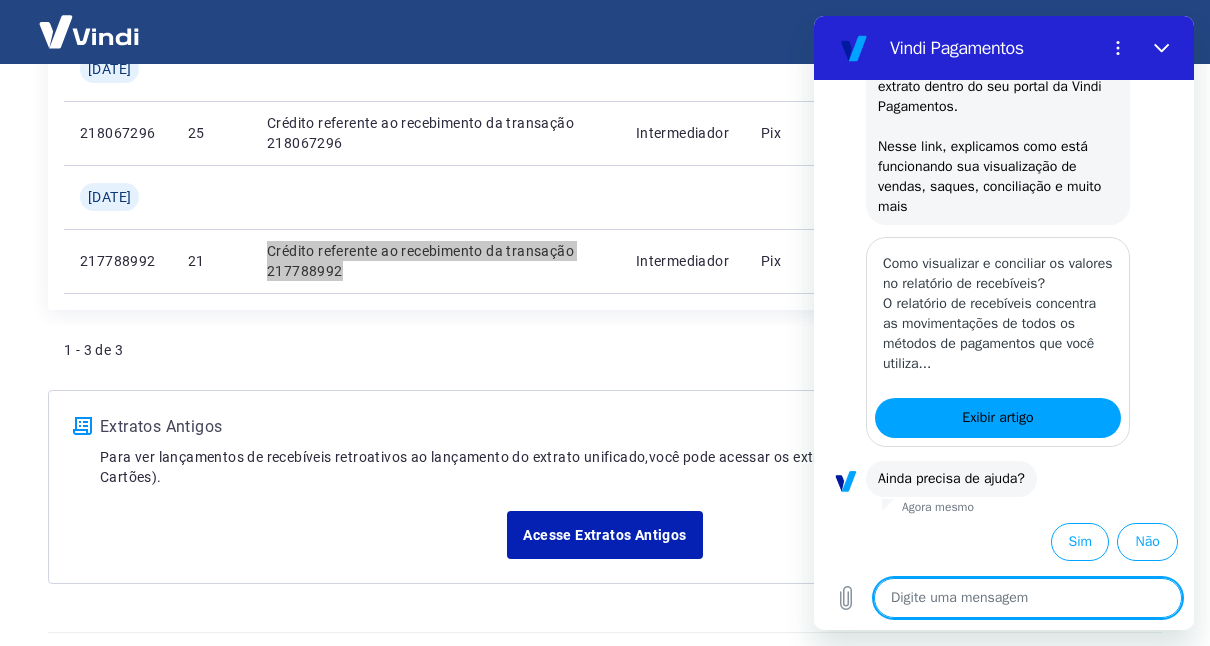 scroll, scrollTop: 334, scrollLeft: 0, axis: vertical 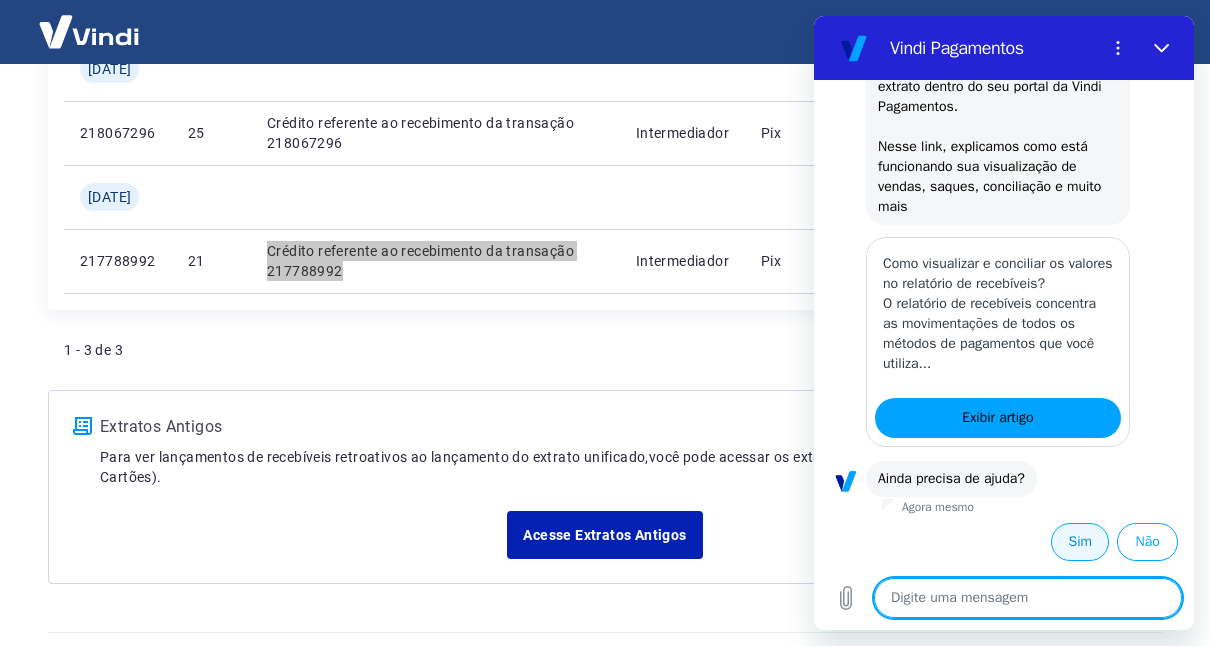 click on "Sim" at bounding box center [1080, 542] 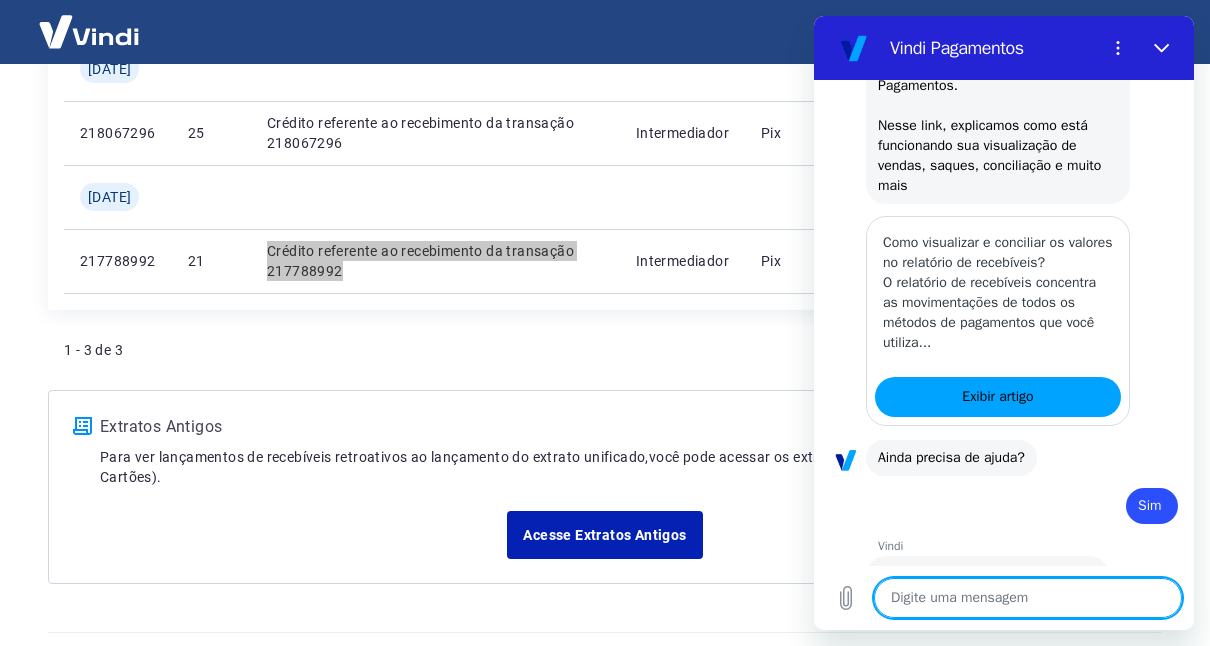 type on "x" 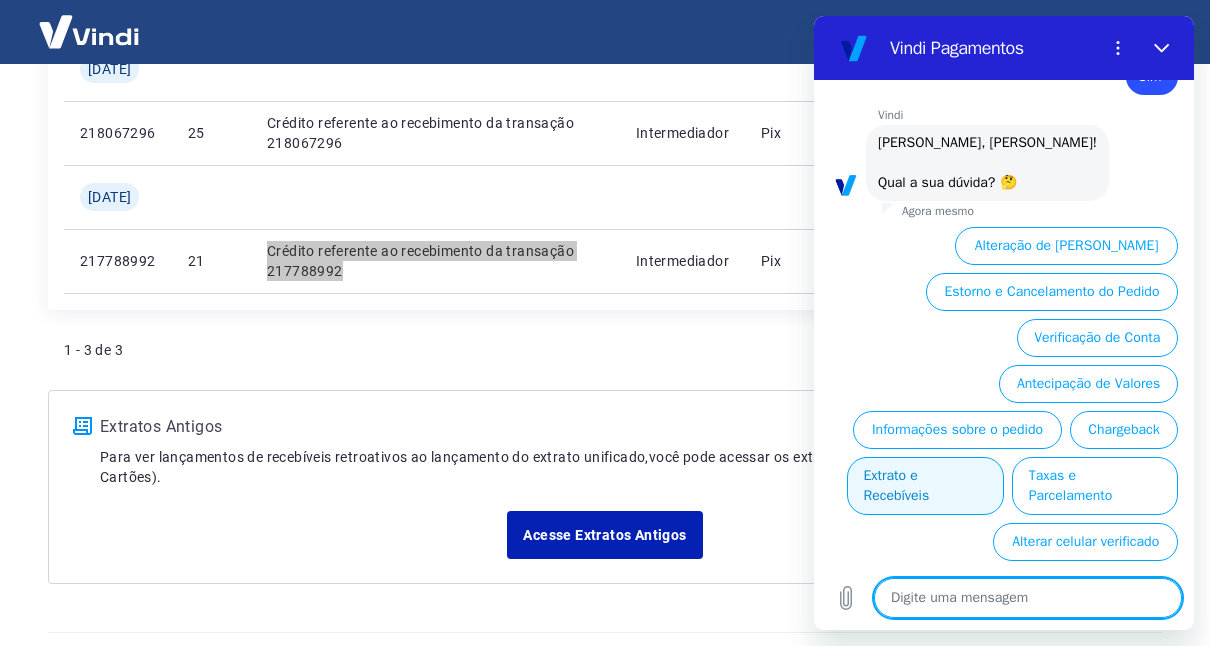 scroll, scrollTop: 805, scrollLeft: 0, axis: vertical 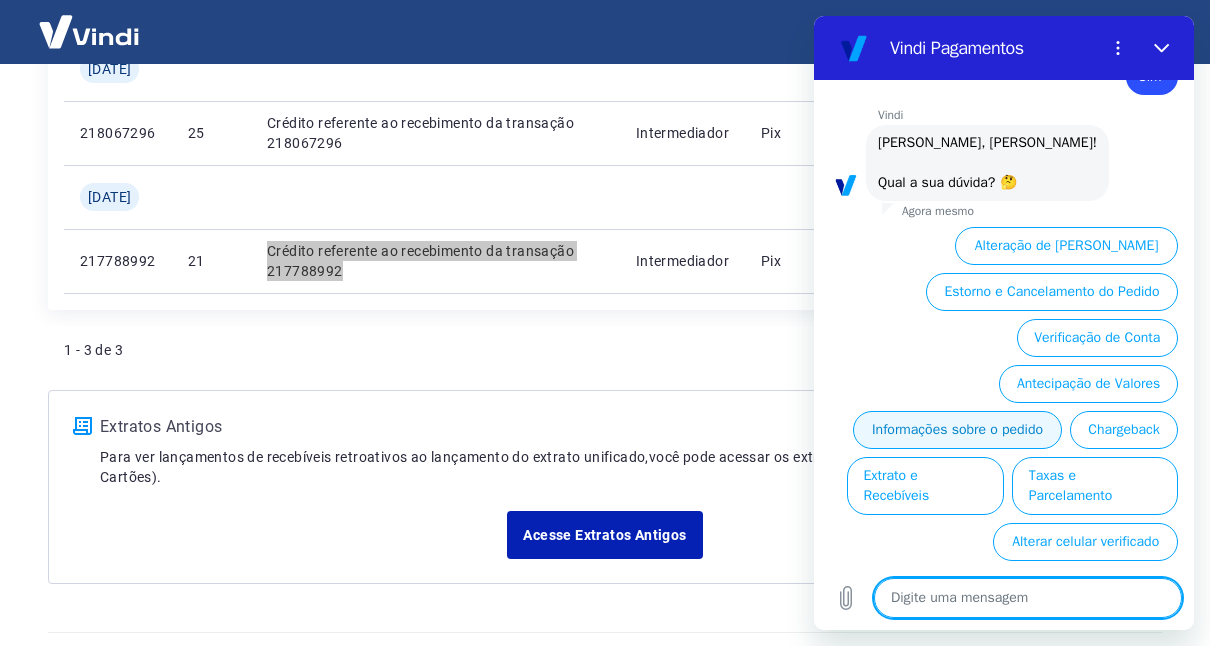 type on "B" 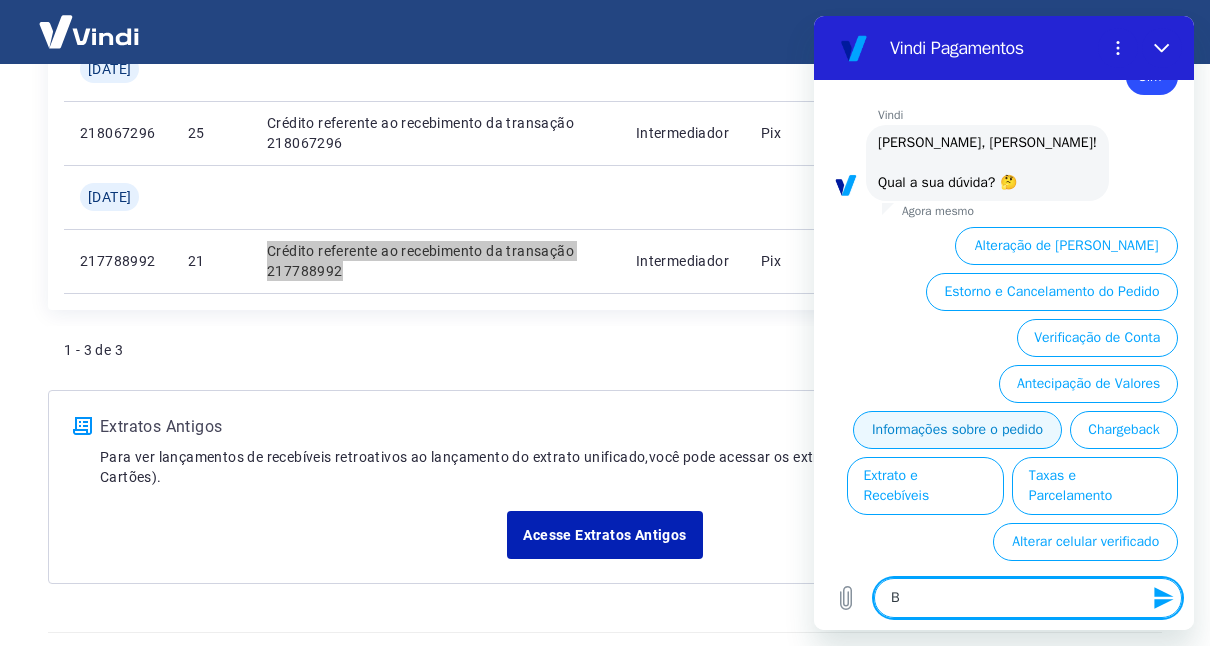 type 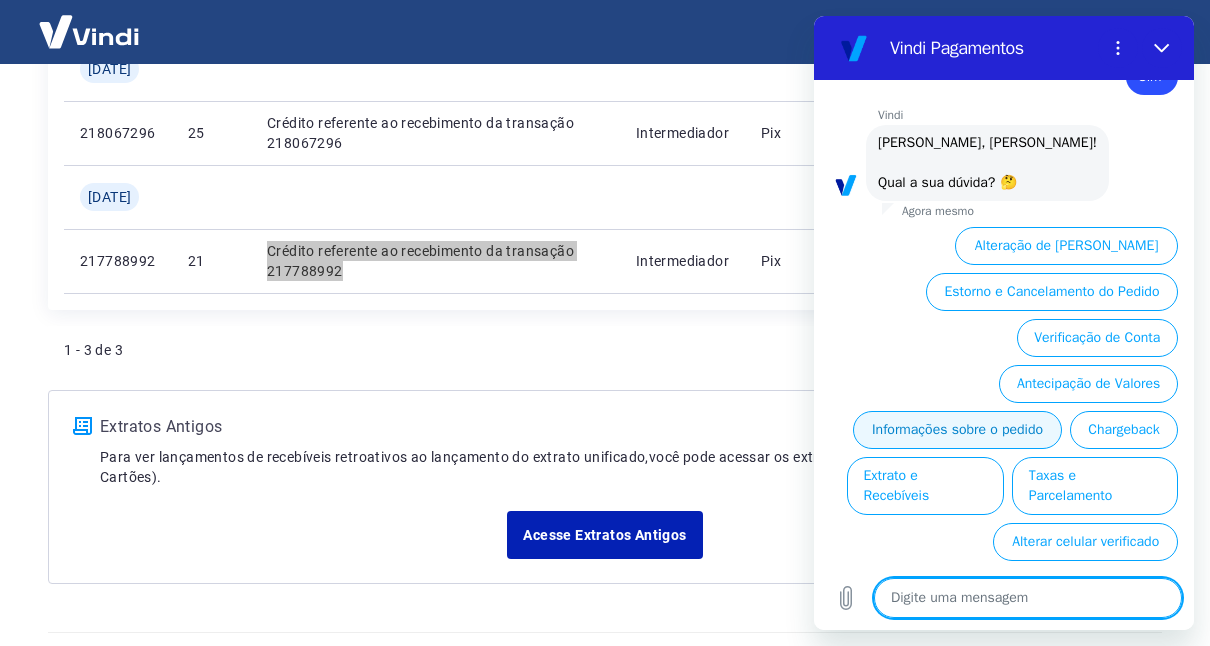 type on "N" 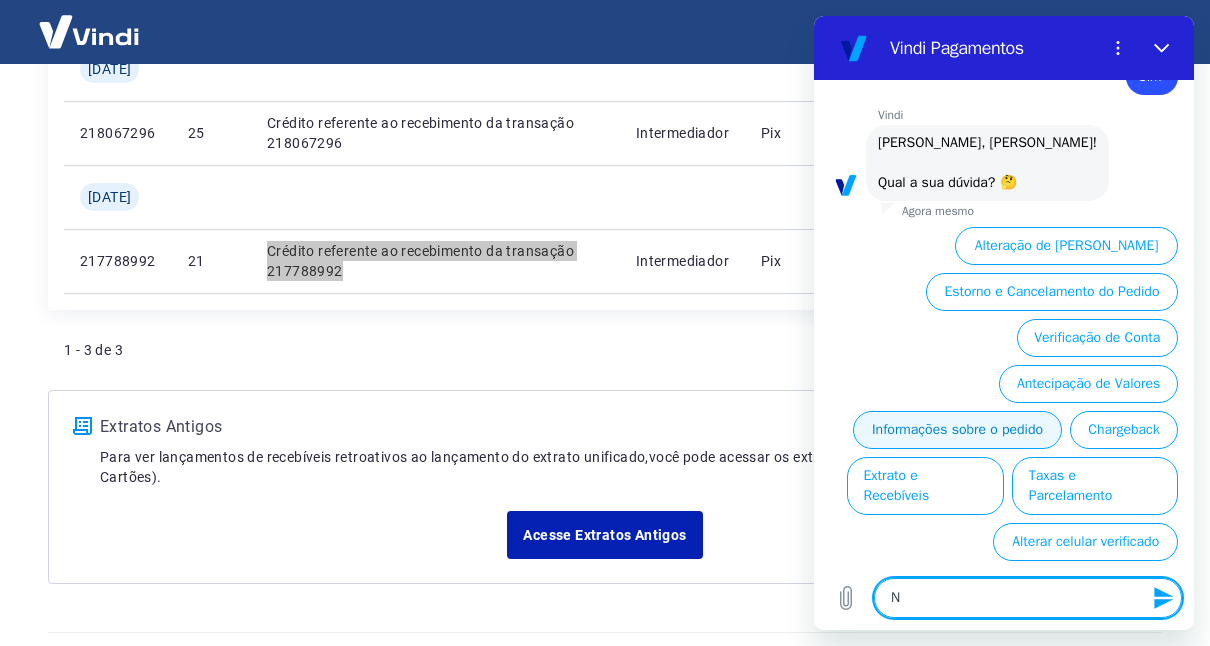 type on "Na" 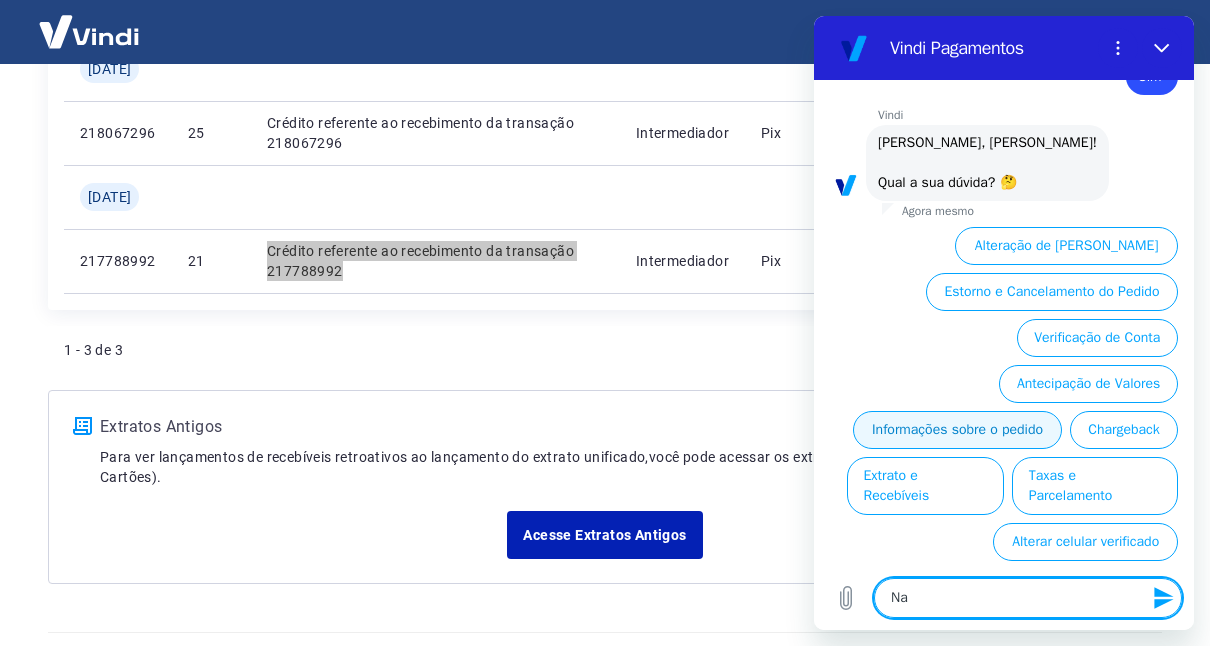 type on "Na" 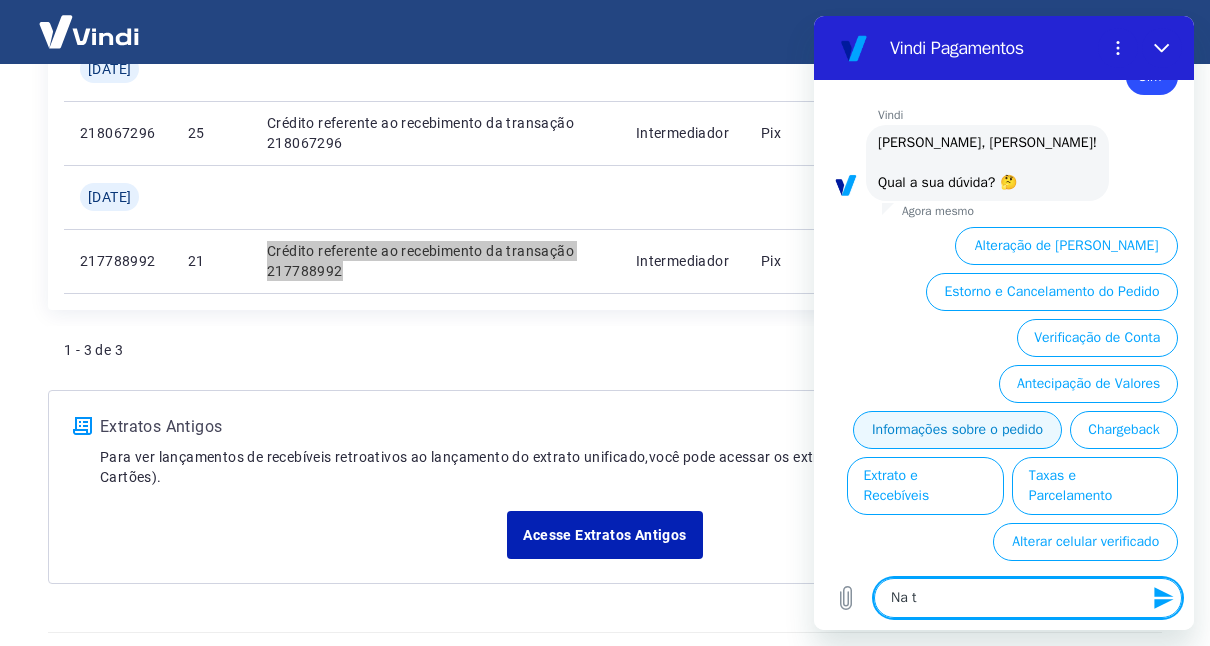 type 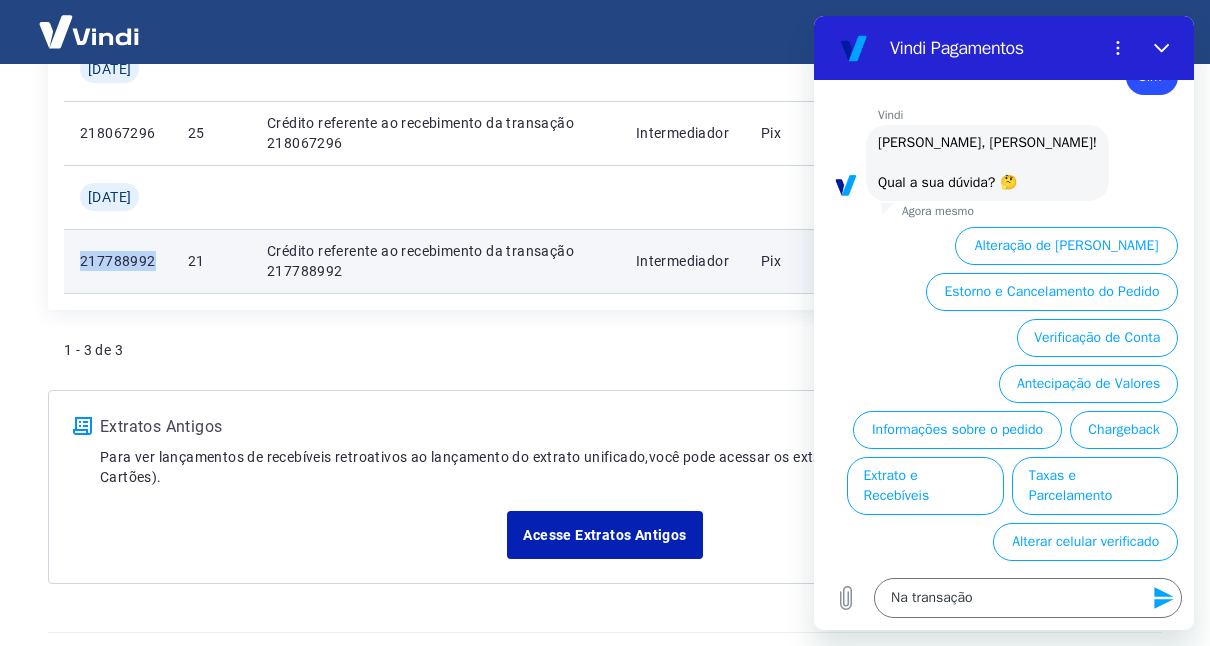 drag, startPoint x: 76, startPoint y: 260, endPoint x: 155, endPoint y: 264, distance: 79.101204 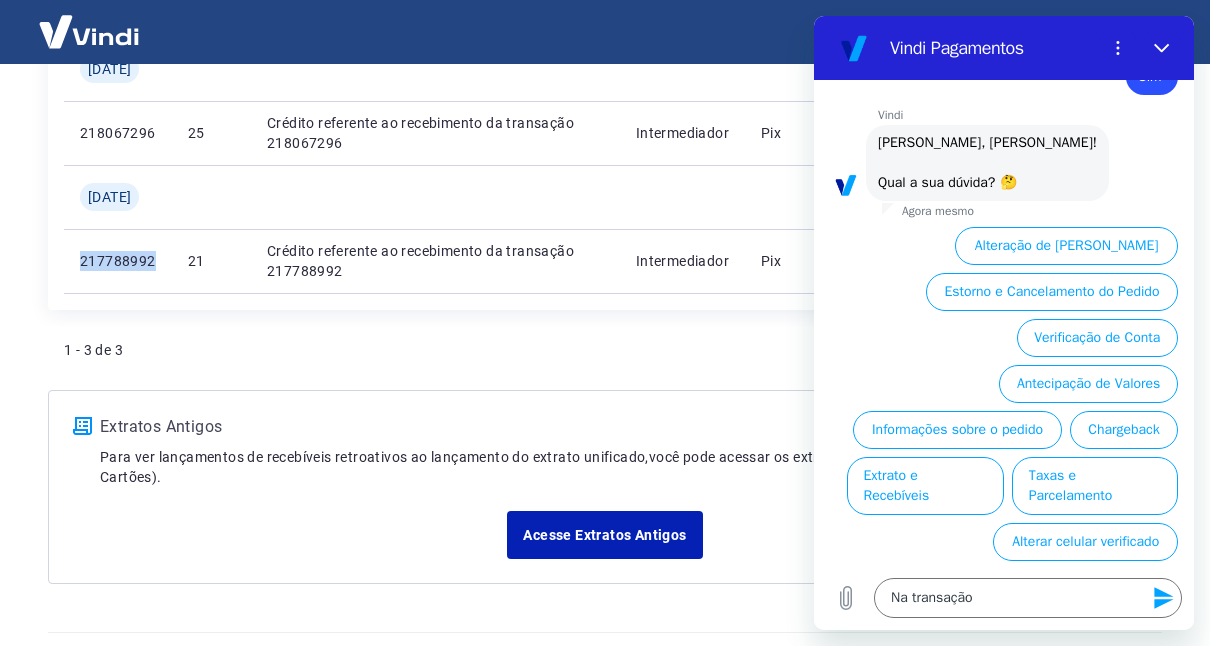 copy on "217788992" 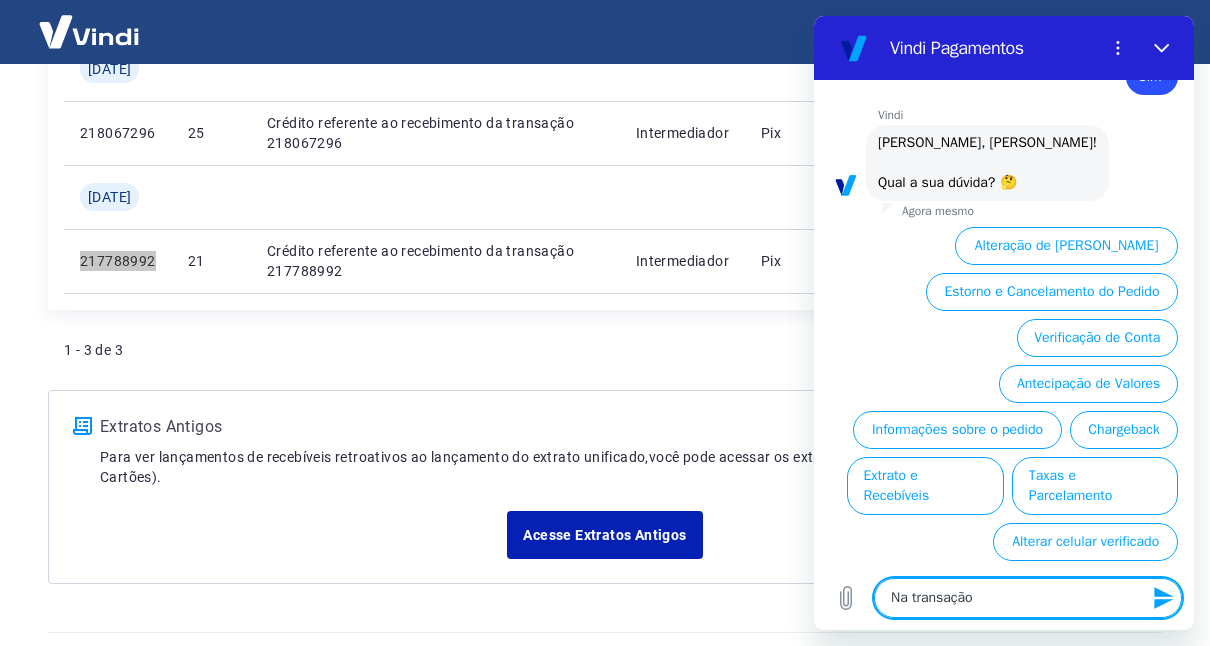click on "Na transação" at bounding box center [1028, 598] 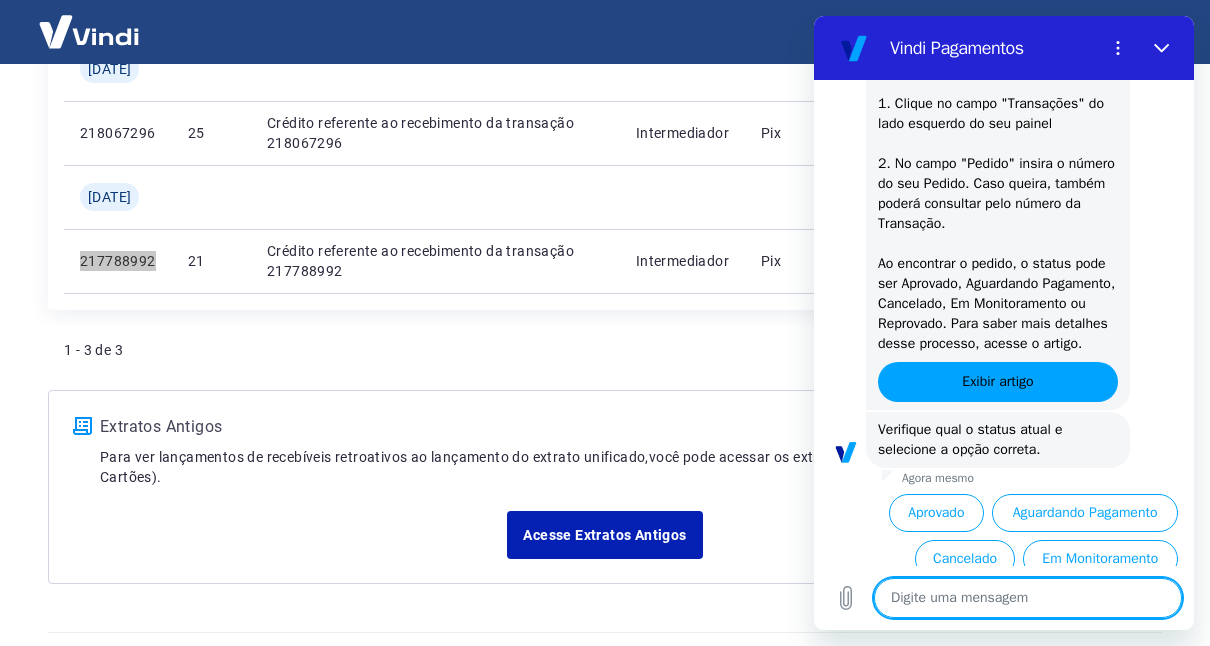 scroll, scrollTop: 1238, scrollLeft: 0, axis: vertical 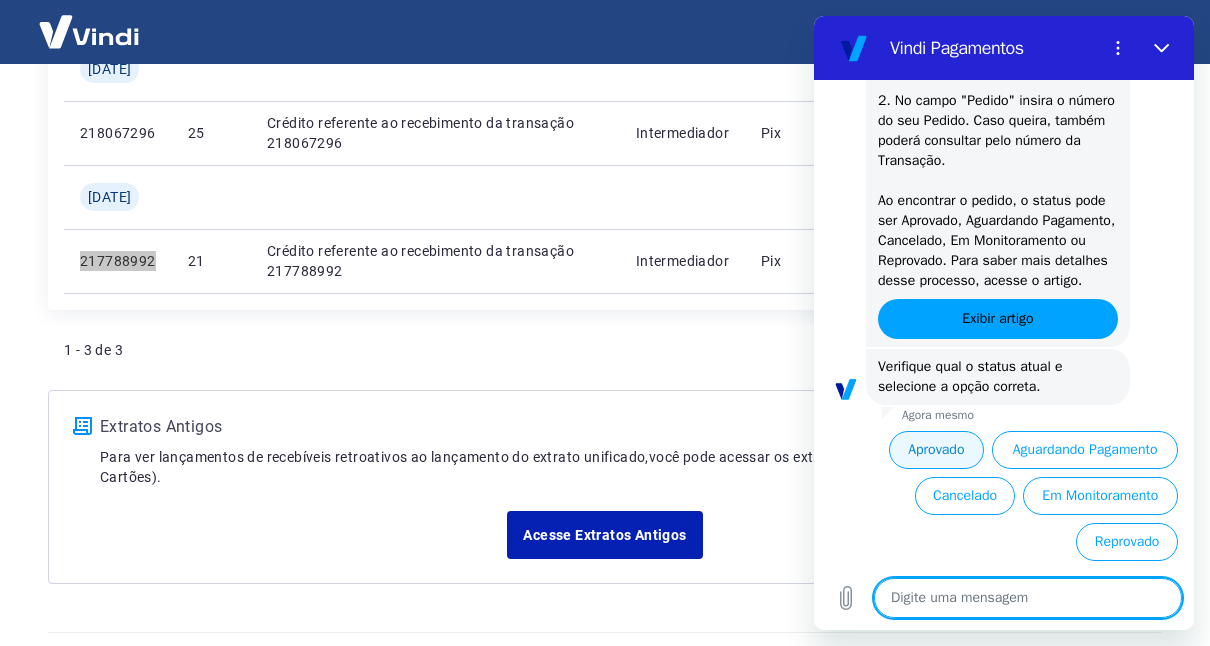 click on "Aprovado" at bounding box center [937, 450] 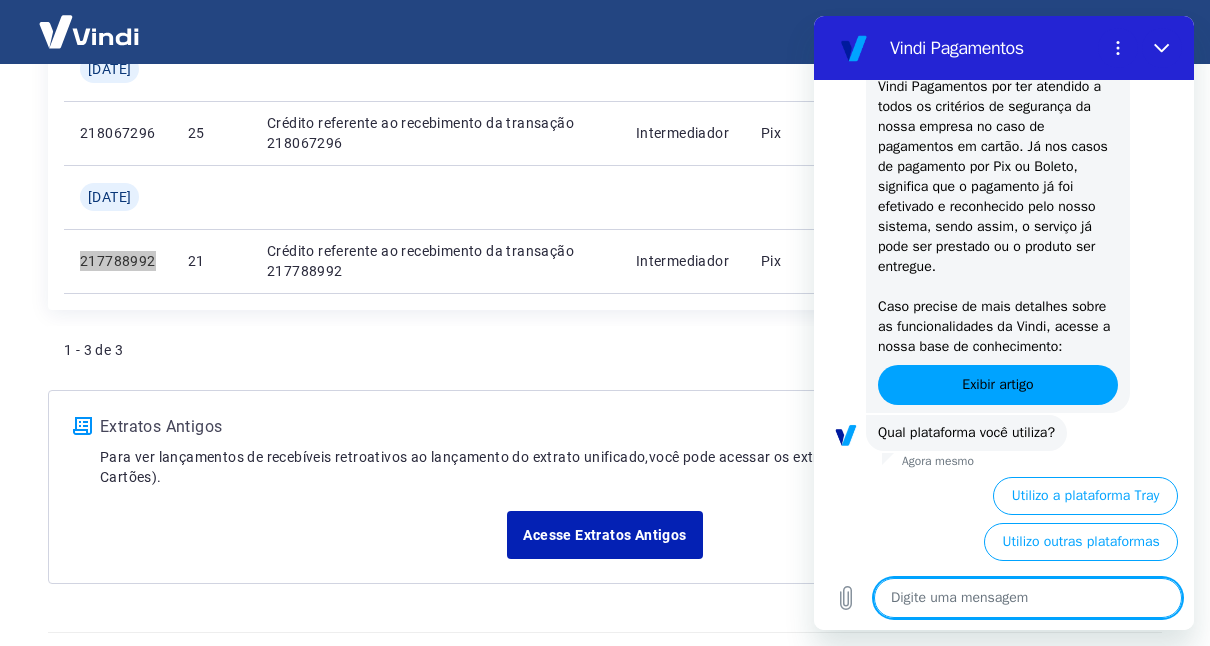 scroll, scrollTop: 1713, scrollLeft: 0, axis: vertical 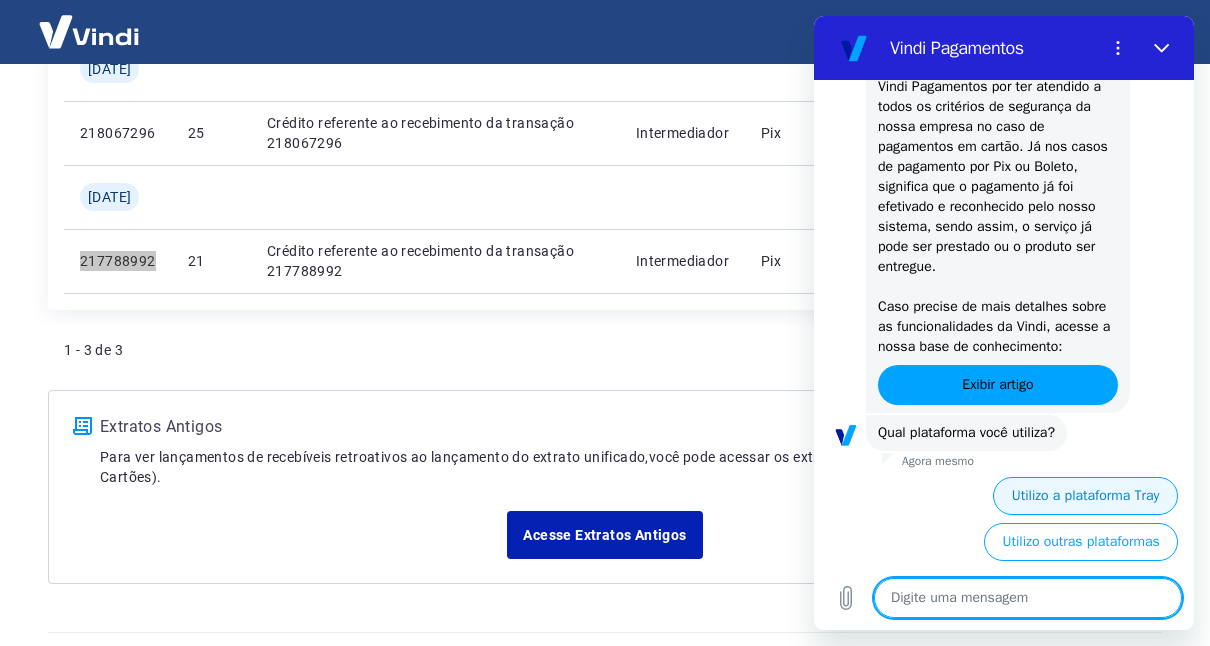 click on "Utilizo a plataforma Tray" at bounding box center (1085, 496) 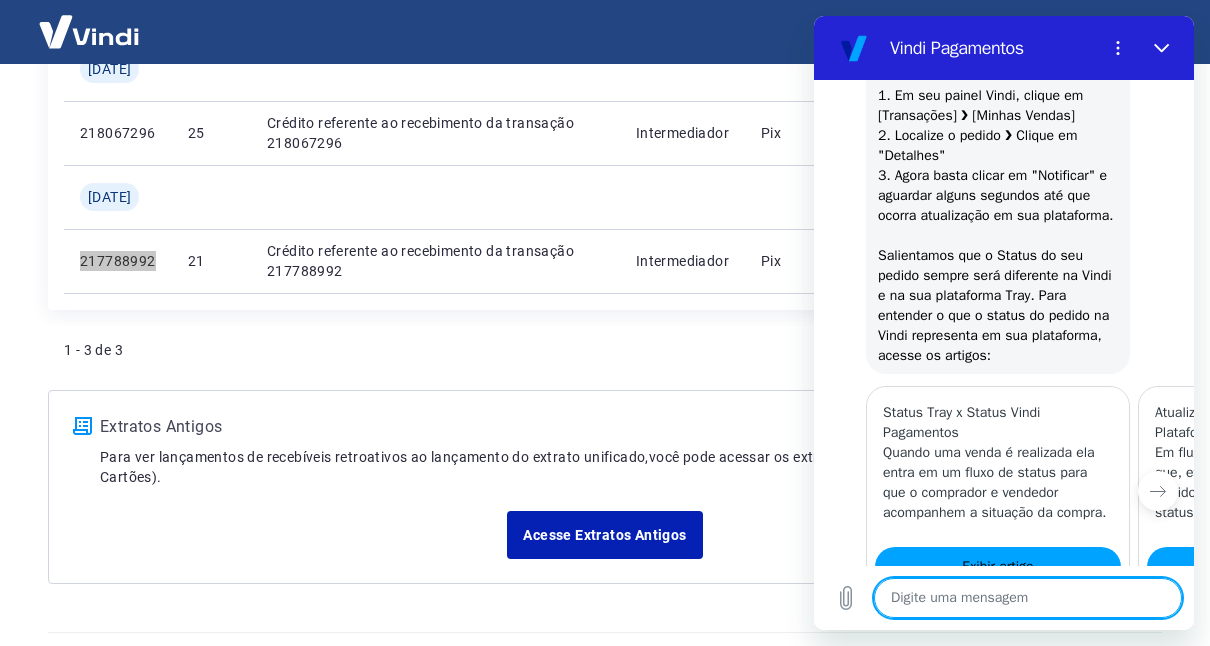 scroll, scrollTop: 2256, scrollLeft: 0, axis: vertical 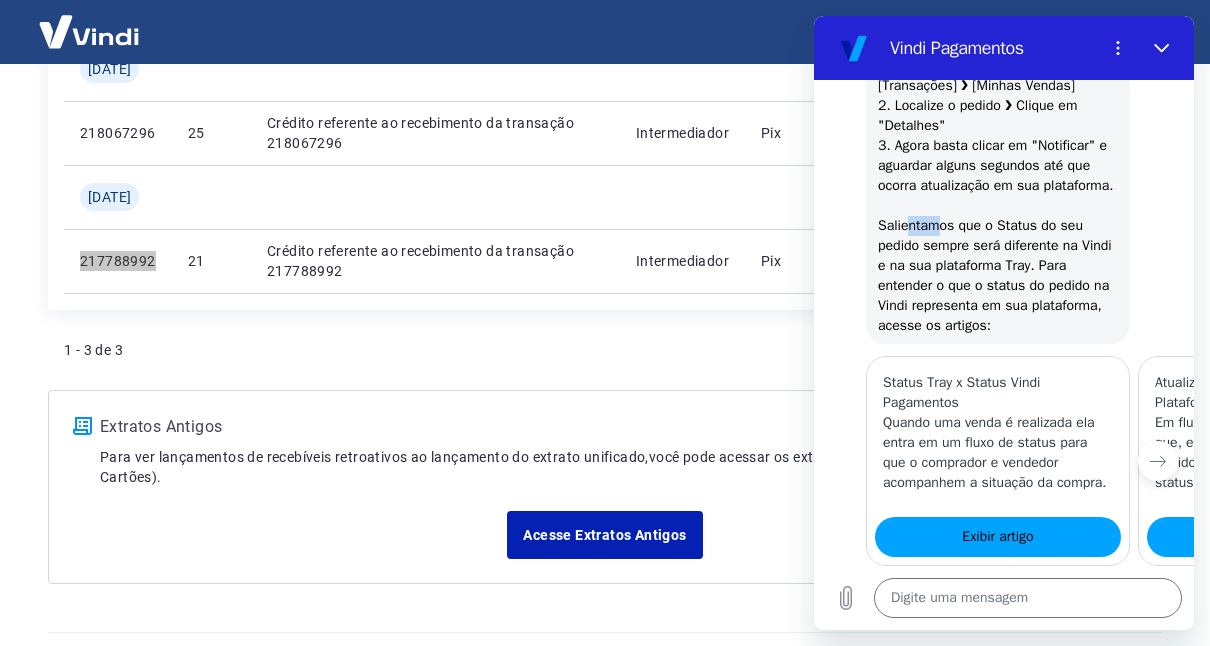 drag, startPoint x: 912, startPoint y: 298, endPoint x: 940, endPoint y: 300, distance: 28.071337 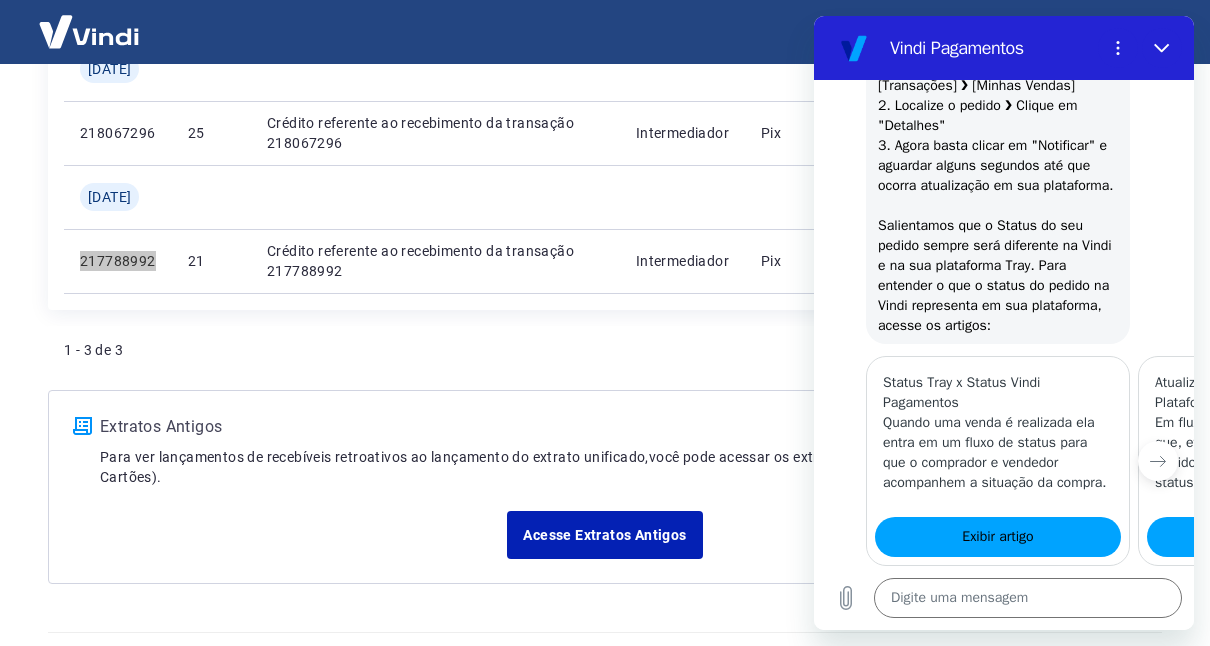 drag, startPoint x: 940, startPoint y: 300, endPoint x: 911, endPoint y: 324, distance: 37.64306 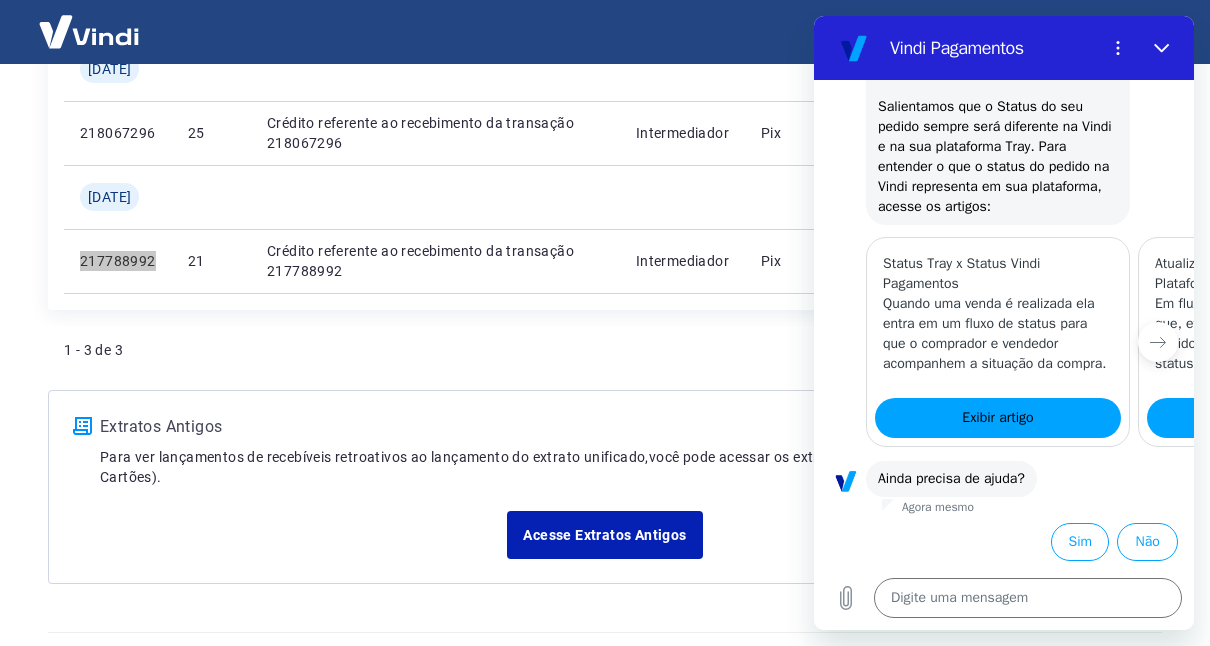 scroll, scrollTop: 2473, scrollLeft: 0, axis: vertical 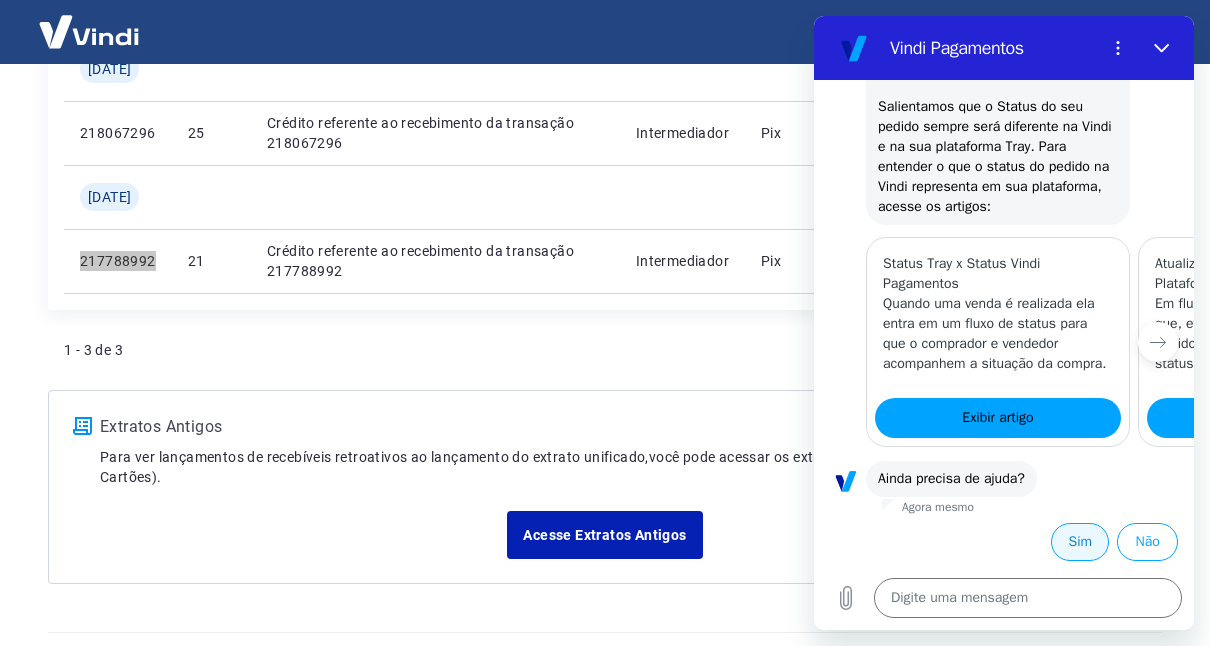 click on "Sim" at bounding box center (1080, 542) 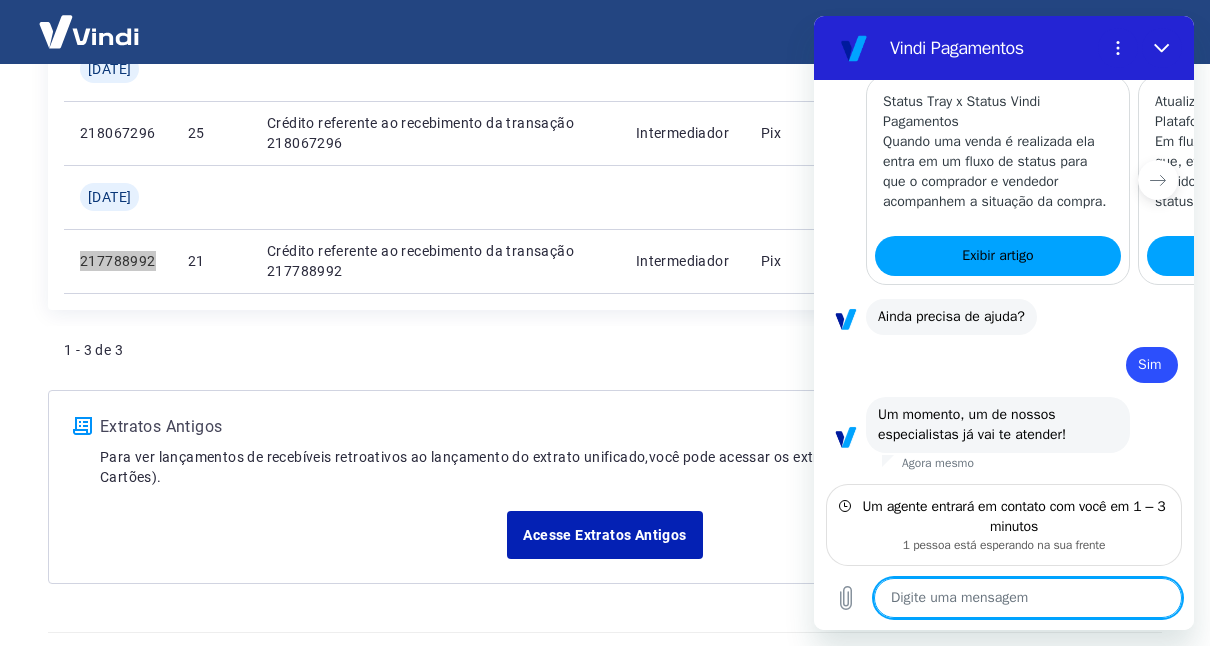 scroll, scrollTop: 2635, scrollLeft: 0, axis: vertical 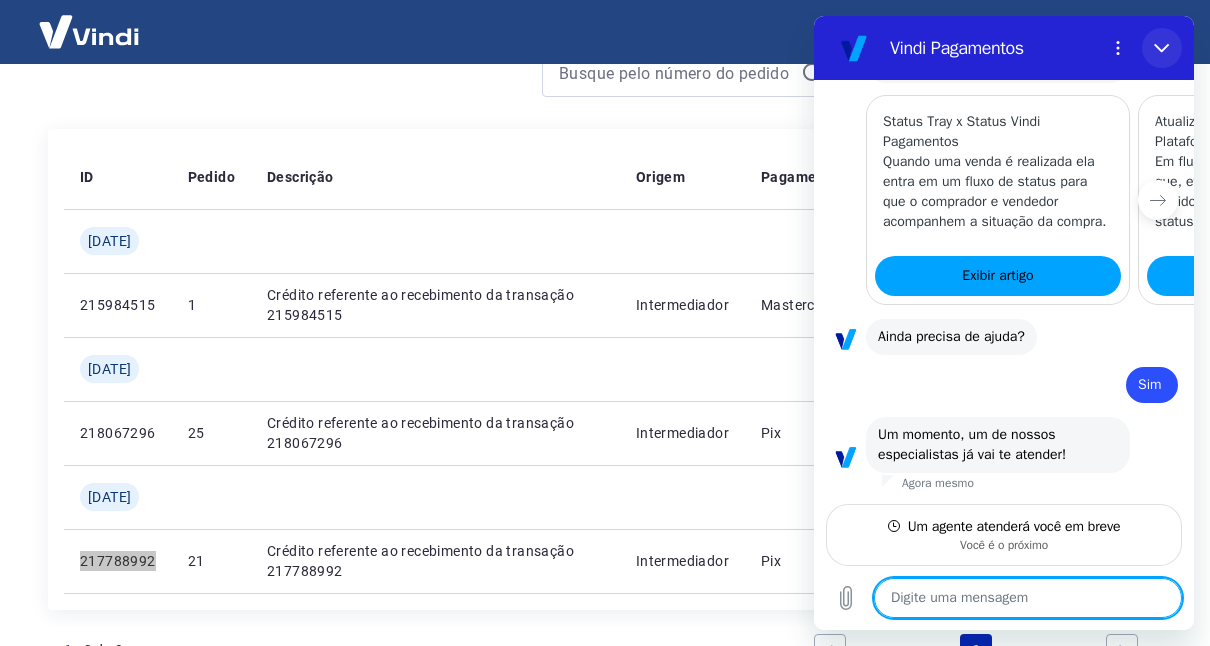 click 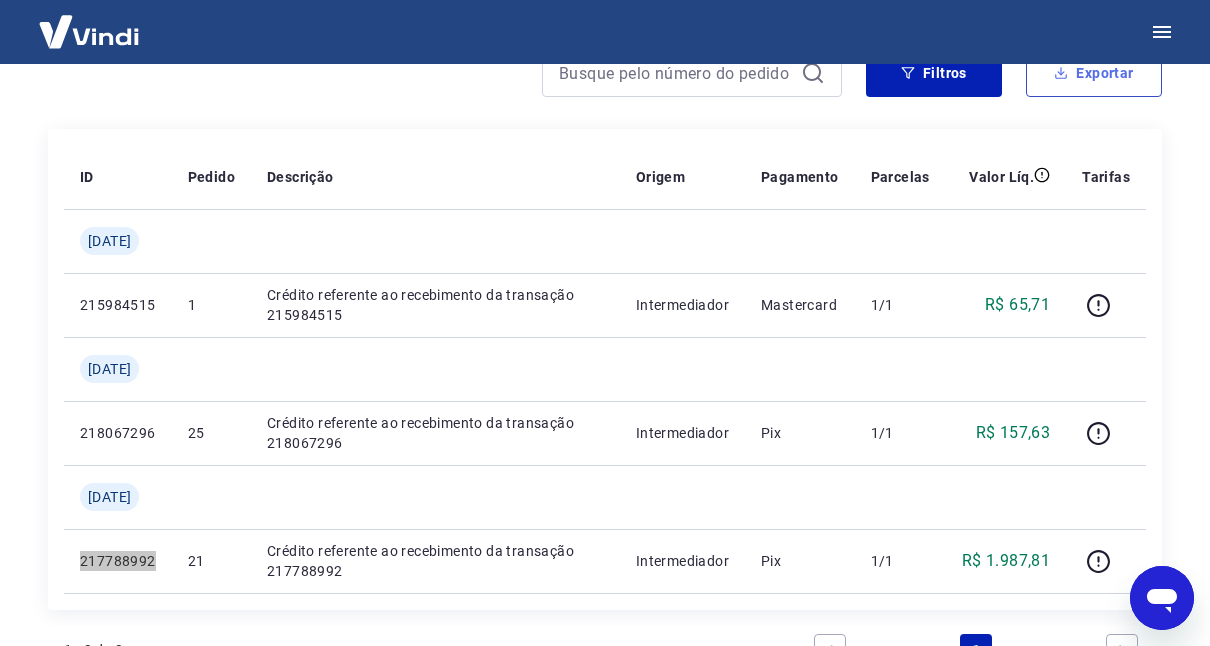 scroll, scrollTop: 2635, scrollLeft: 0, axis: vertical 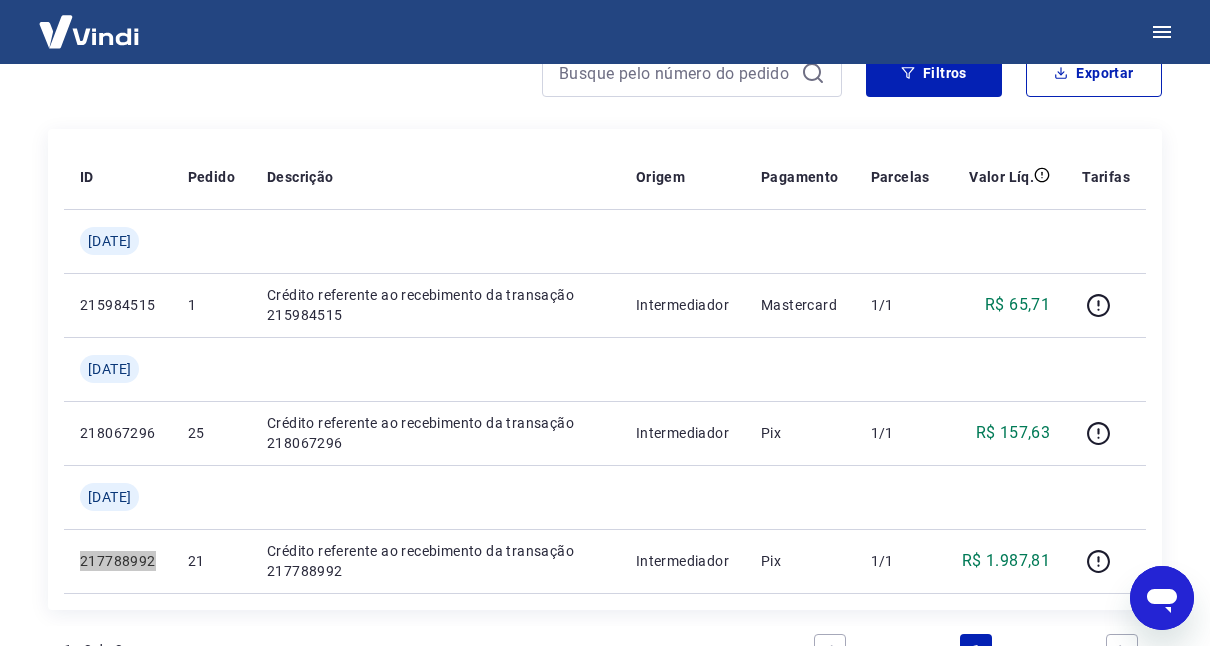 drag, startPoint x: 1170, startPoint y: 612, endPoint x: 1484, endPoint y: 1130, distance: 605.7392 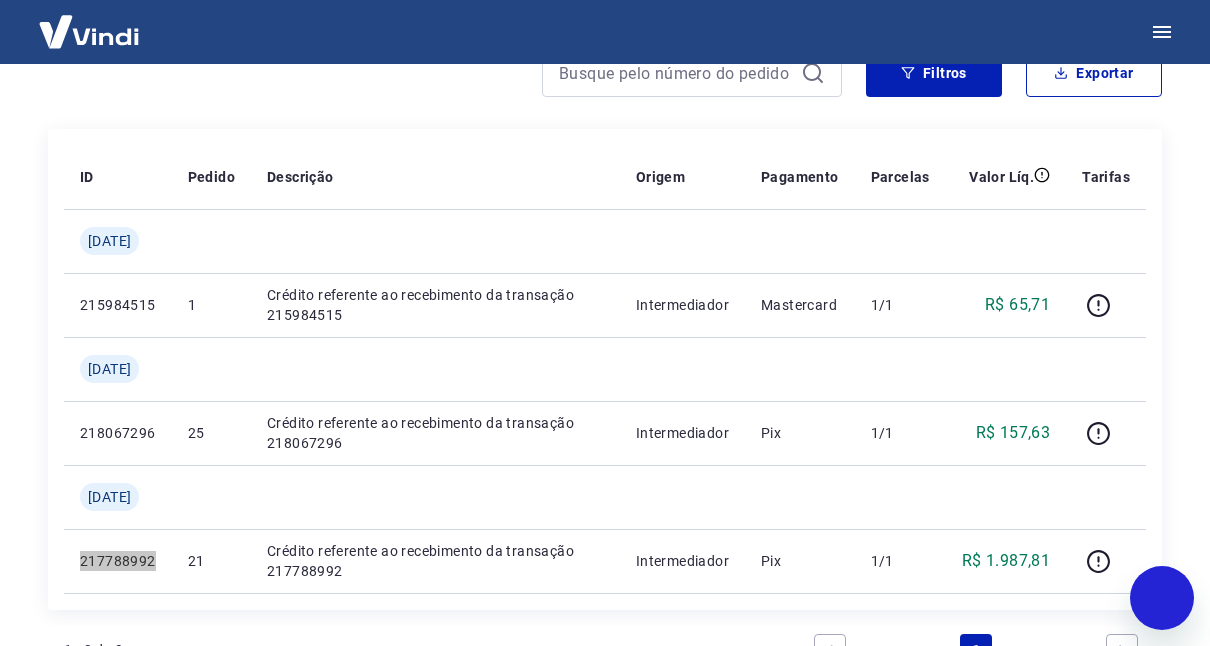 scroll, scrollTop: 2615, scrollLeft: 0, axis: vertical 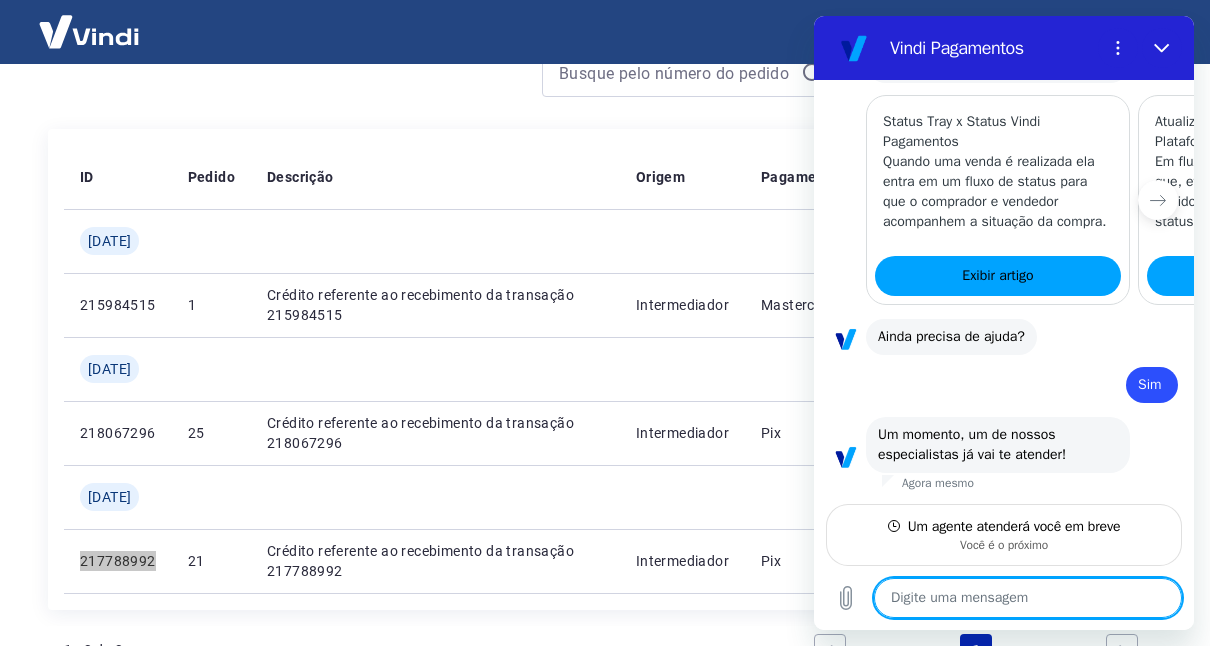 click at bounding box center [1028, 598] 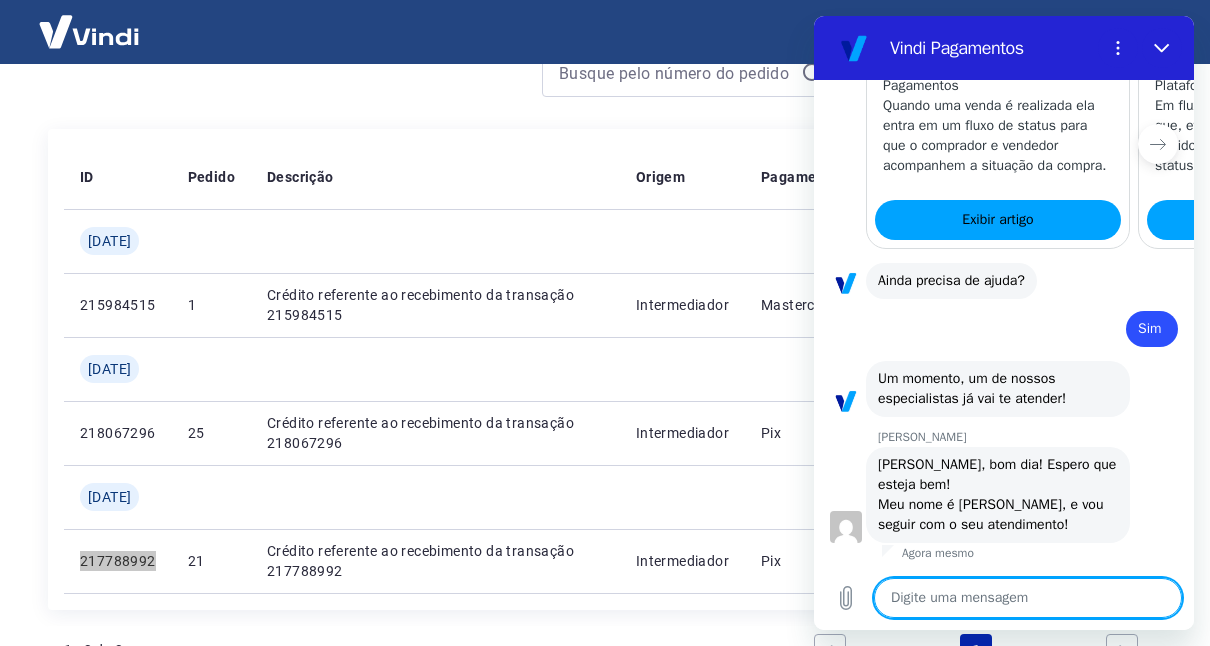 scroll, scrollTop: 2672, scrollLeft: 0, axis: vertical 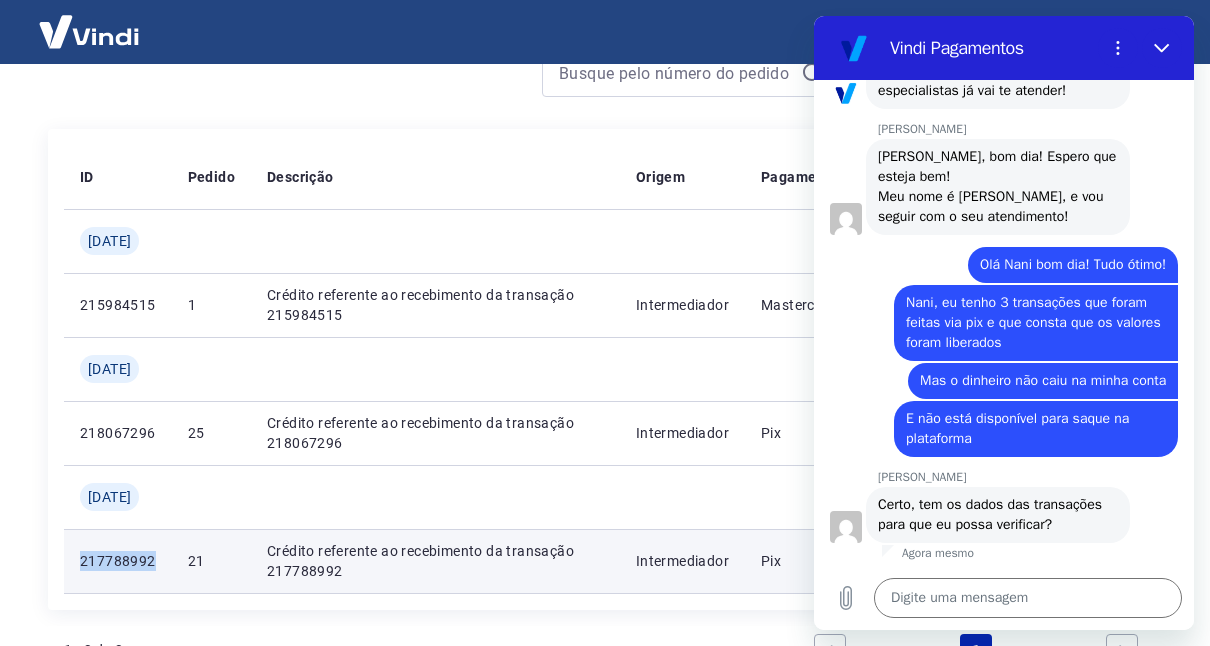 click on "217788992" at bounding box center [118, 561] 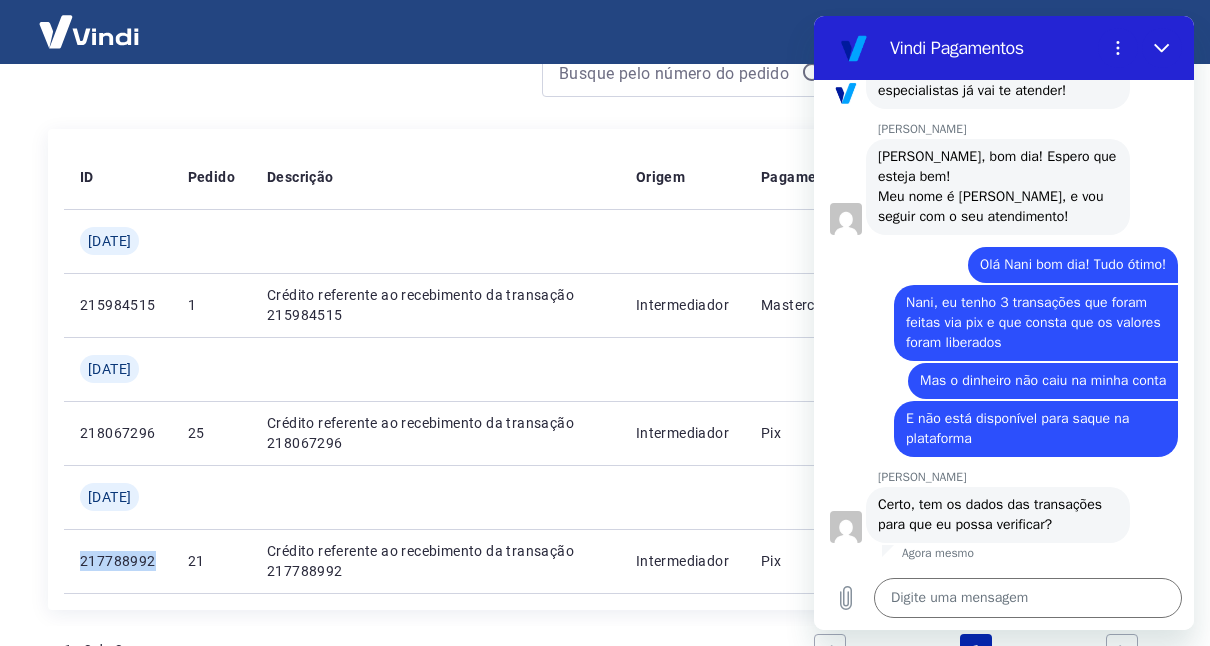 copy on "217788992" 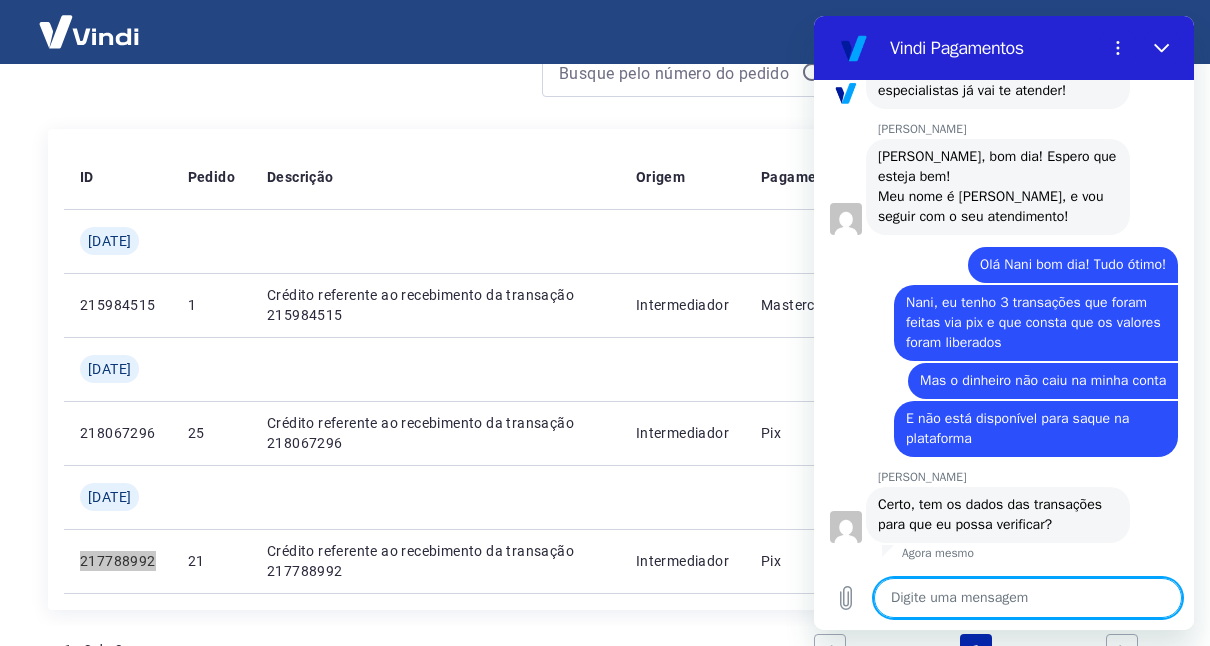 click at bounding box center [1028, 598] 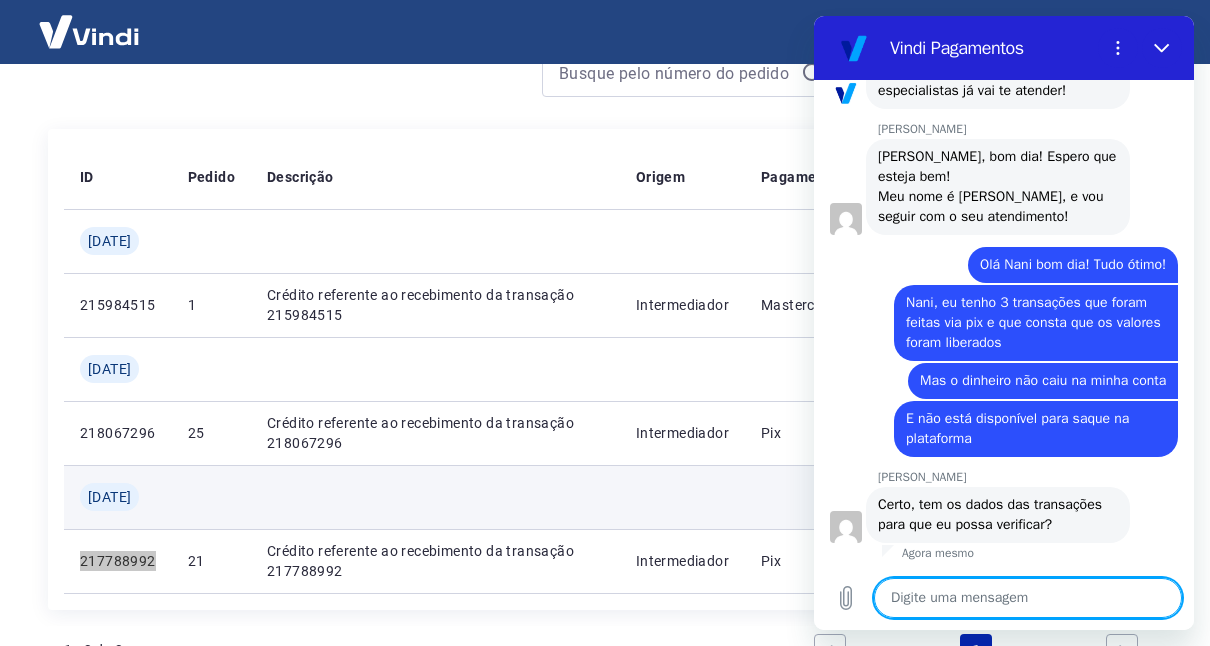 paste on "217788992" 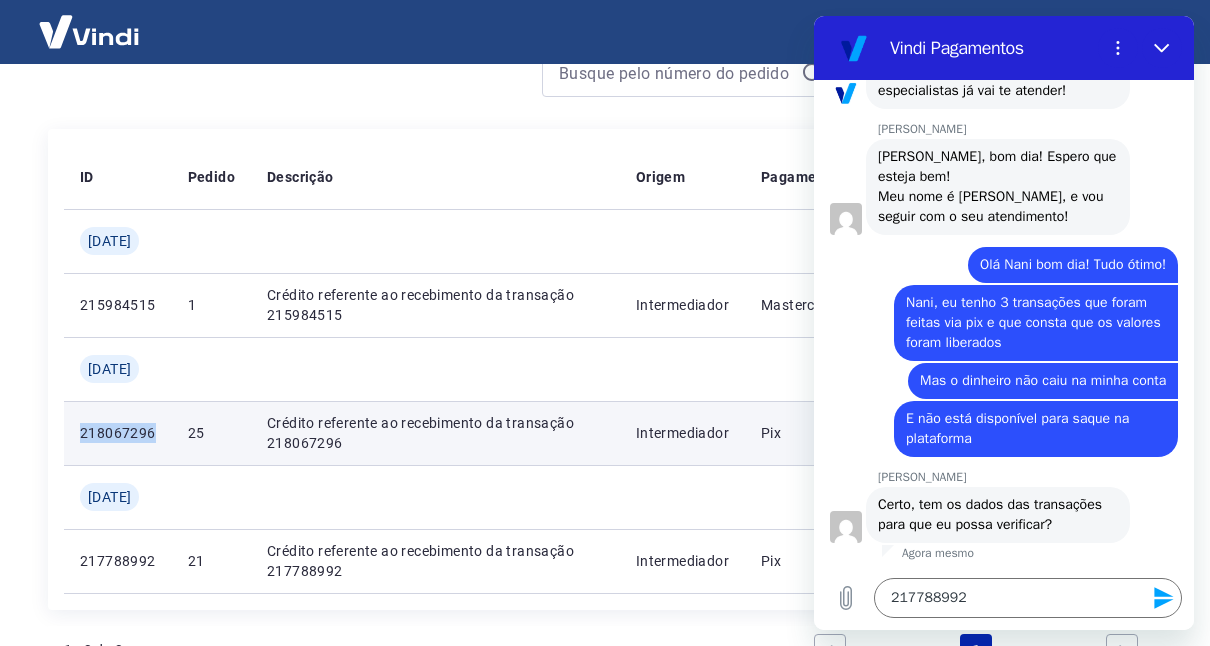 drag, startPoint x: 157, startPoint y: 434, endPoint x: 77, endPoint y: 435, distance: 80.00625 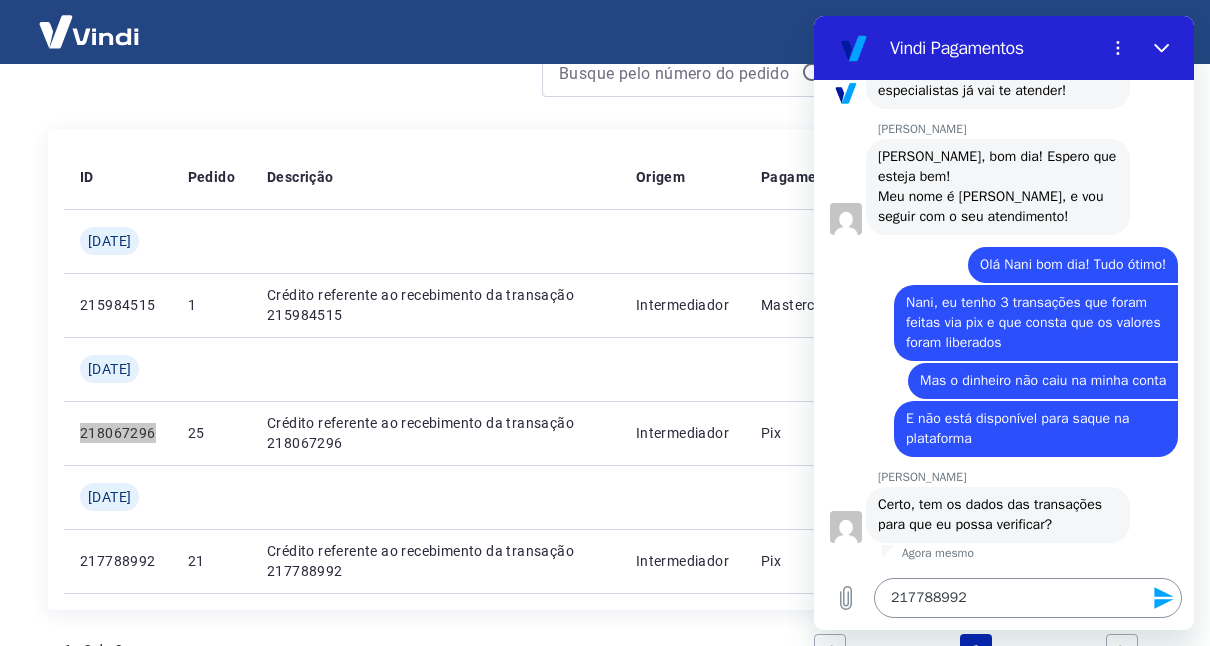 click on "217788992" at bounding box center (1028, 598) 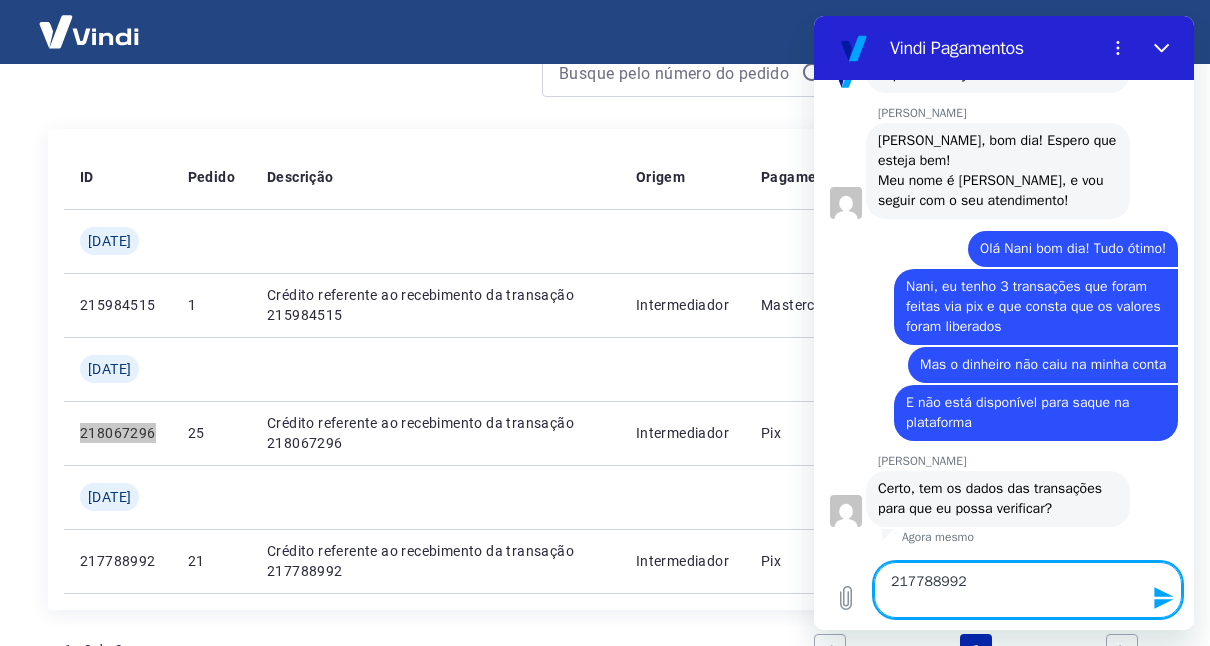 paste on "218067296" 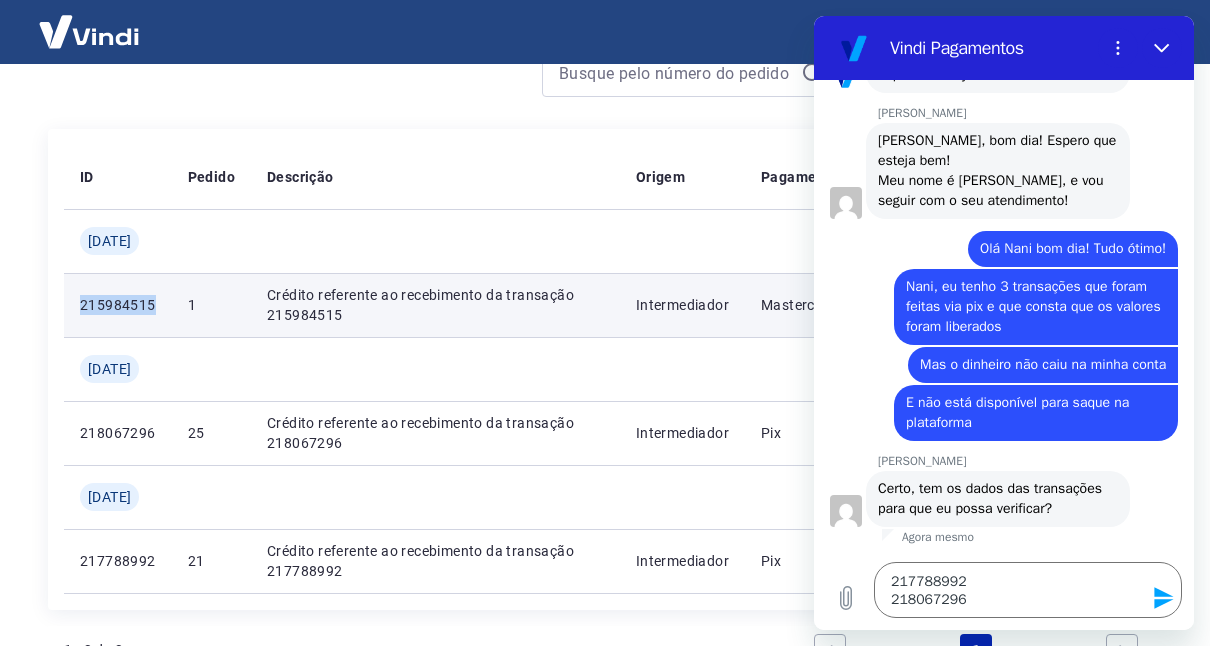 drag, startPoint x: 163, startPoint y: 316, endPoint x: 73, endPoint y: 298, distance: 91.78235 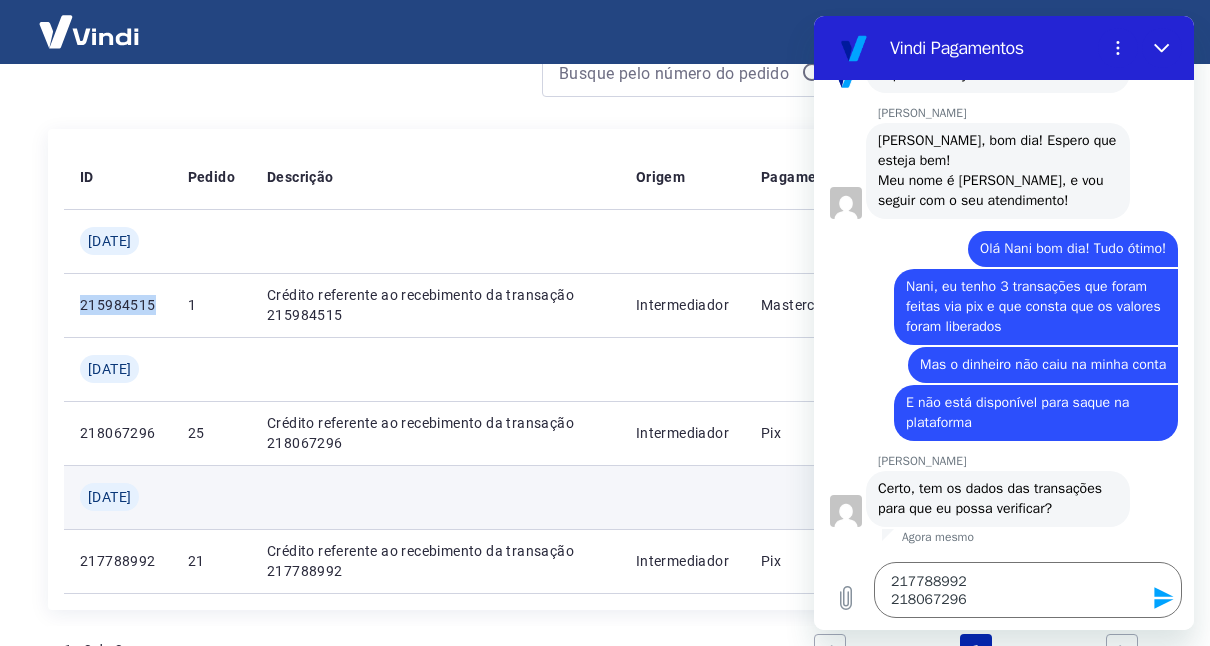 copy on "215984515" 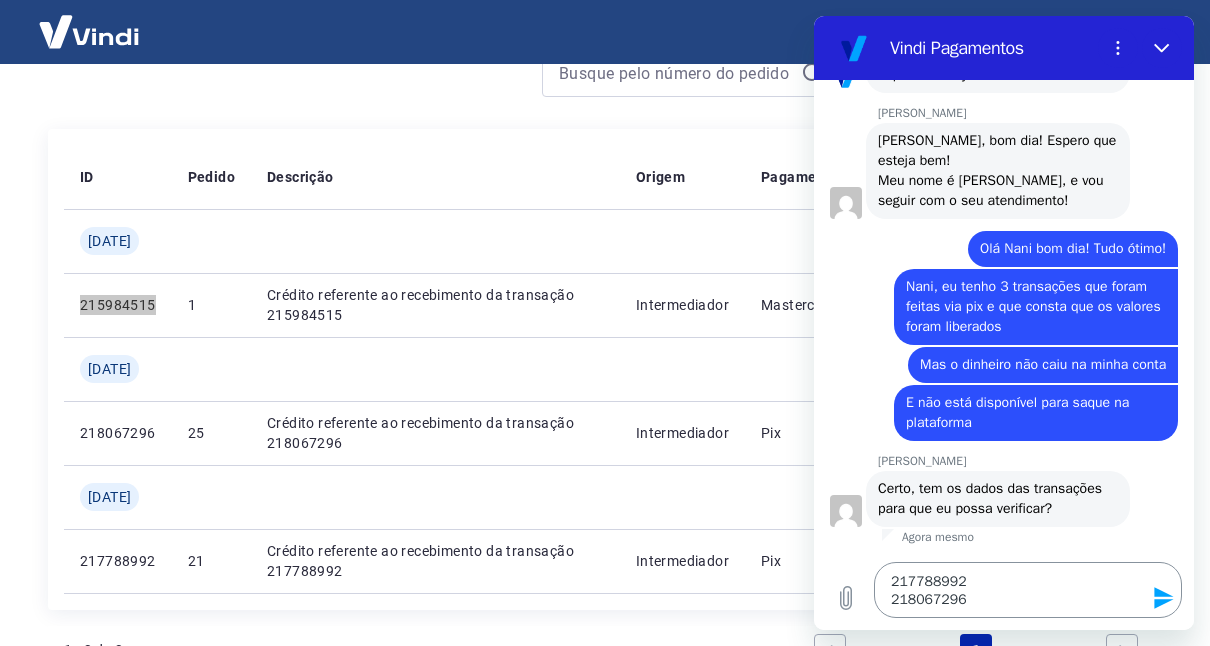 click on "217788992
218067296" at bounding box center (1028, 590) 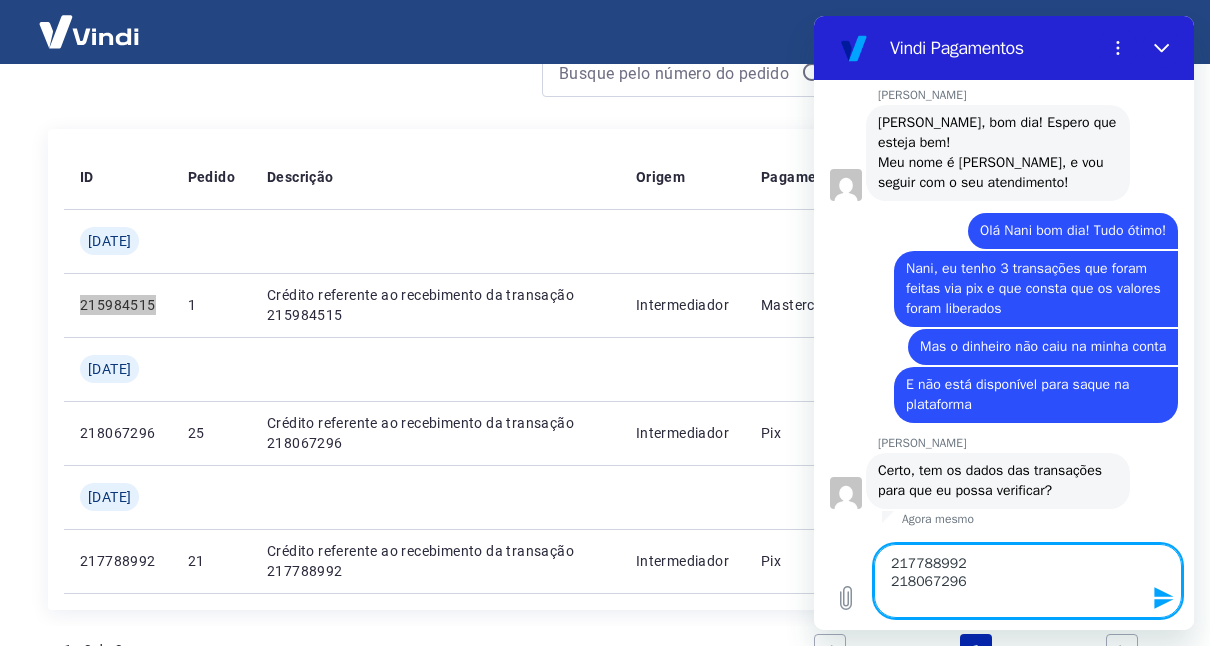 paste on "215984515" 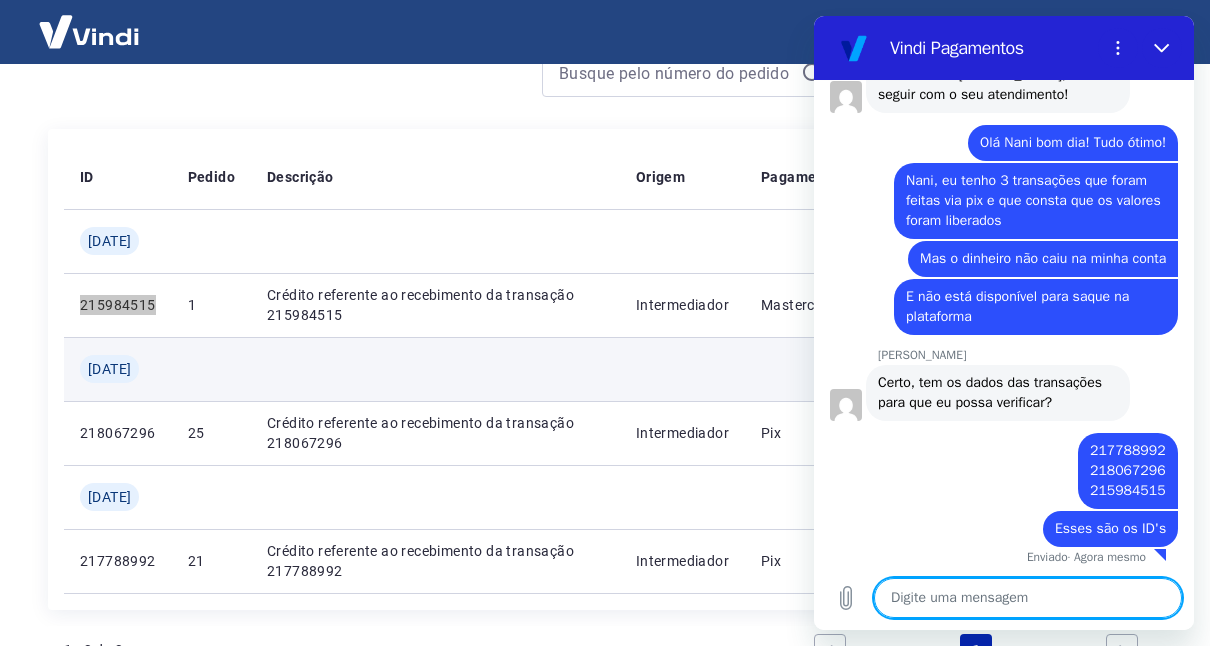 scroll, scrollTop: 3126, scrollLeft: 0, axis: vertical 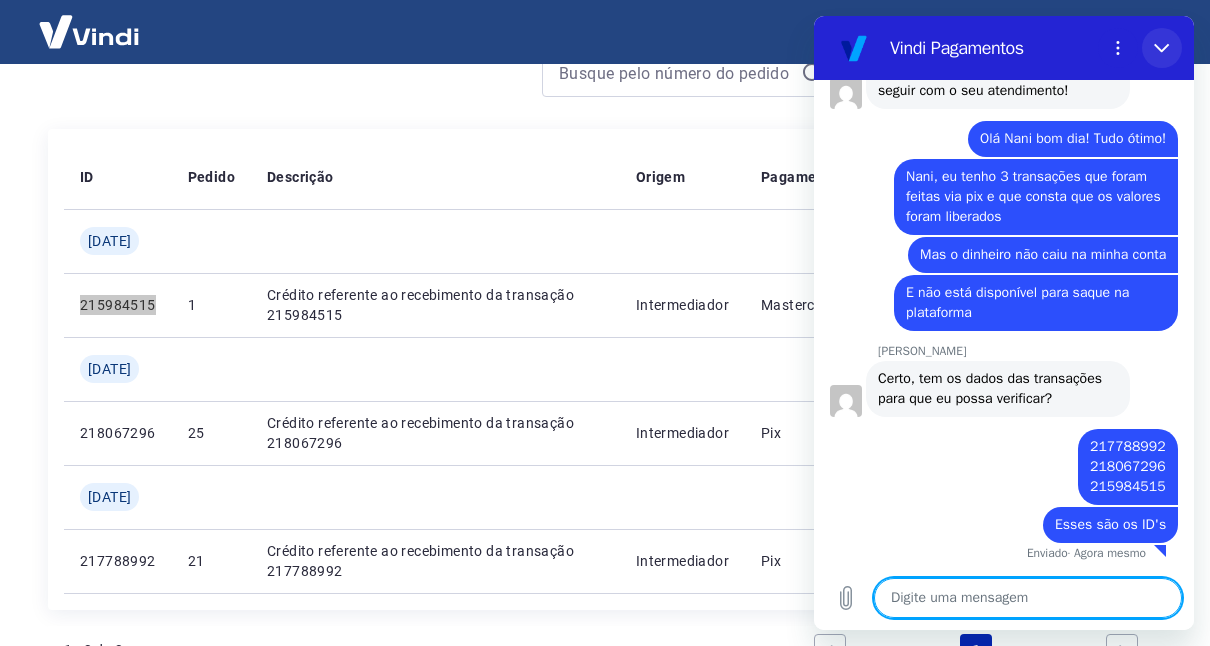 click at bounding box center (1162, 48) 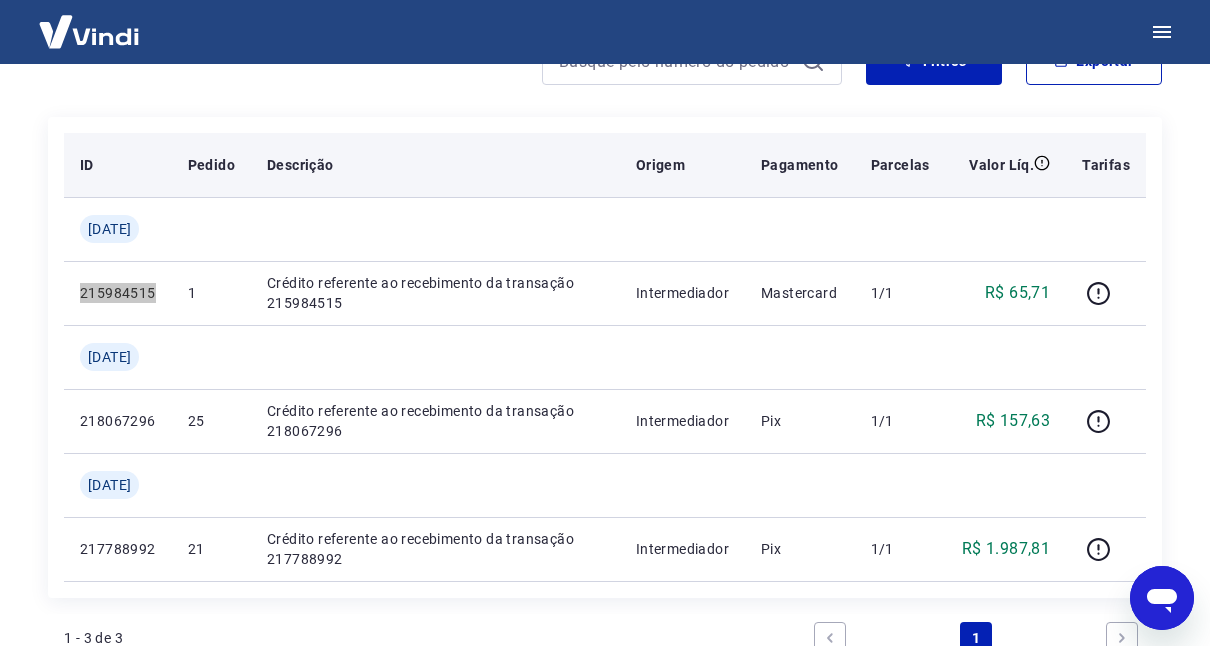 scroll, scrollTop: 300, scrollLeft: 0, axis: vertical 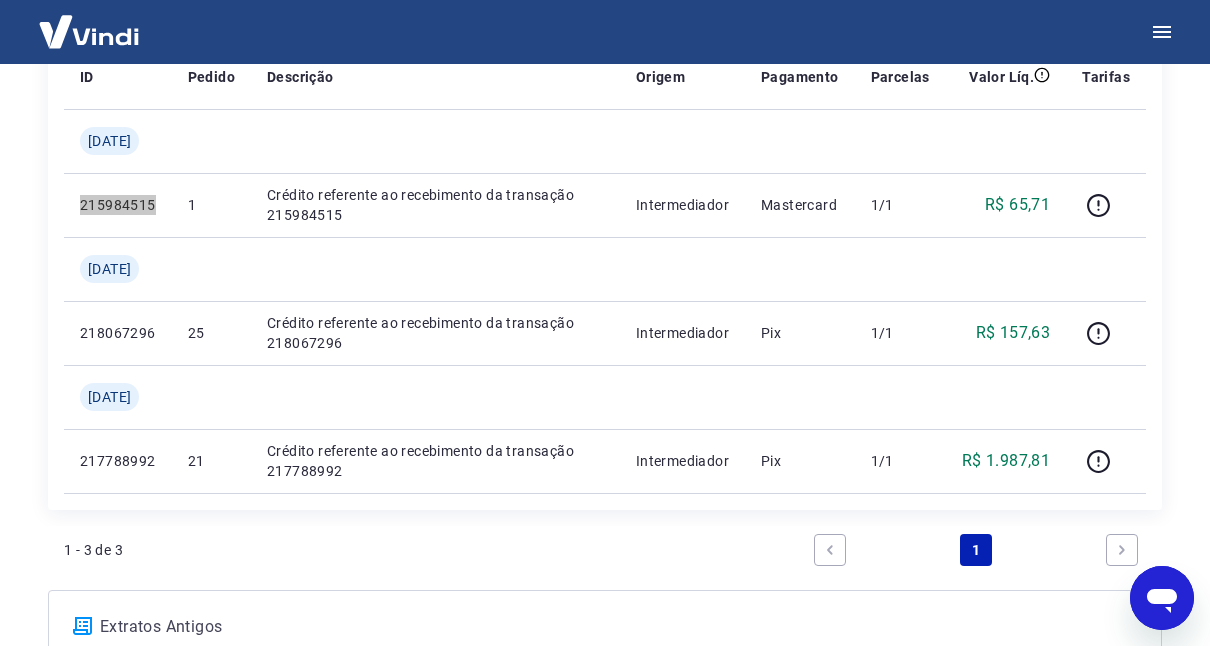 drag, startPoint x: 1163, startPoint y: 579, endPoint x: 1134, endPoint y: 892, distance: 314.34058 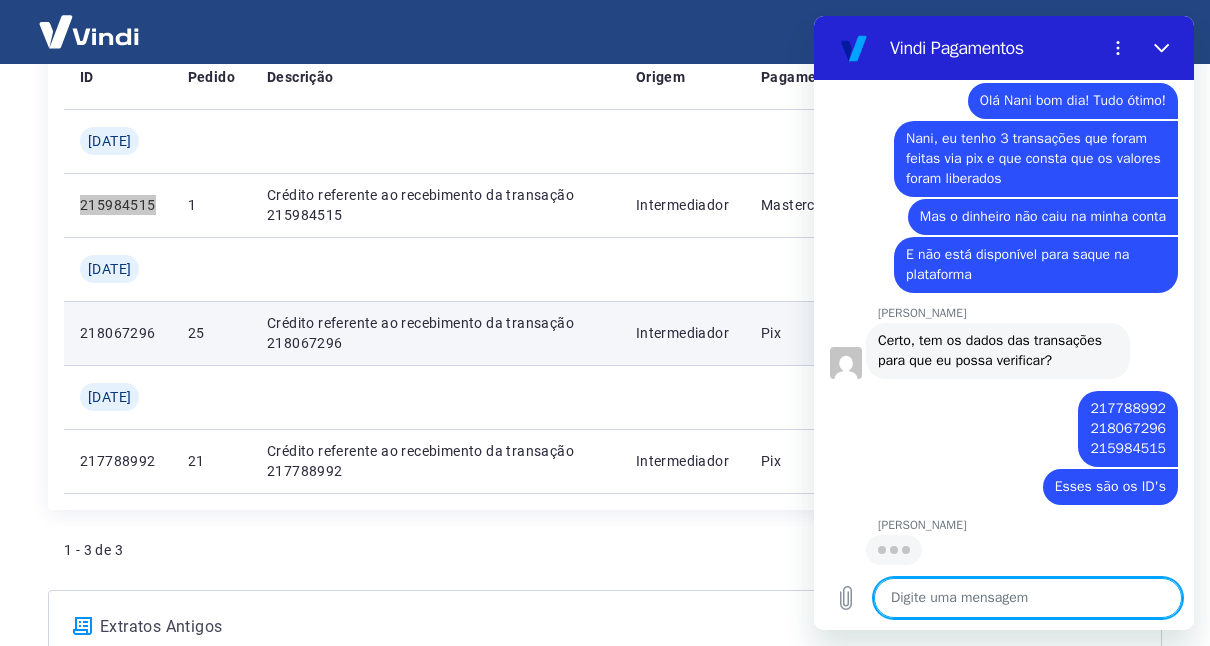 scroll, scrollTop: 3164, scrollLeft: 0, axis: vertical 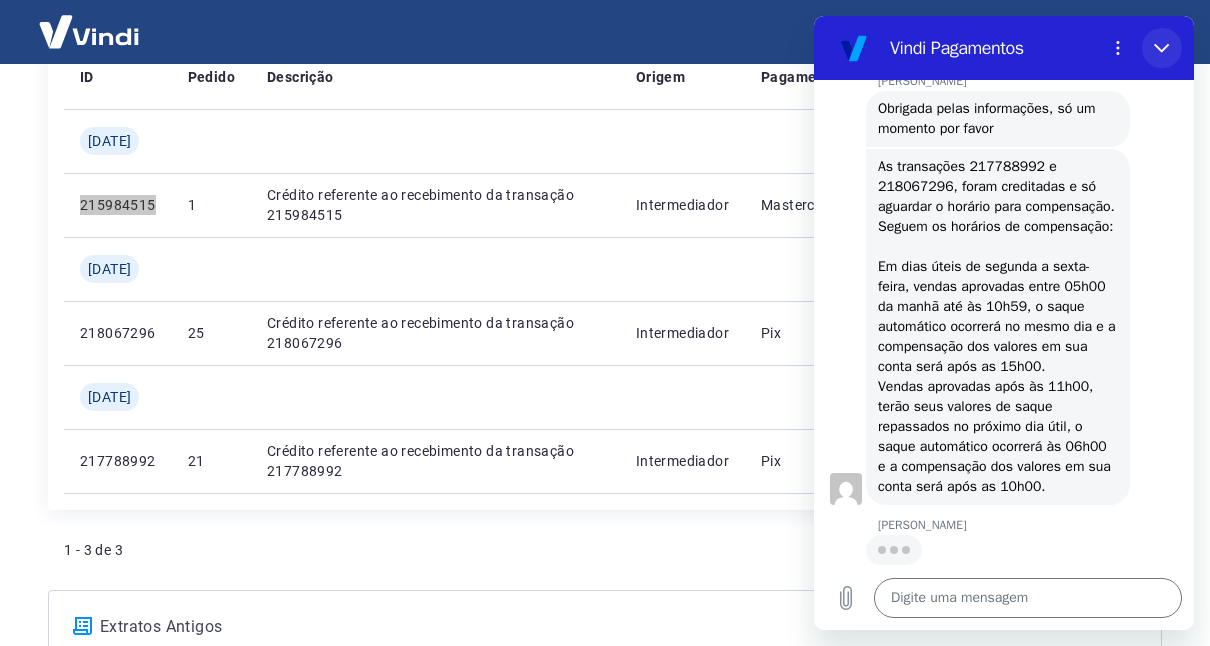 click at bounding box center (1162, 48) 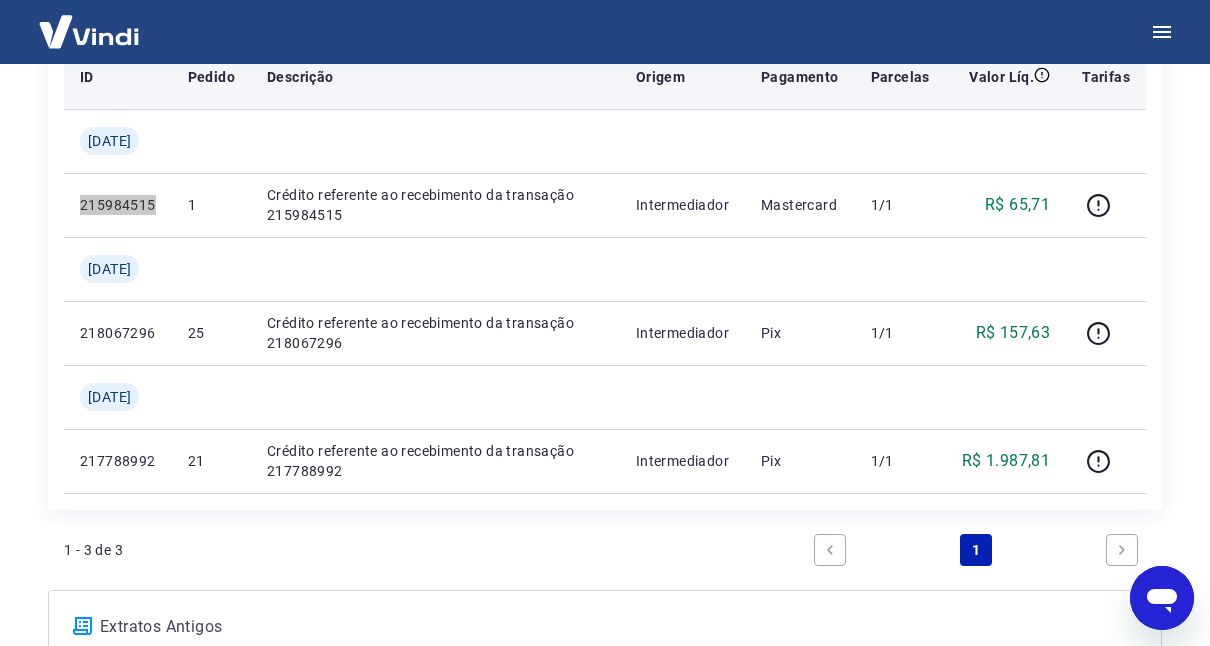 scroll, scrollTop: 3630, scrollLeft: 0, axis: vertical 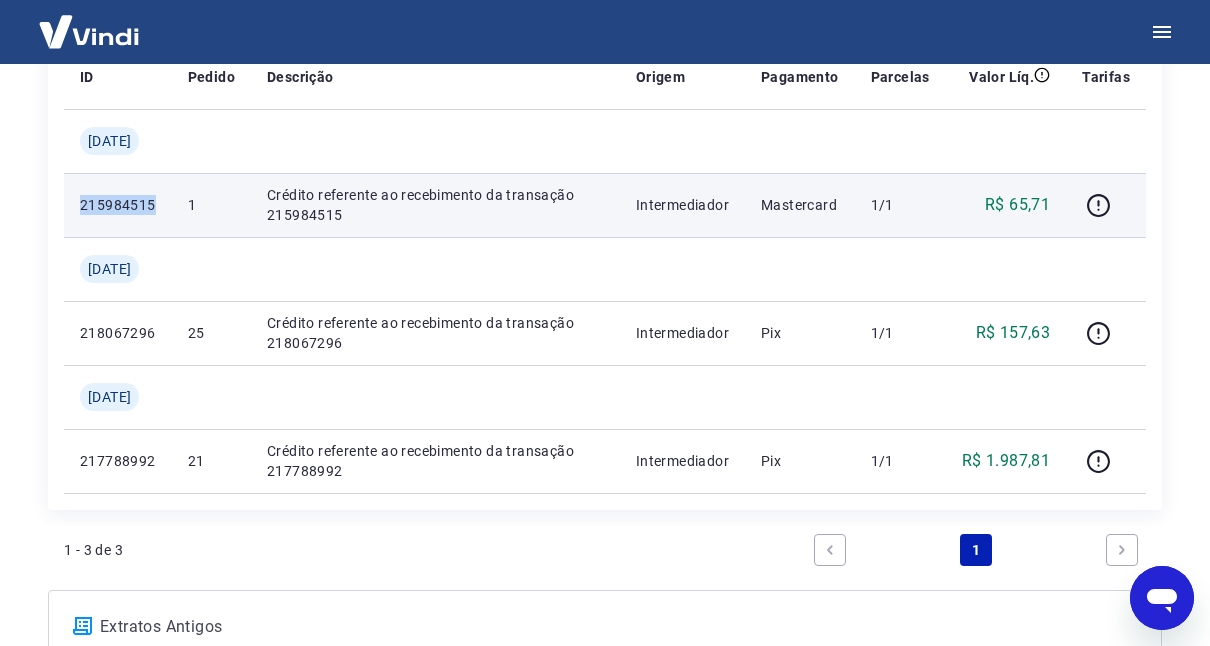 click on "215984515" at bounding box center [118, 205] 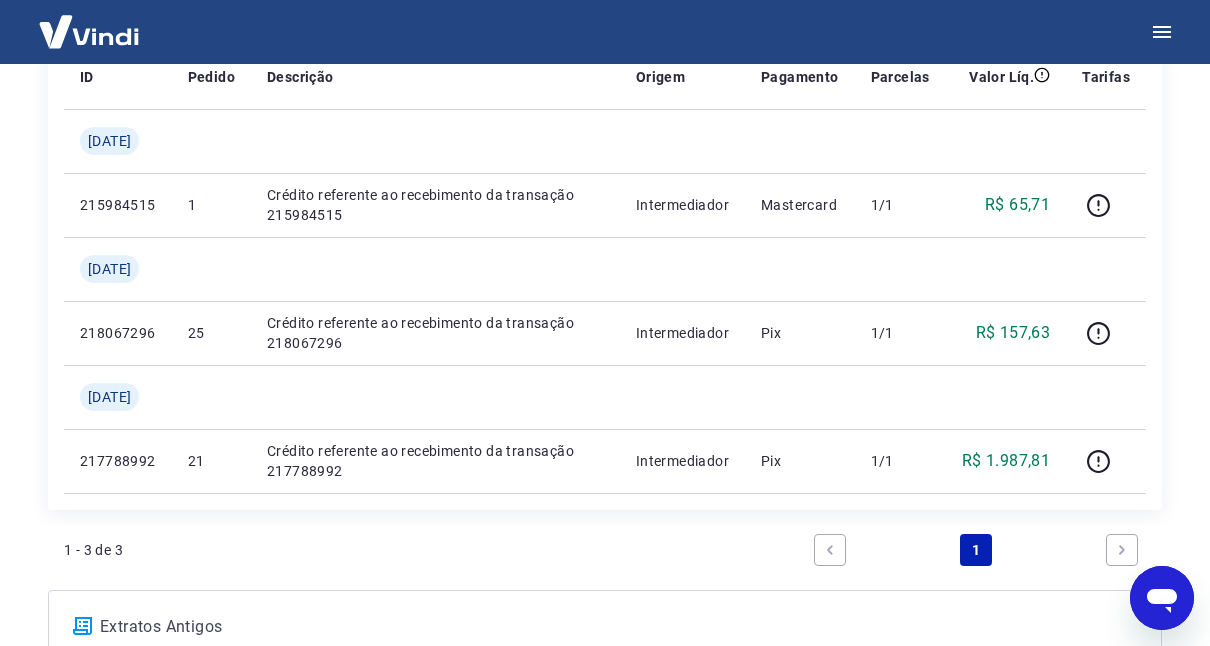 drag, startPoint x: 1171, startPoint y: 580, endPoint x: 1487, endPoint y: 1100, distance: 608.48663 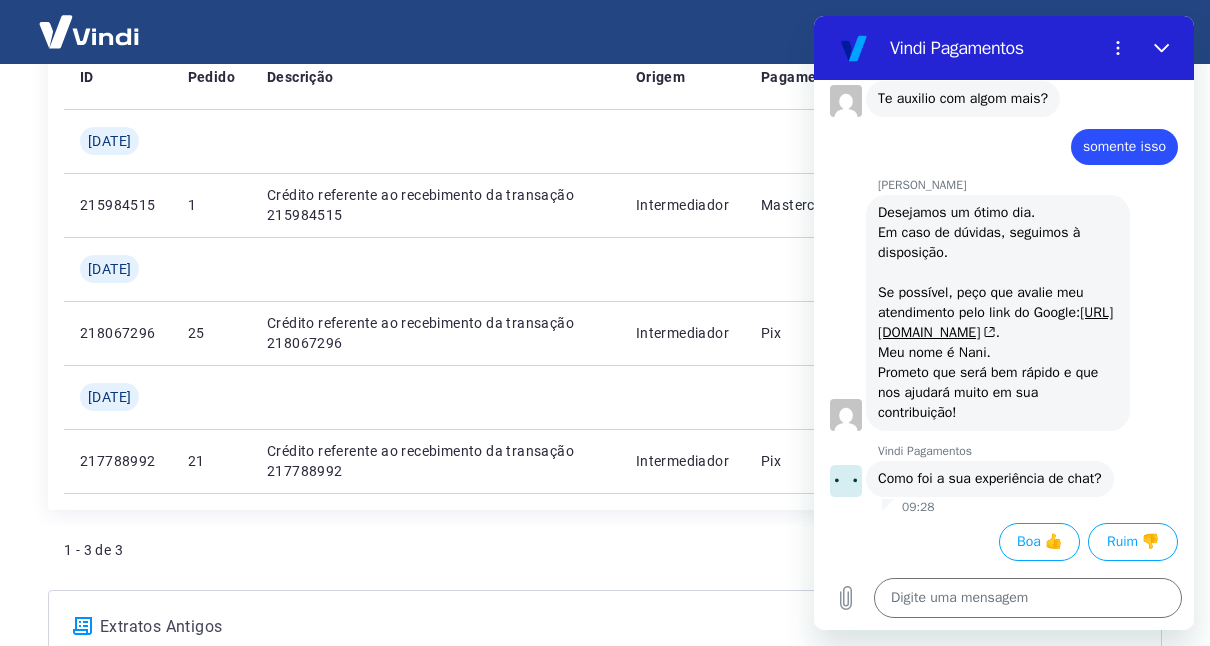 scroll, scrollTop: 4267, scrollLeft: 0, axis: vertical 